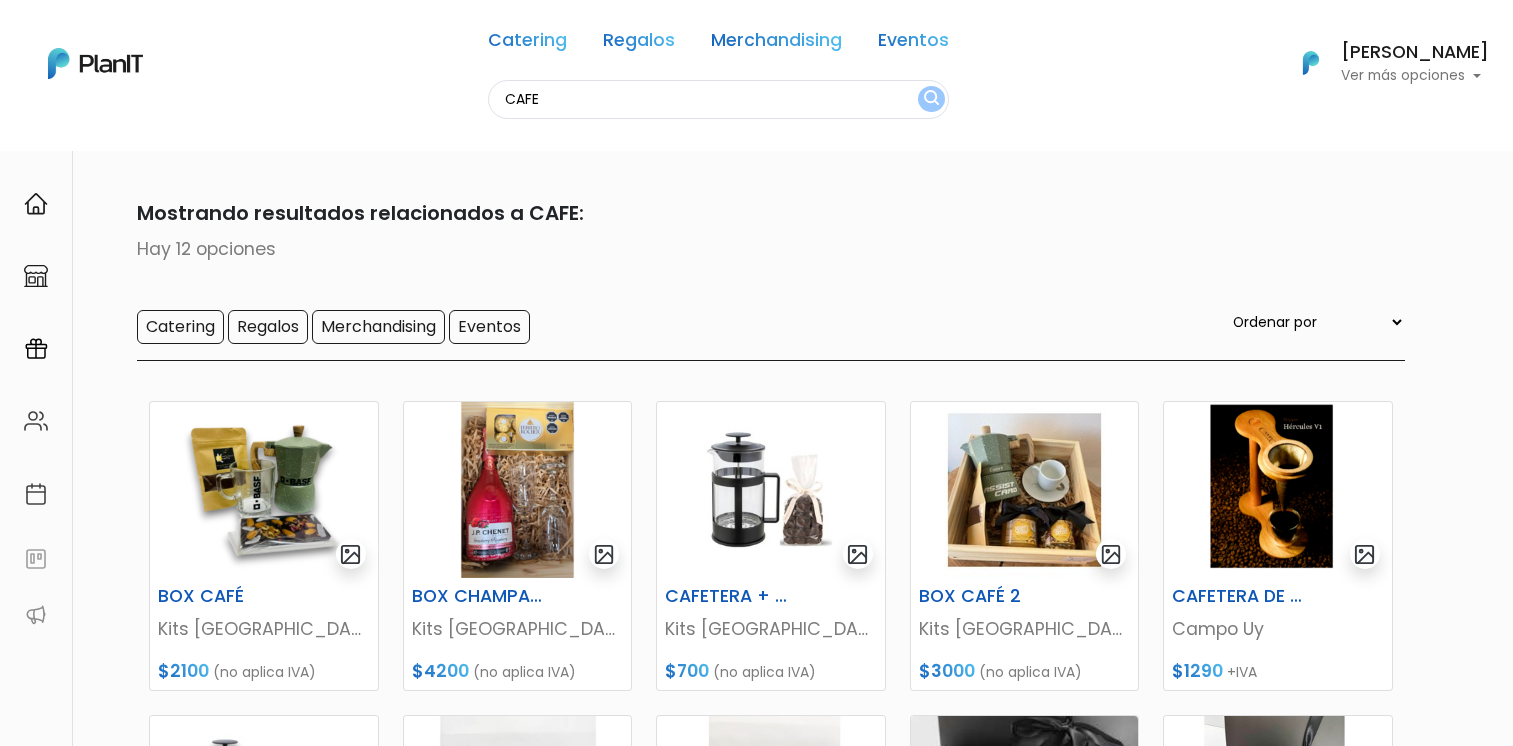 scroll, scrollTop: 0, scrollLeft: 0, axis: both 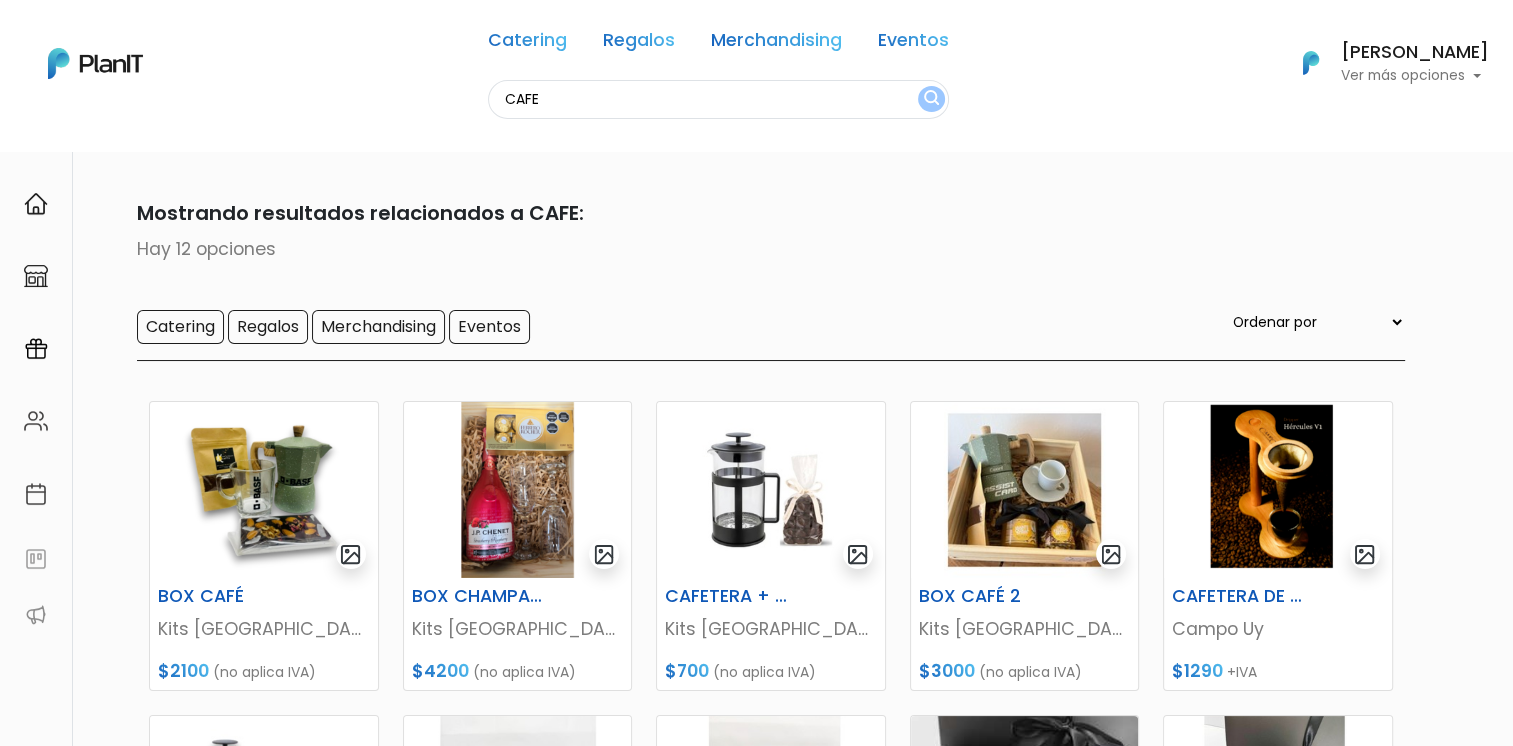 drag, startPoint x: 762, startPoint y: 94, endPoint x: 736, endPoint y: 96, distance: 26.076809 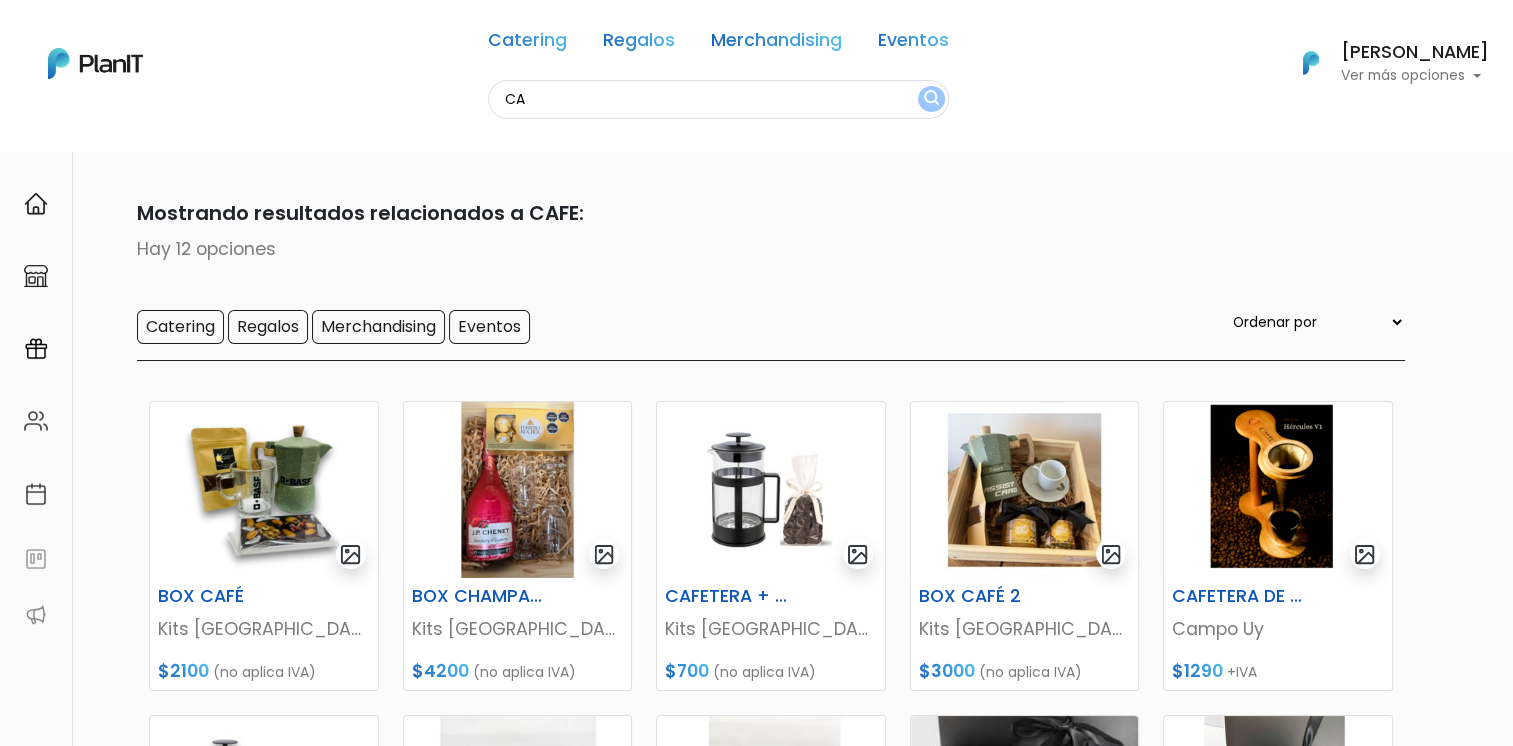 type on "C" 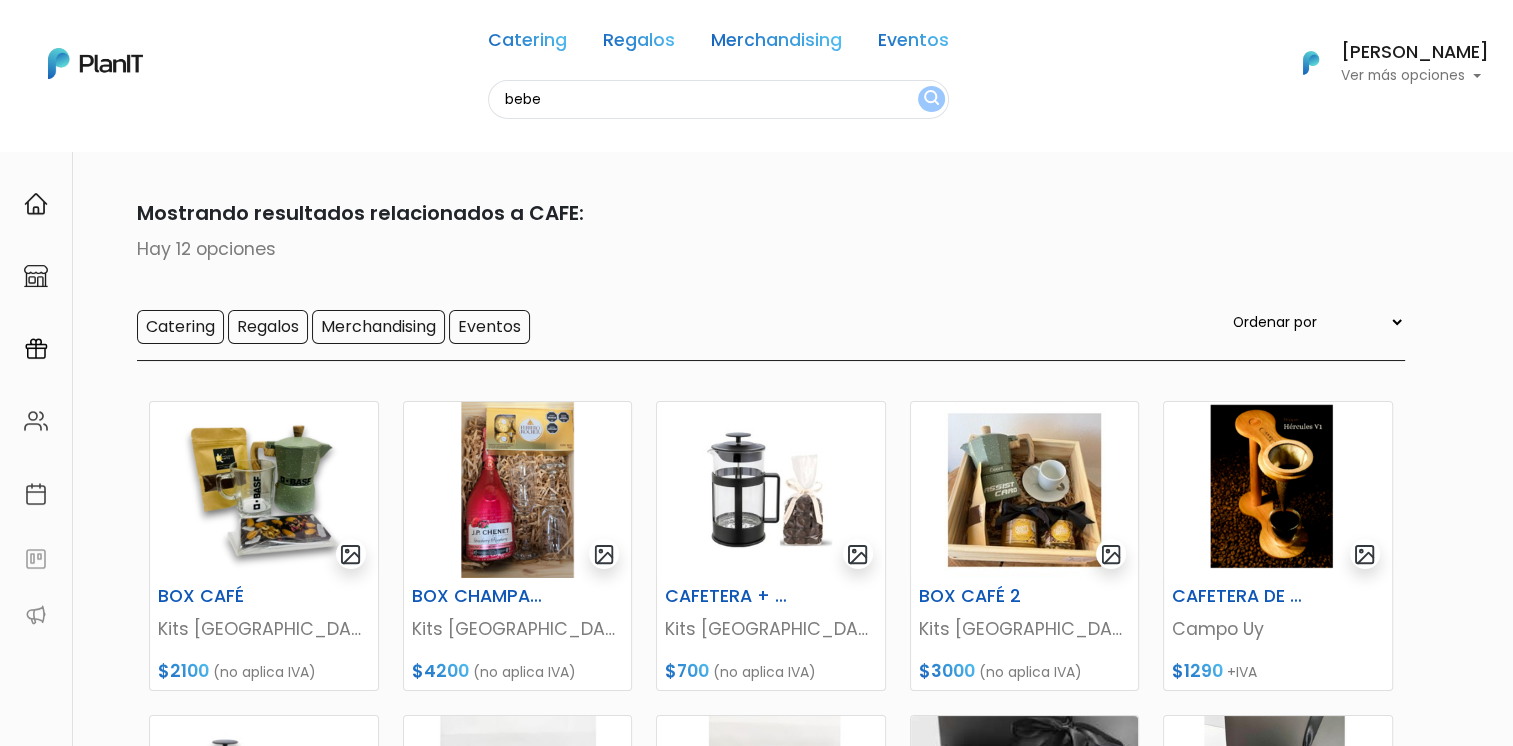 type on "bebe" 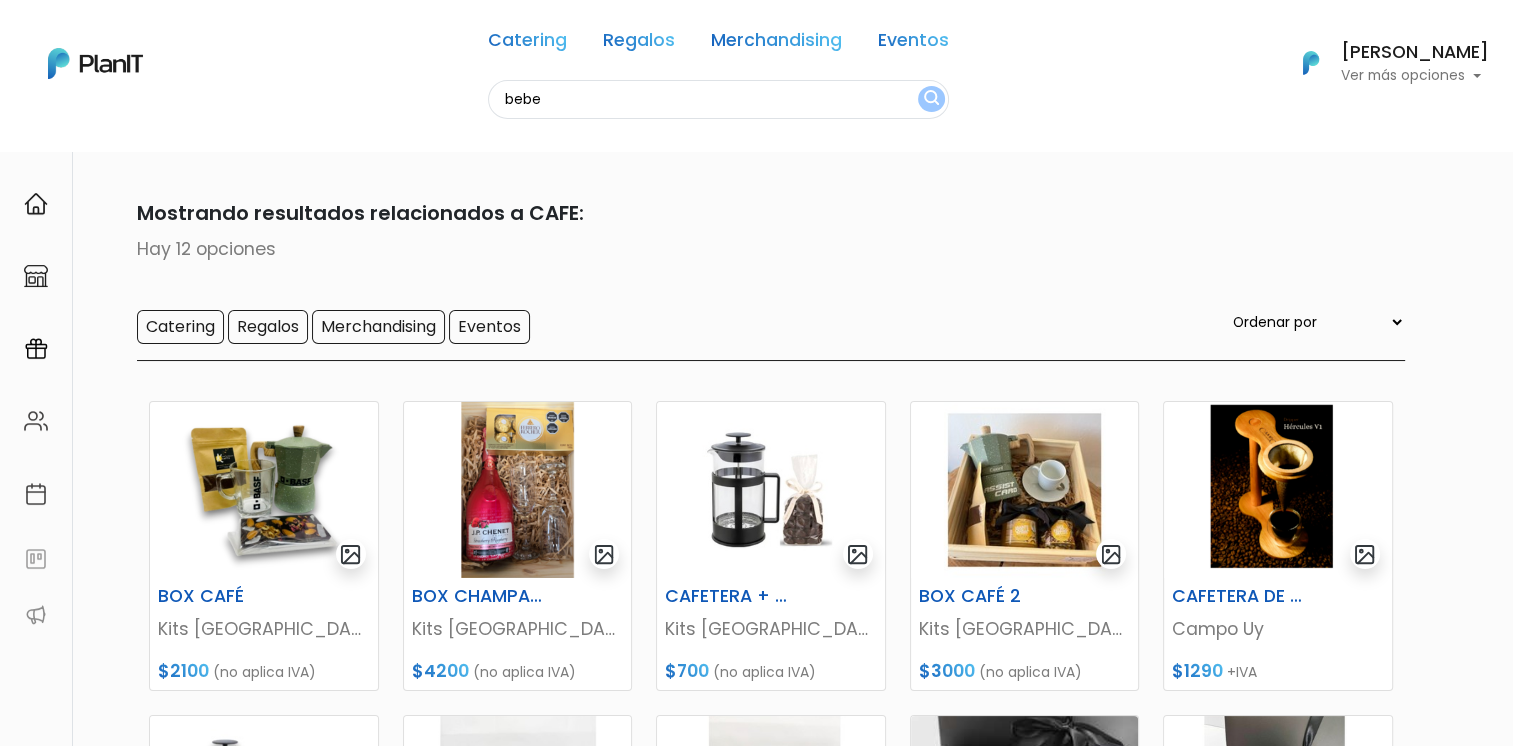 click at bounding box center (931, 99) 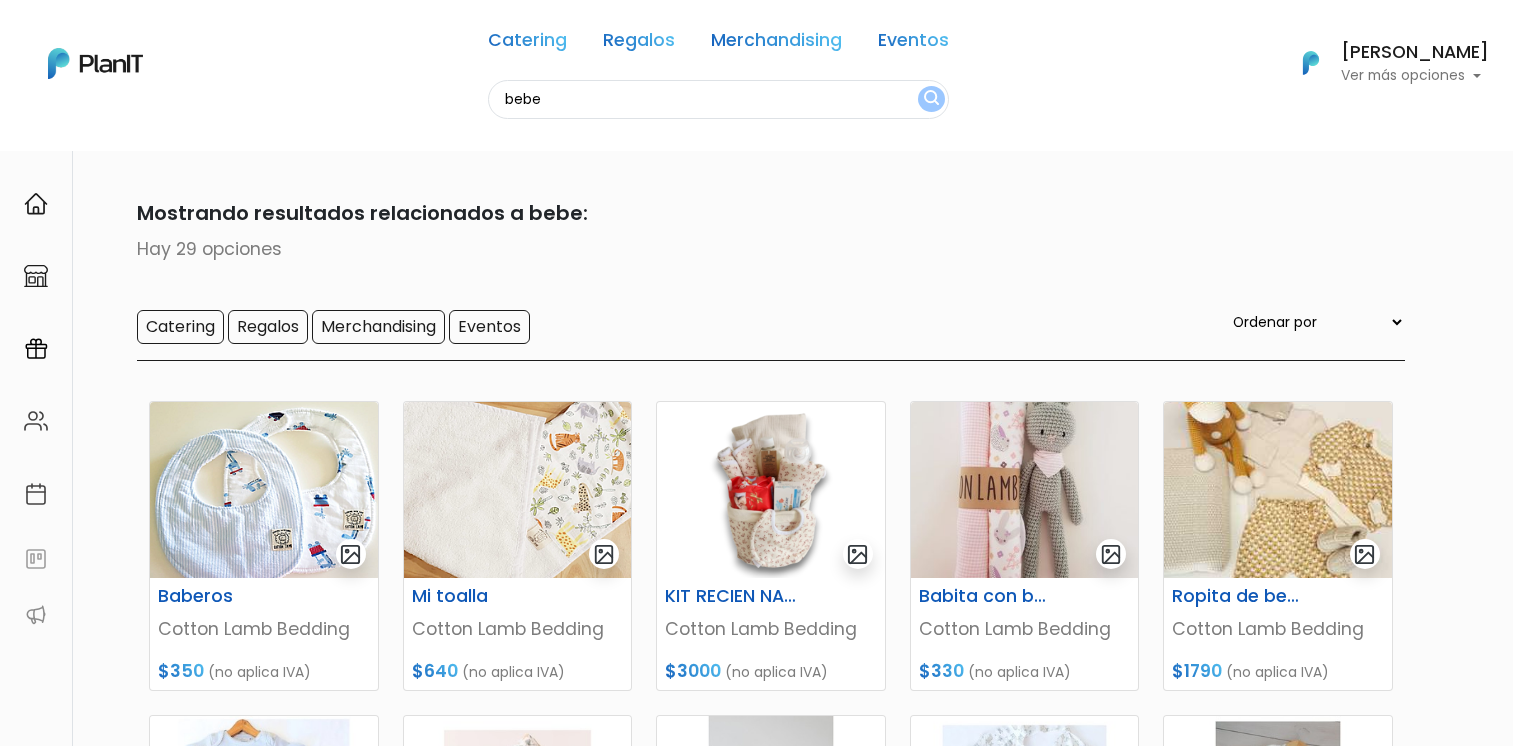 scroll, scrollTop: 0, scrollLeft: 0, axis: both 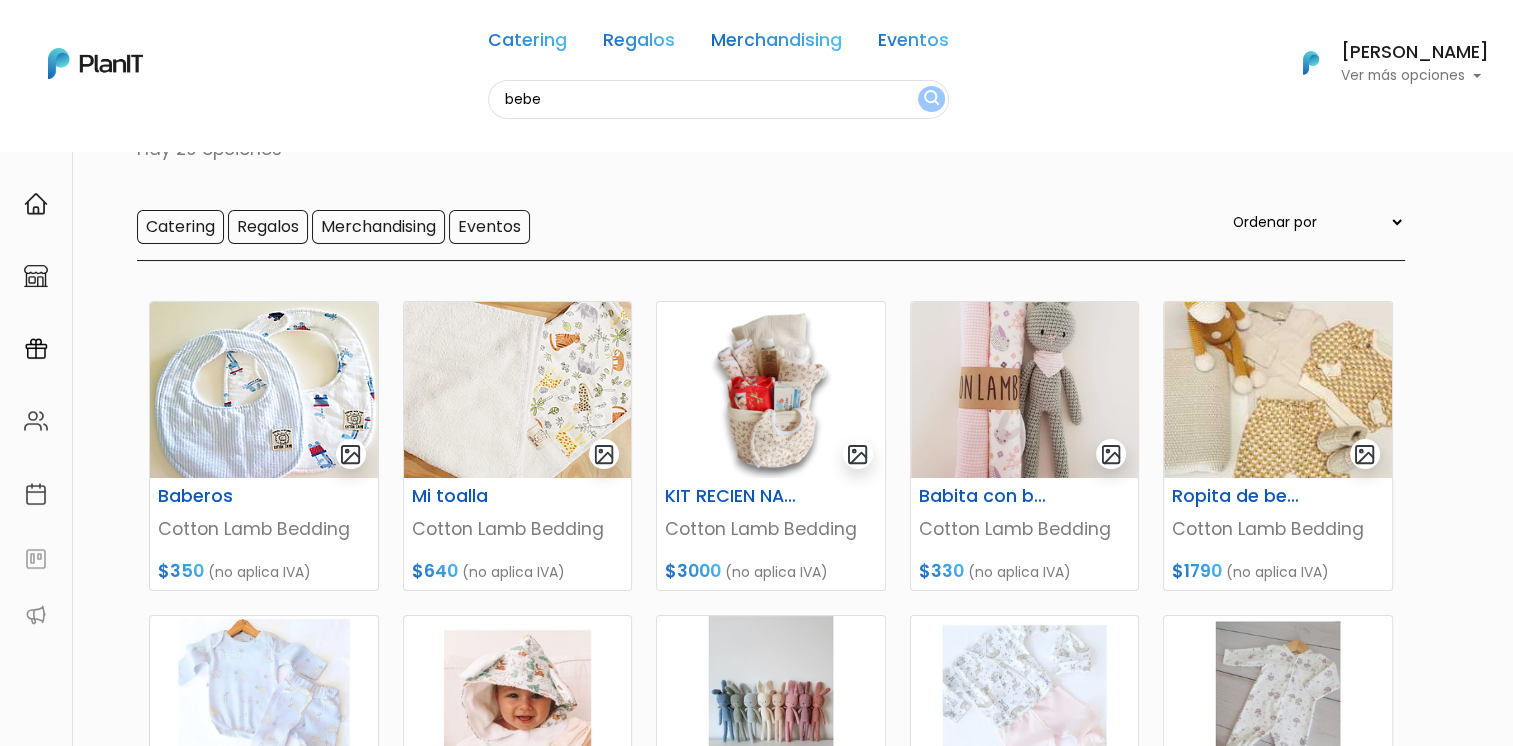 click on "keyboard_arrow_down" at bounding box center [1438, 1869] 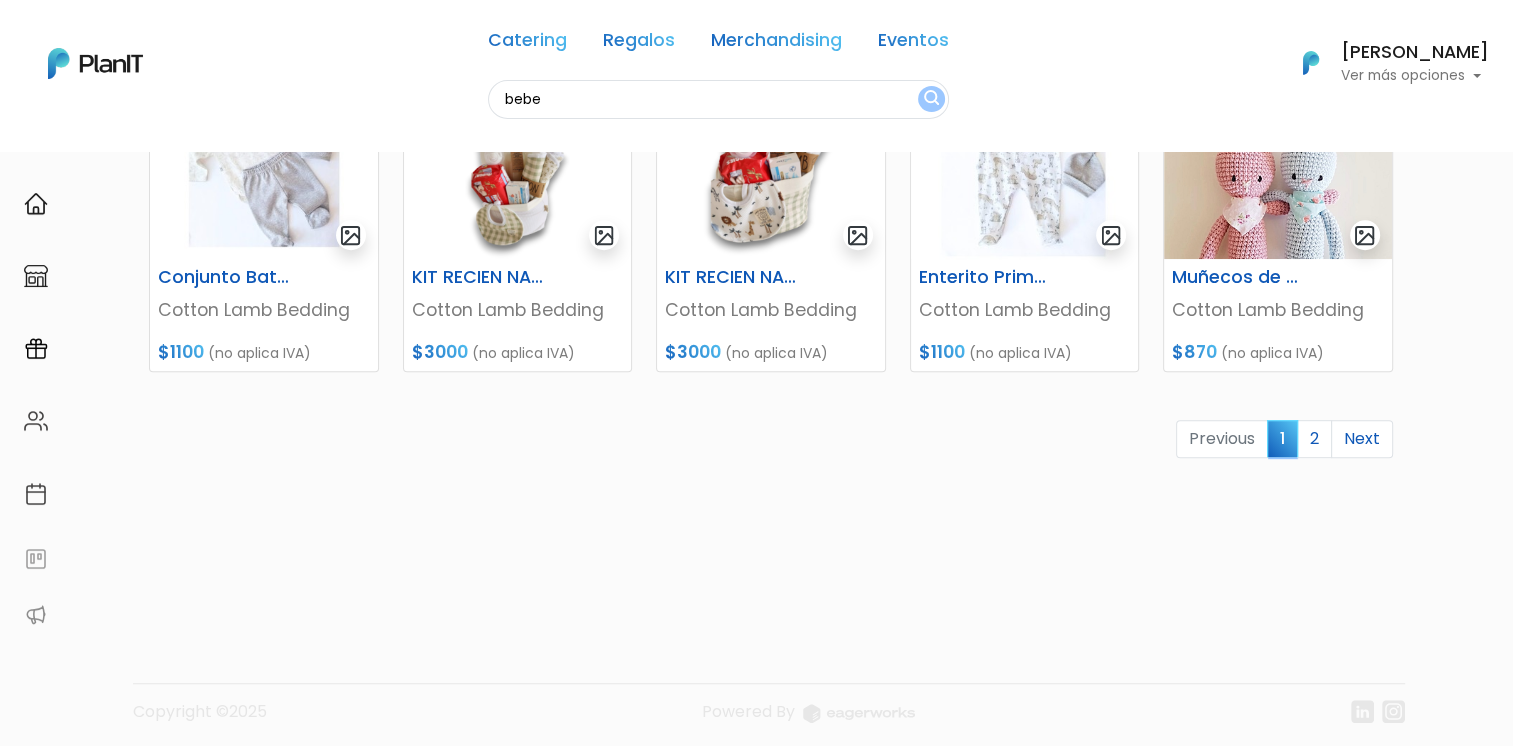 scroll, scrollTop: 954, scrollLeft: 0, axis: vertical 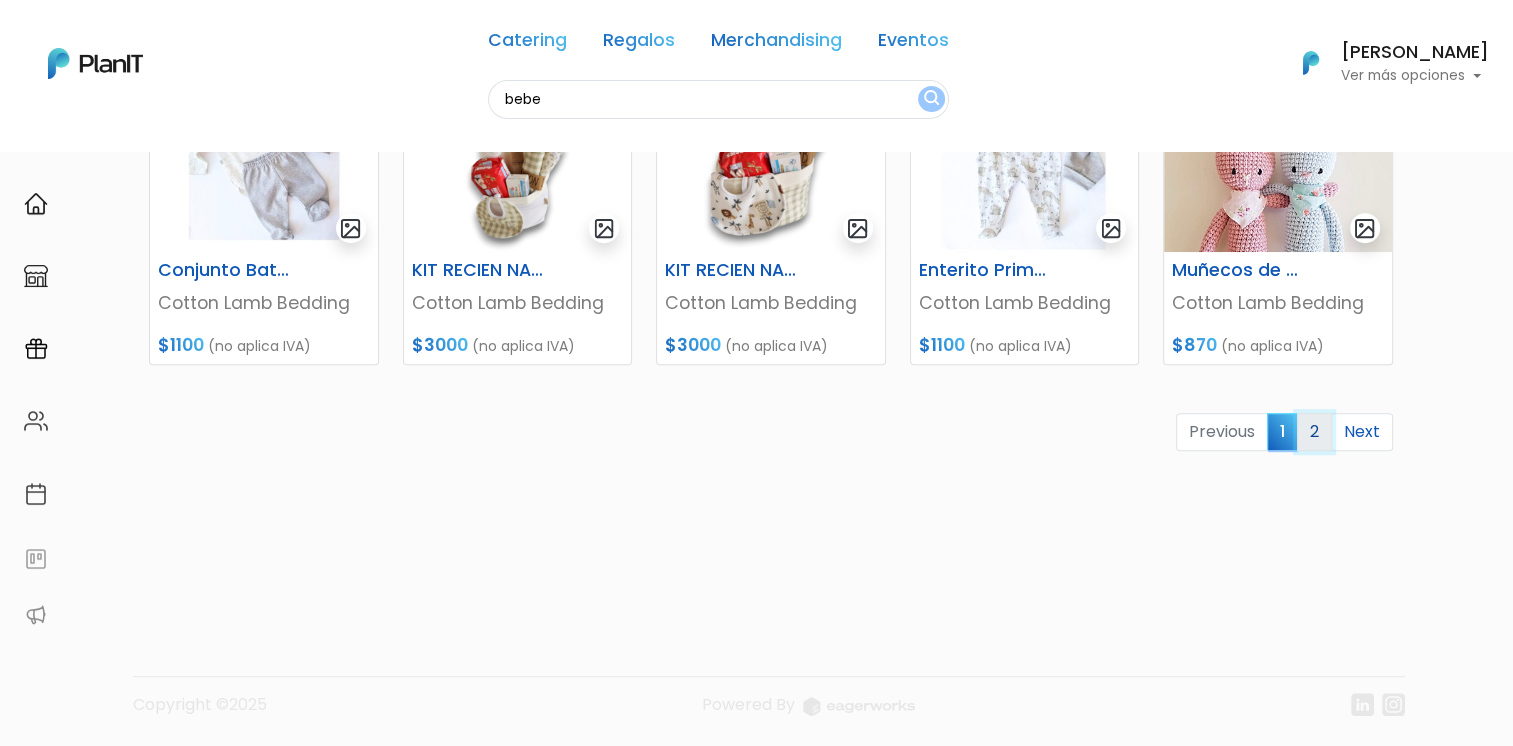 click on "2" at bounding box center (1314, 432) 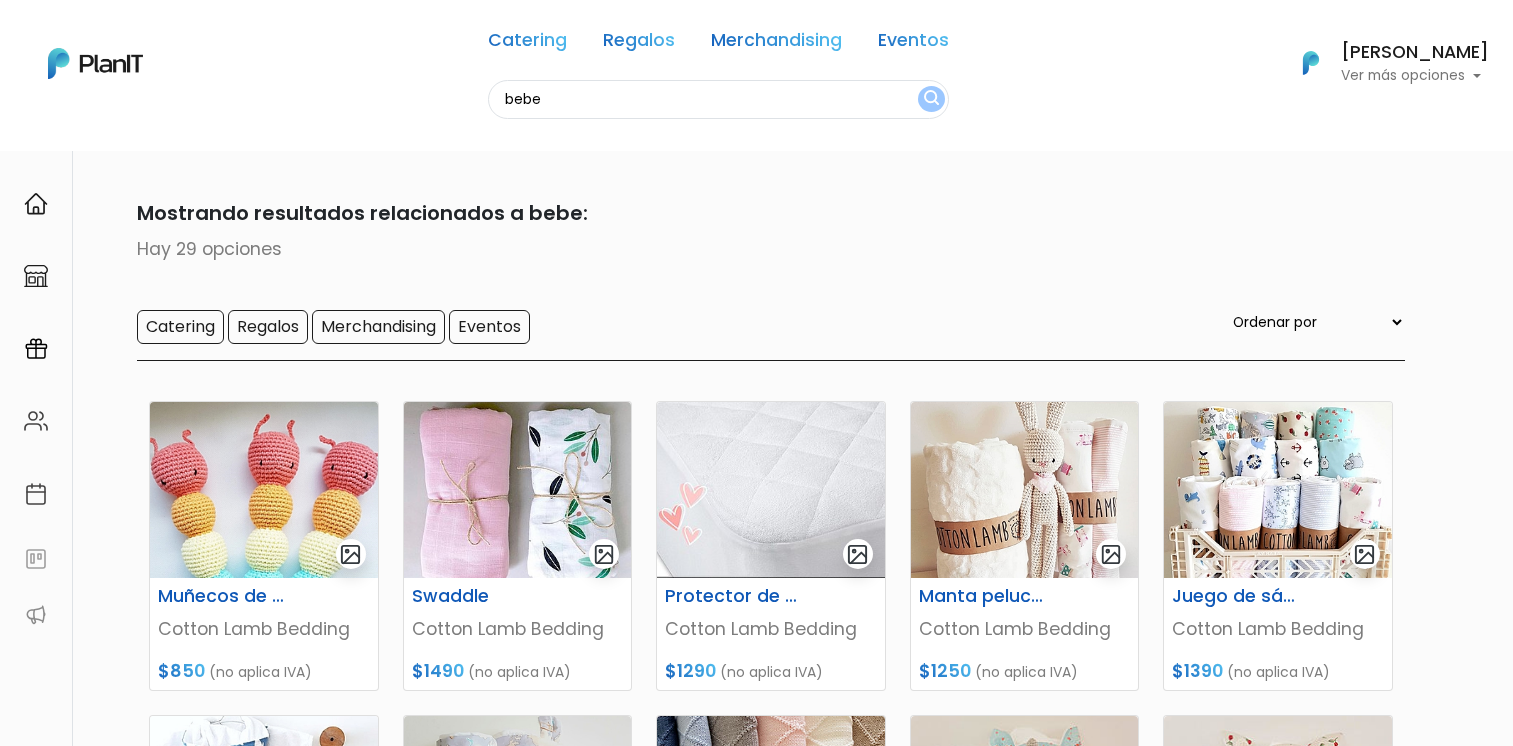 scroll, scrollTop: 0, scrollLeft: 0, axis: both 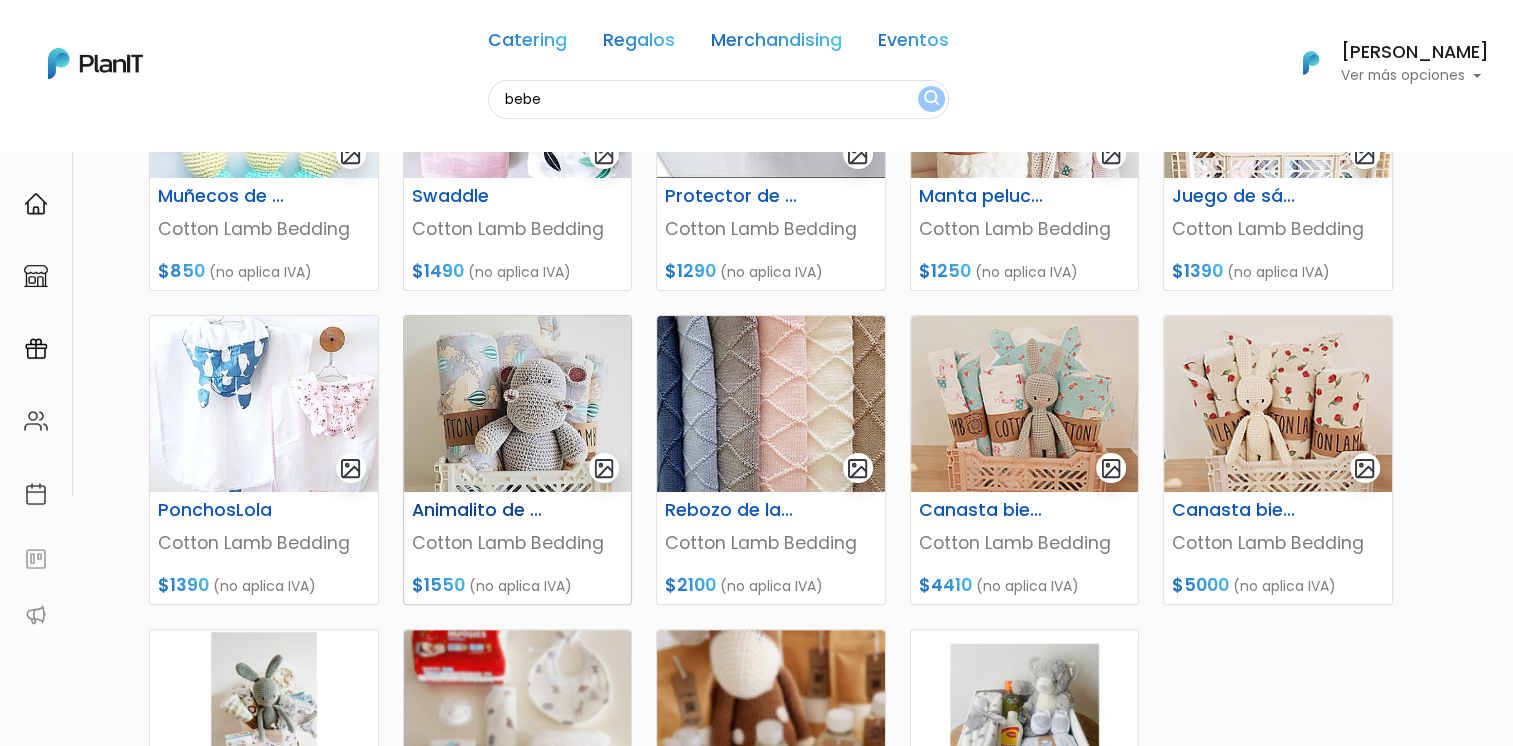 click at bounding box center [518, 404] 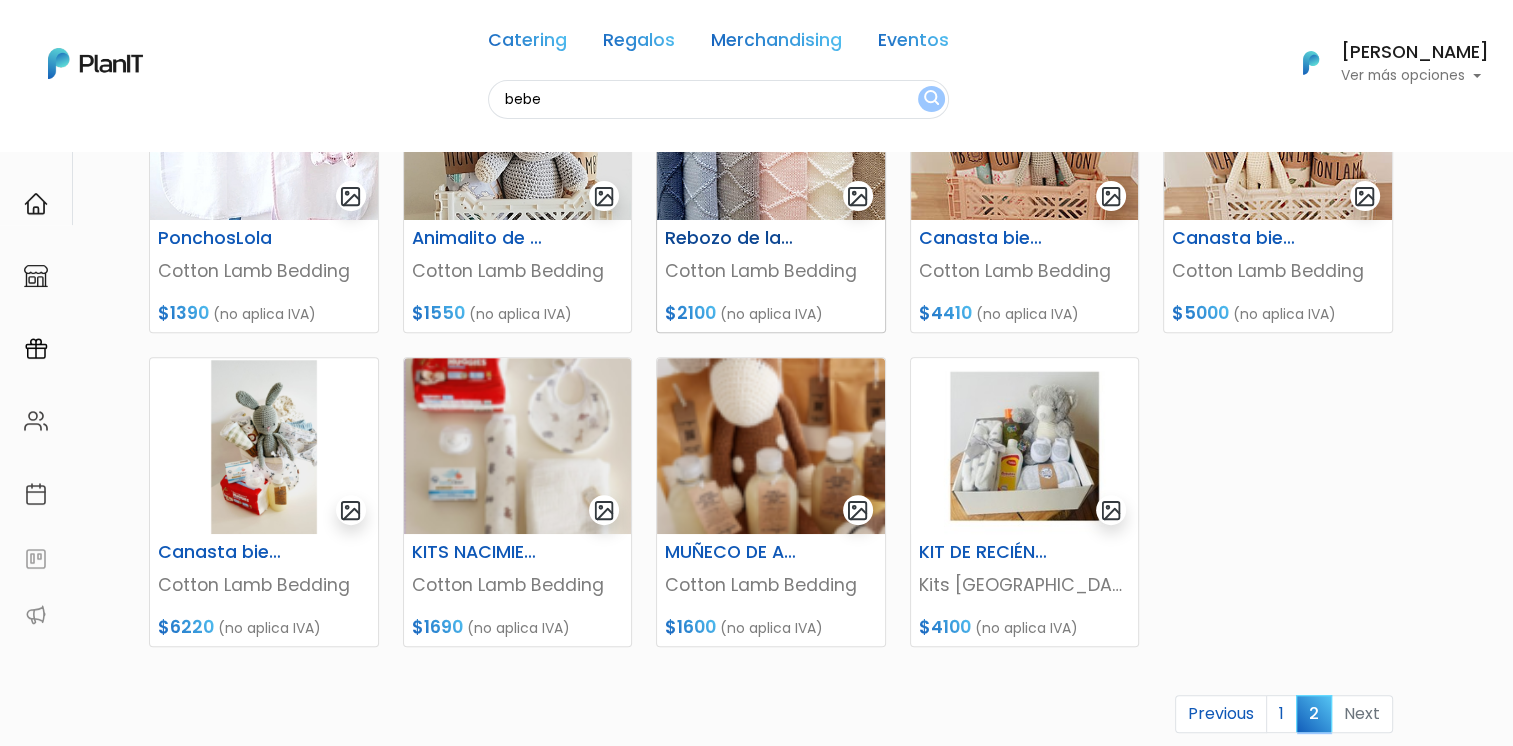 scroll, scrollTop: 800, scrollLeft: 0, axis: vertical 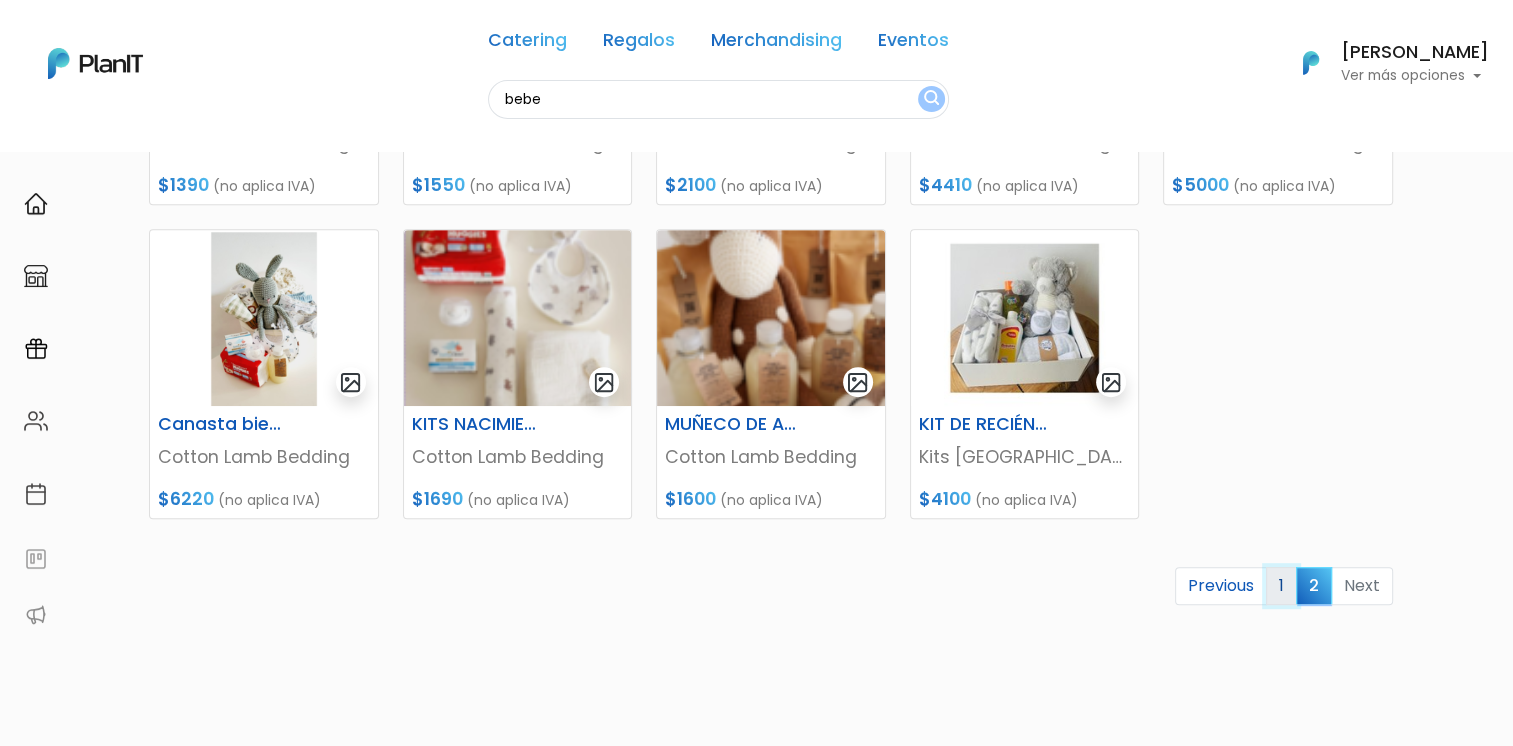 click on "1" at bounding box center (1281, 586) 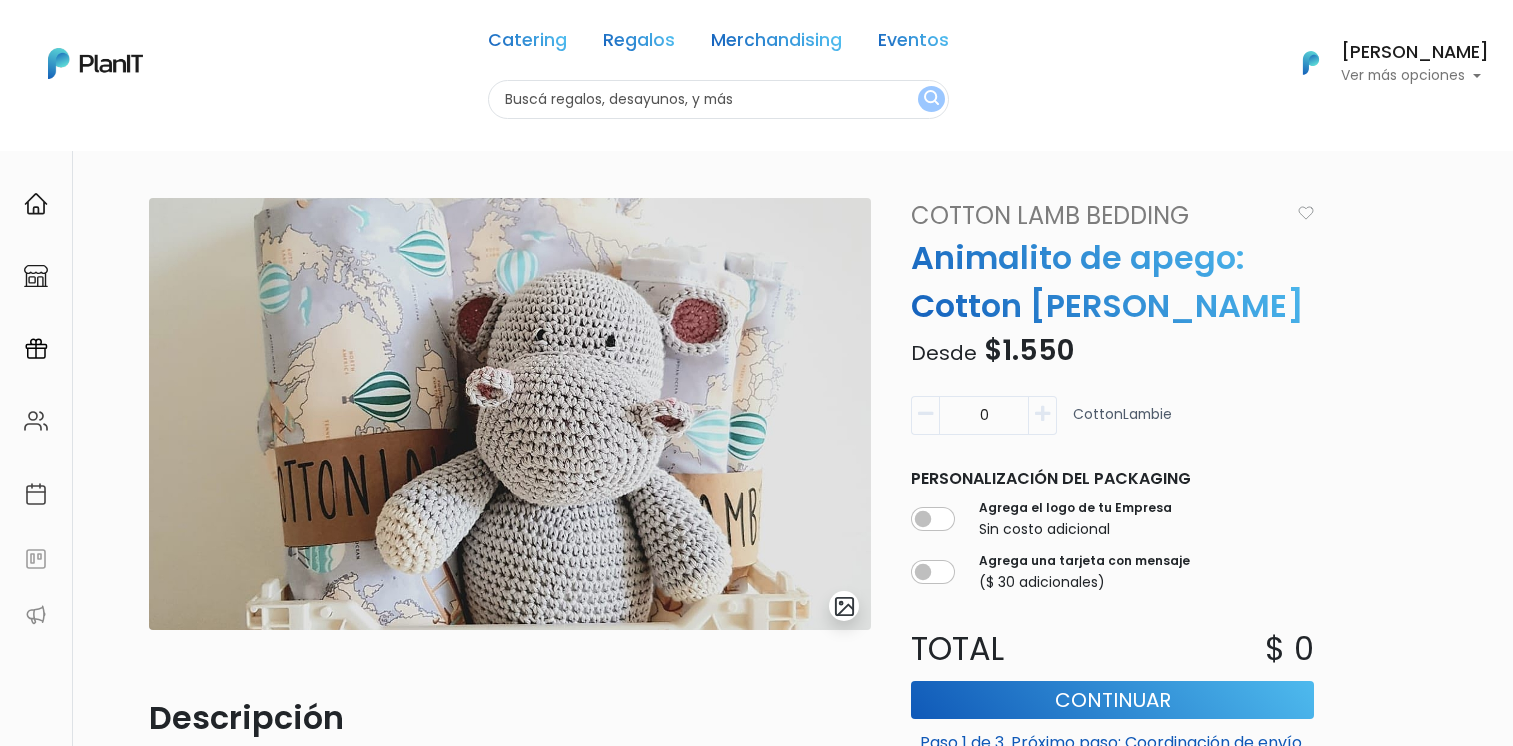 scroll, scrollTop: 0, scrollLeft: 0, axis: both 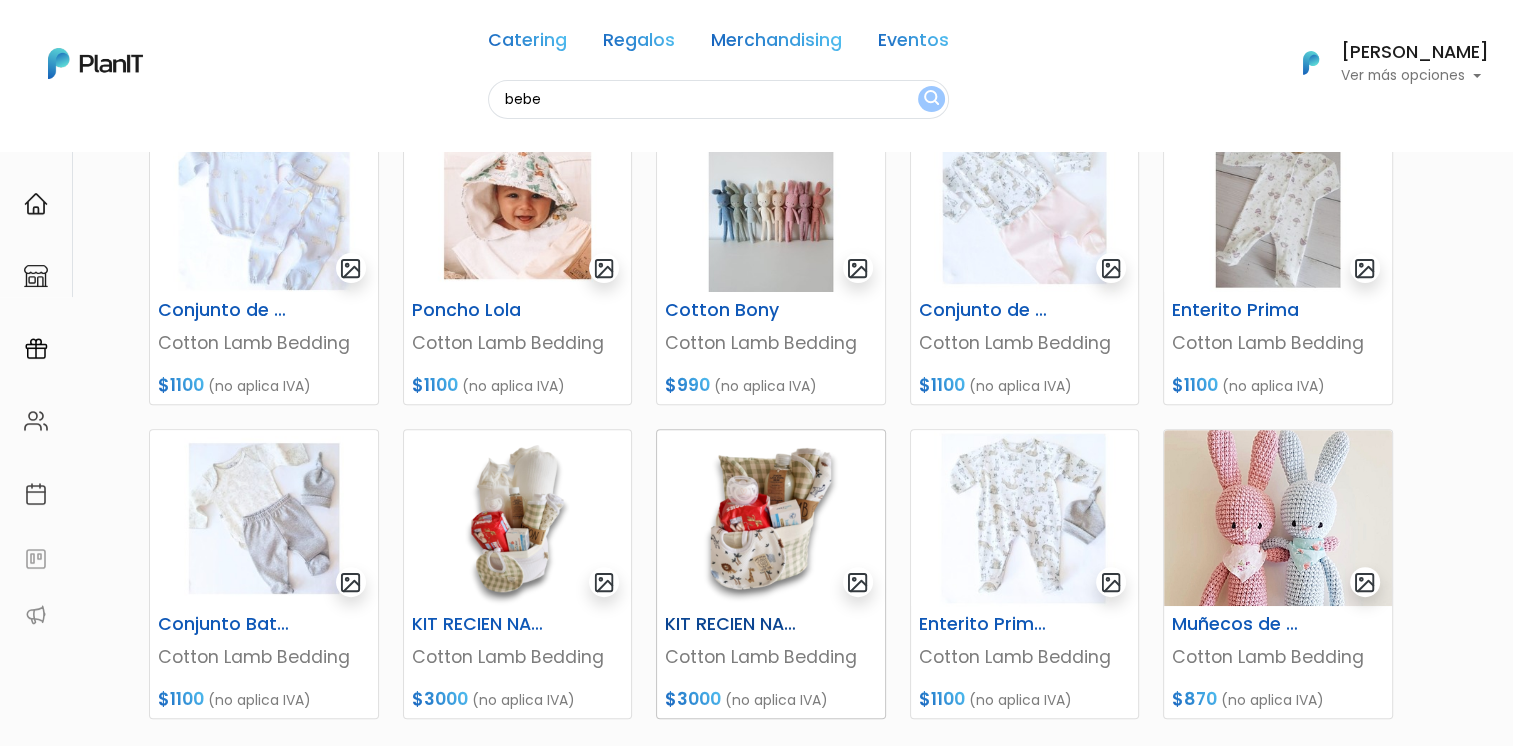 click at bounding box center (771, 518) 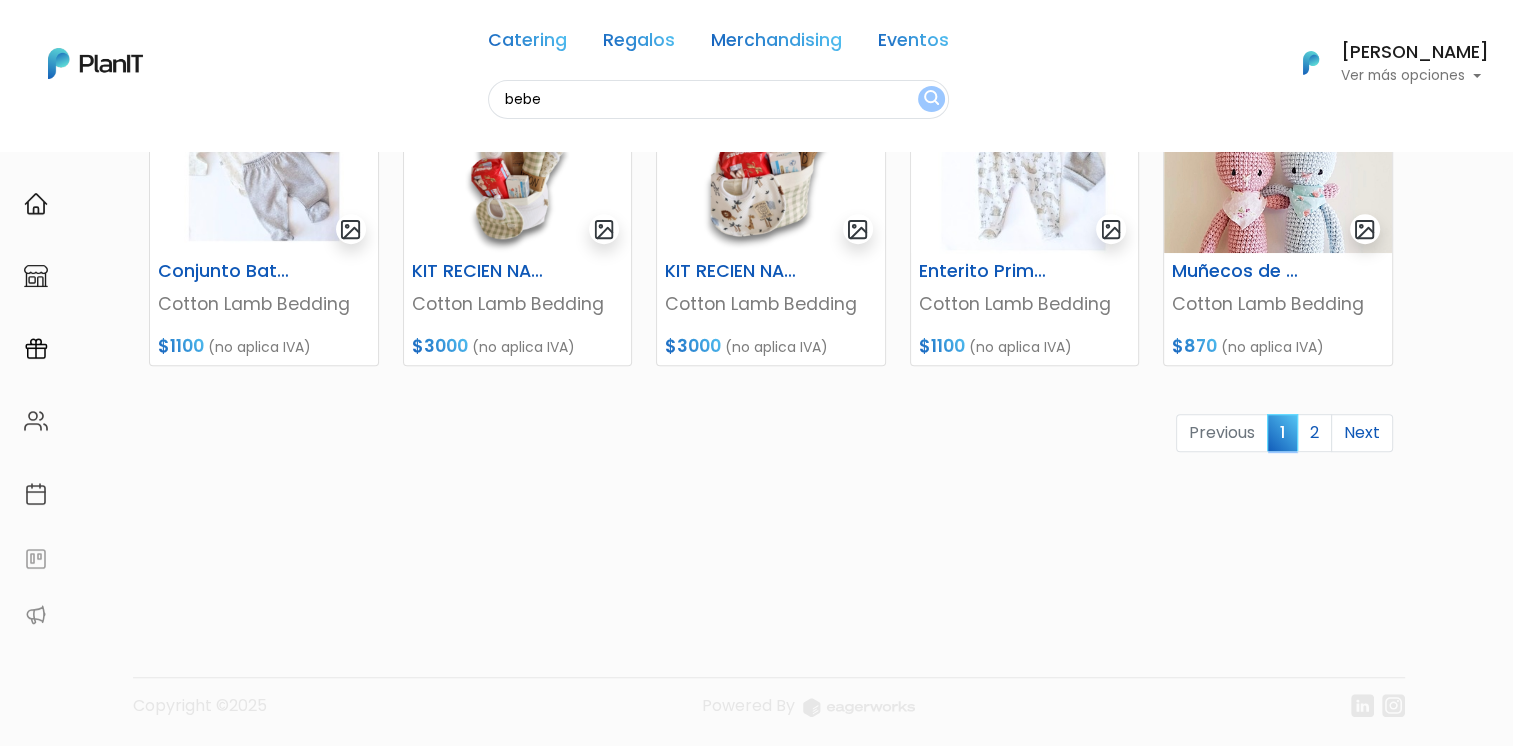 scroll, scrollTop: 954, scrollLeft: 0, axis: vertical 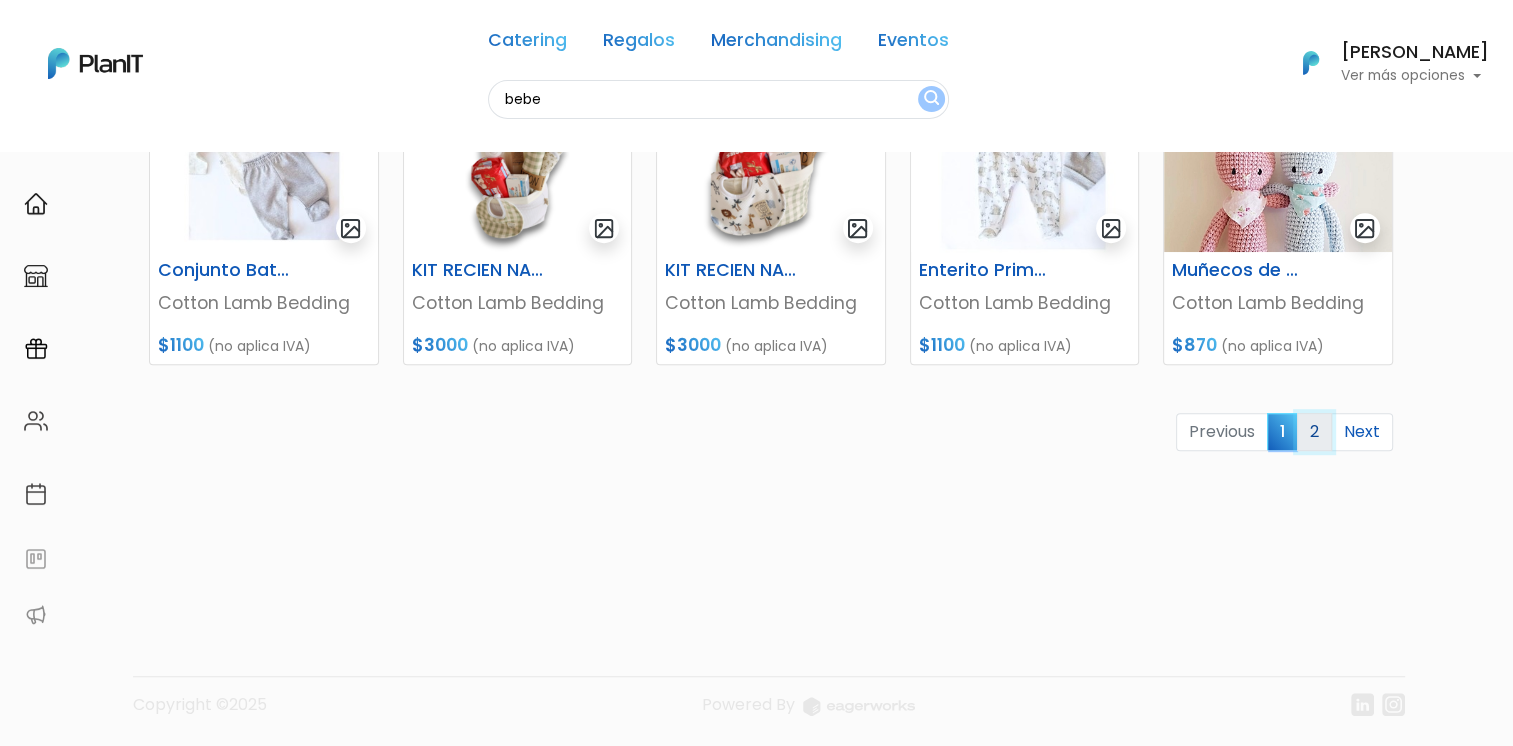 click on "2" at bounding box center (1314, 432) 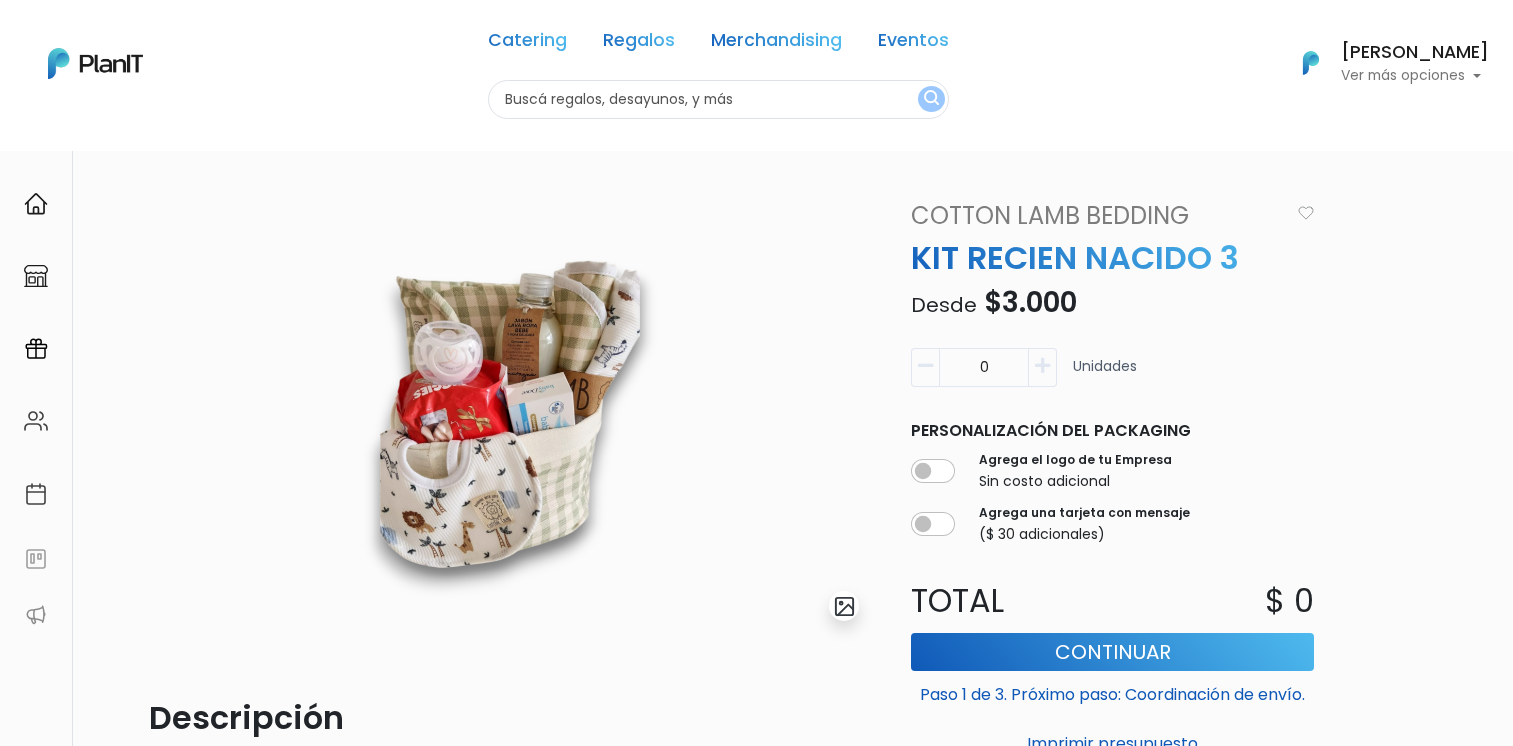 scroll, scrollTop: 0, scrollLeft: 0, axis: both 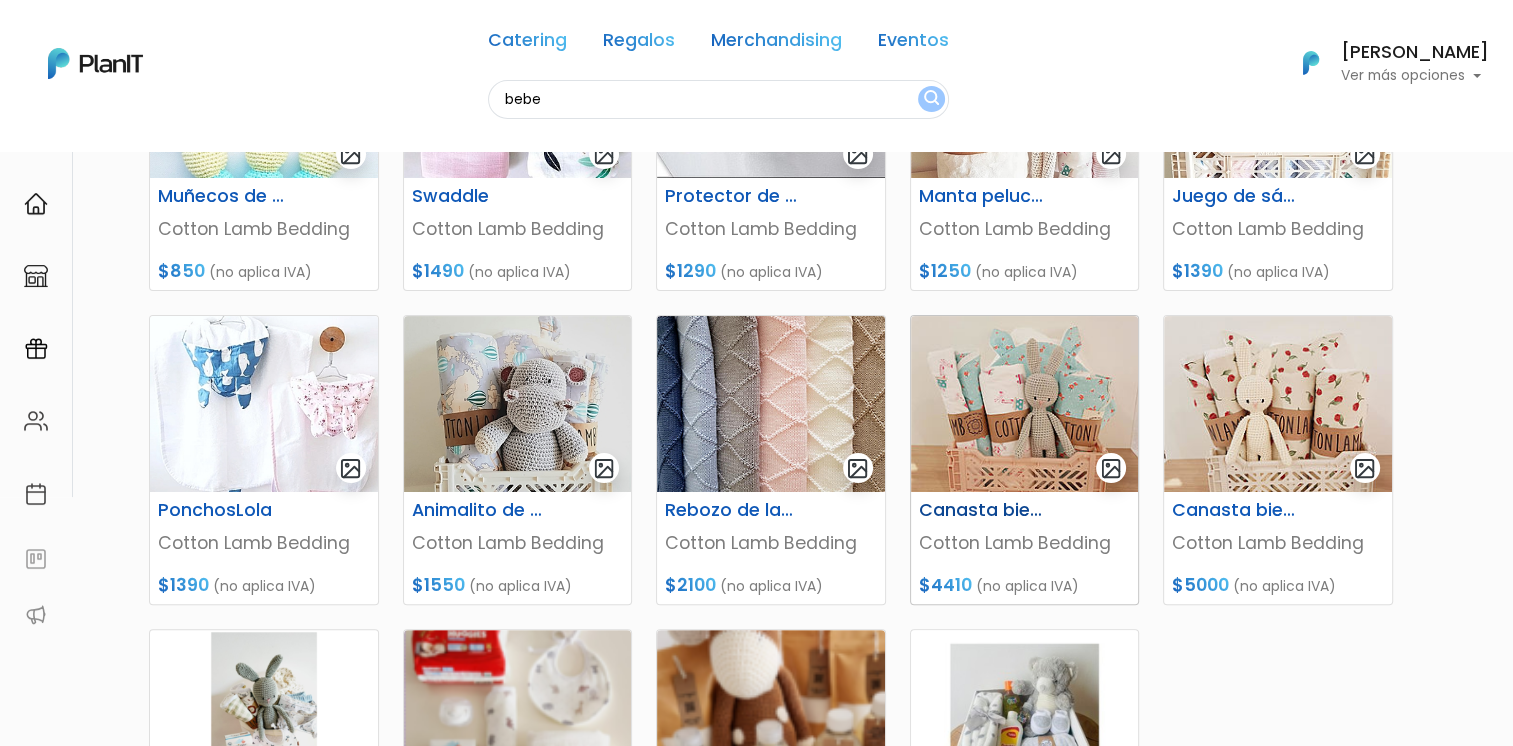 click at bounding box center [1025, 404] 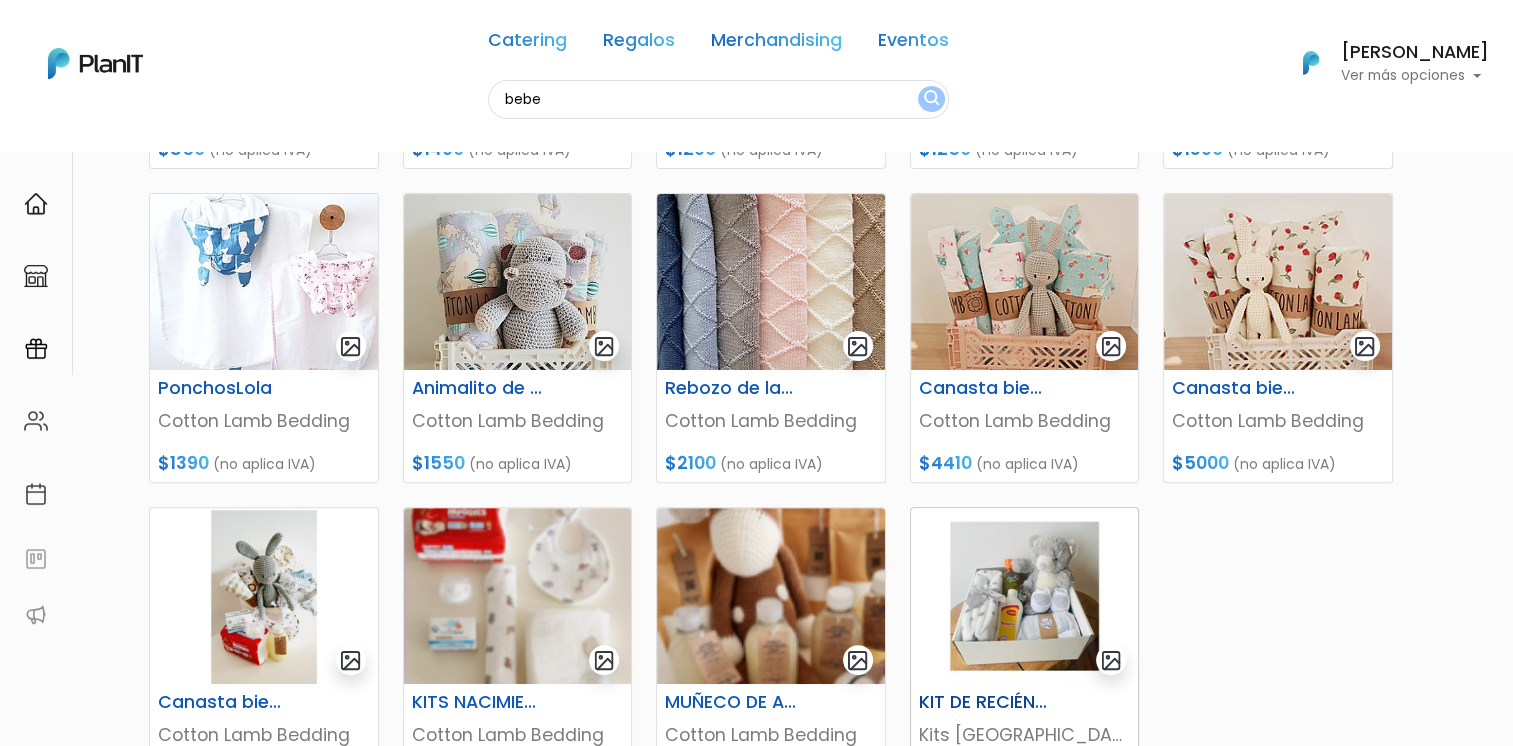 scroll, scrollTop: 500, scrollLeft: 0, axis: vertical 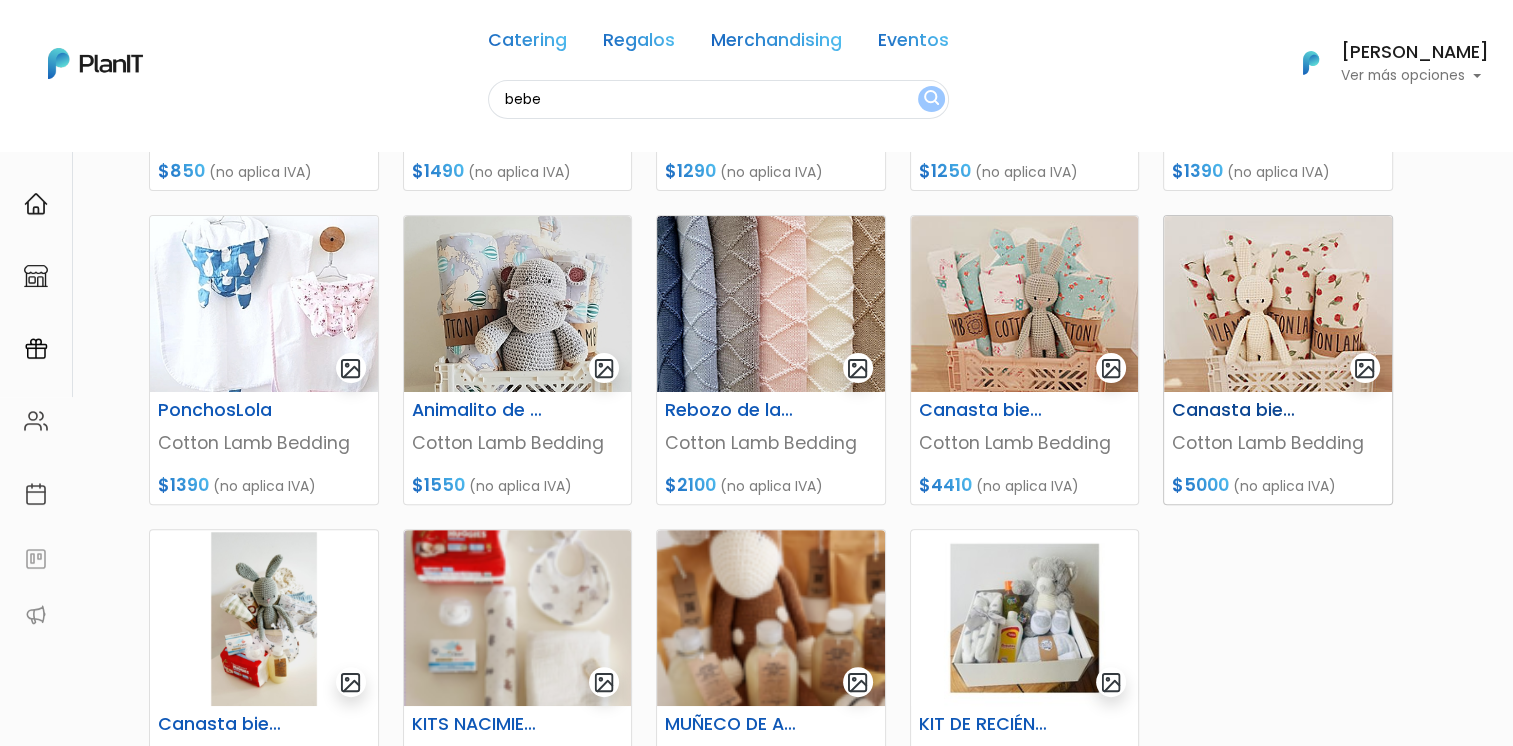click at bounding box center (1278, 304) 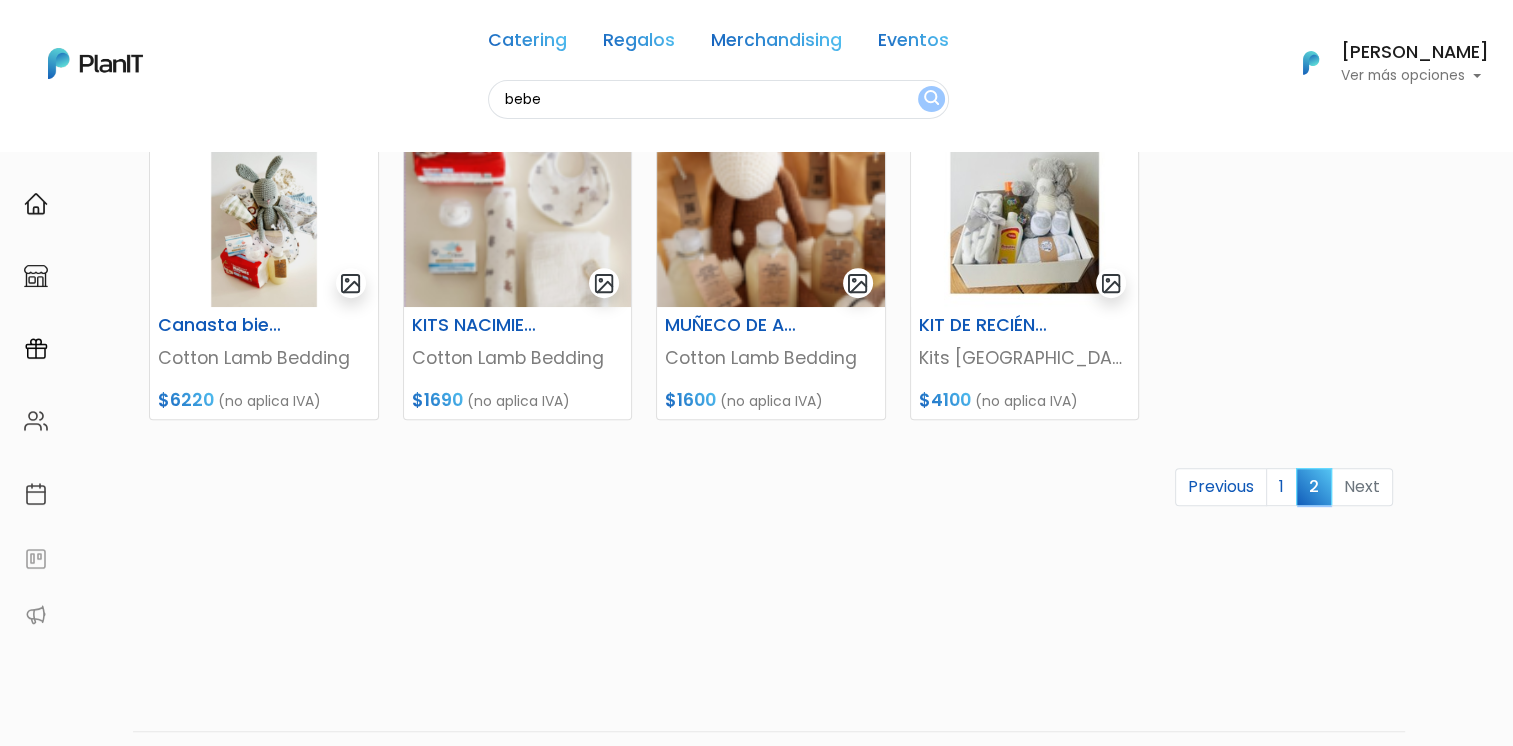 scroll, scrollTop: 900, scrollLeft: 0, axis: vertical 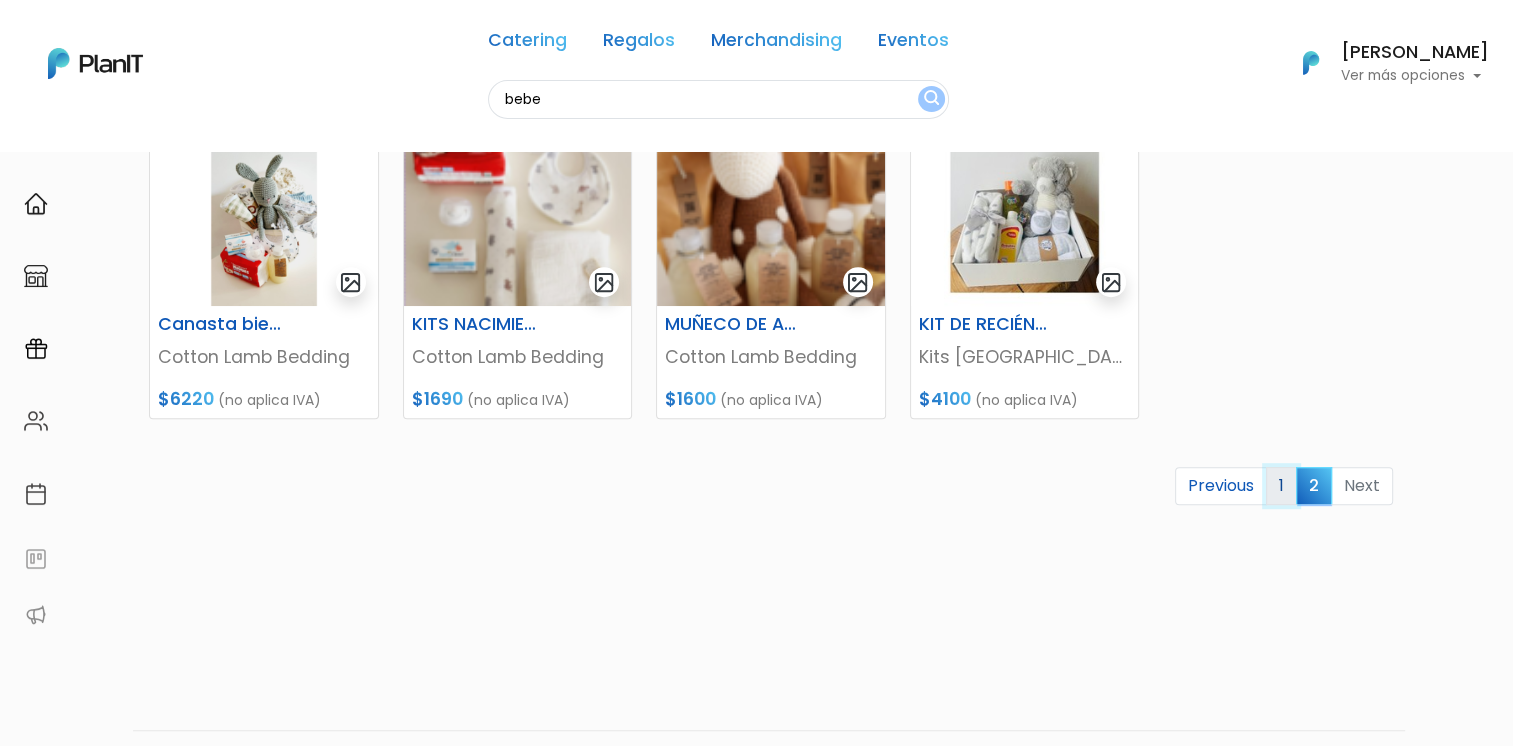 click on "1" at bounding box center (1281, 486) 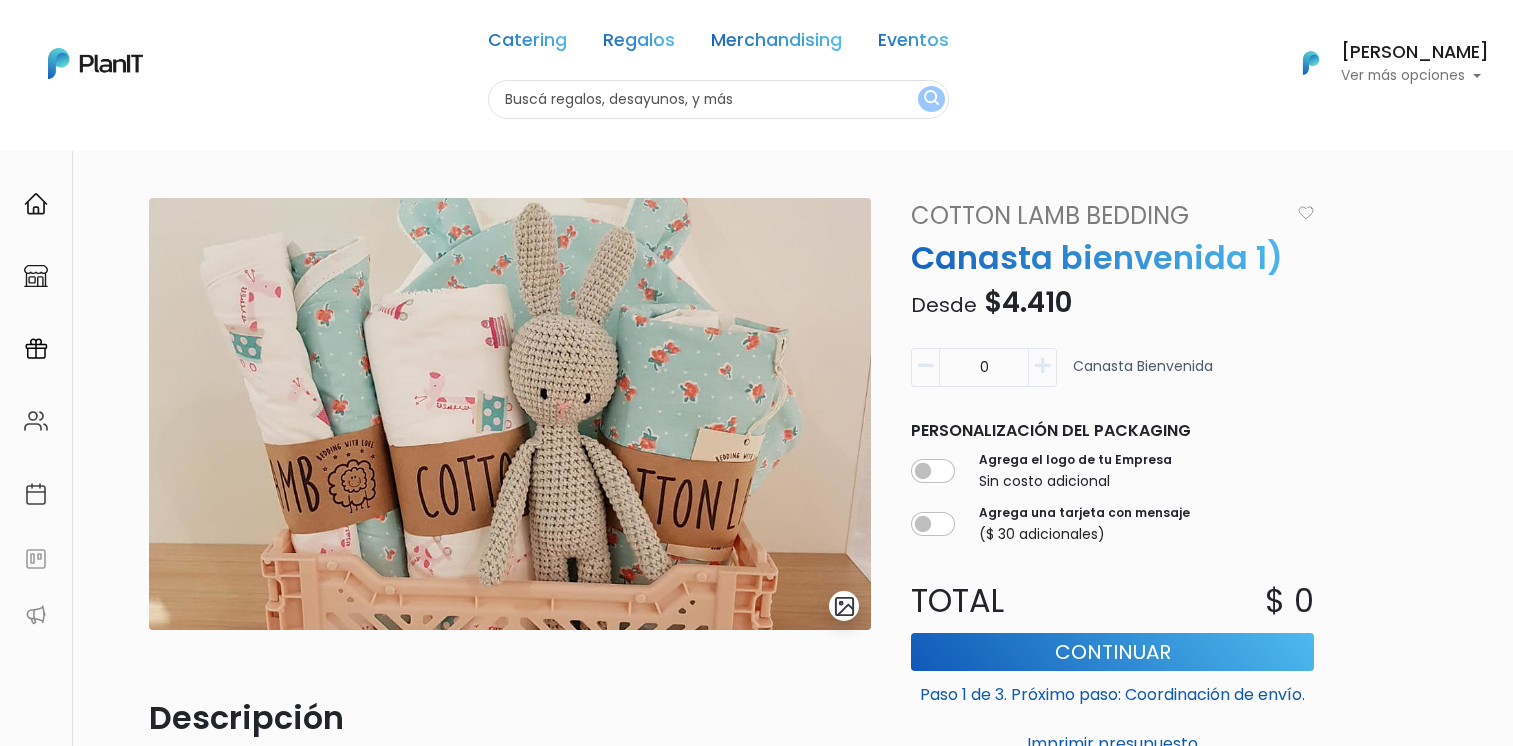 scroll, scrollTop: 0, scrollLeft: 0, axis: both 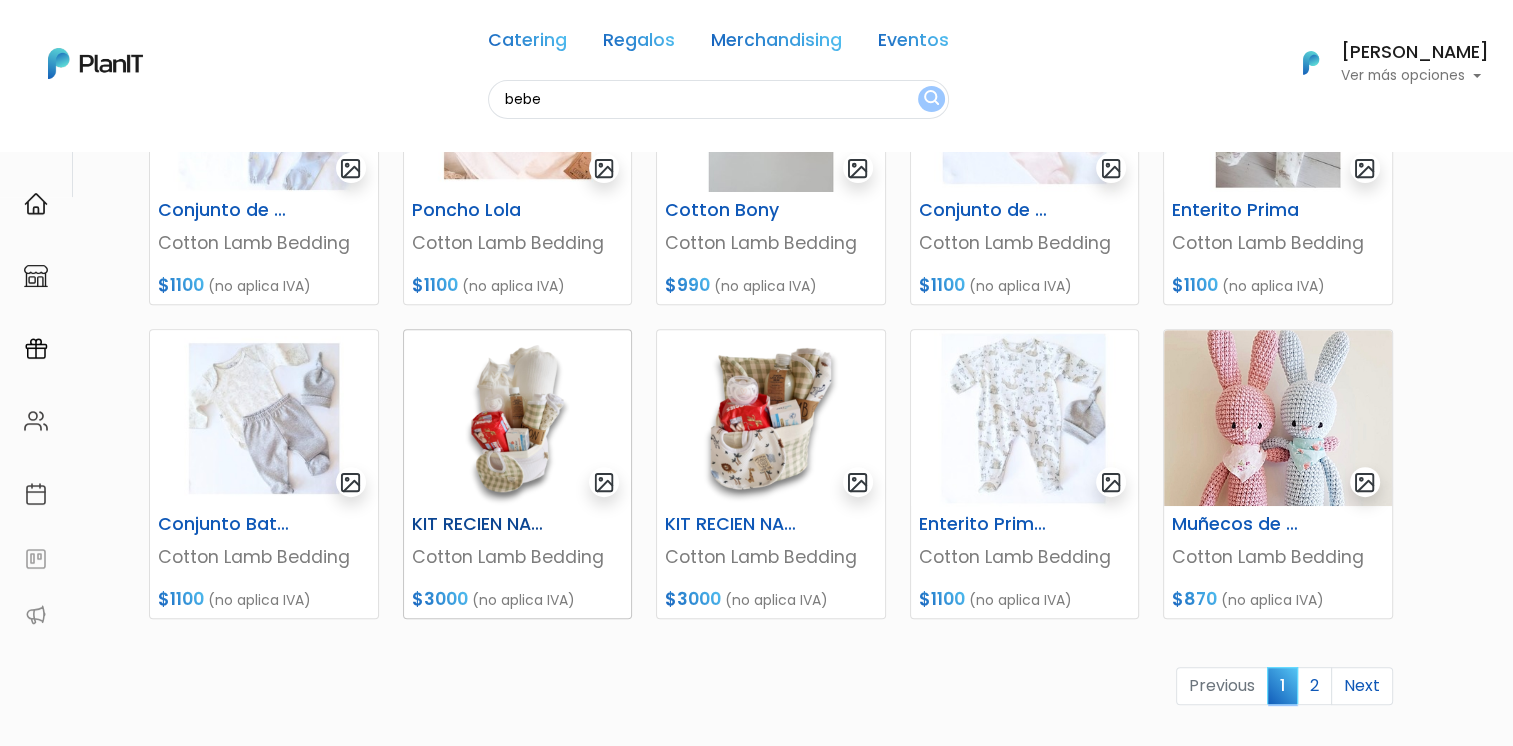 click at bounding box center (518, 418) 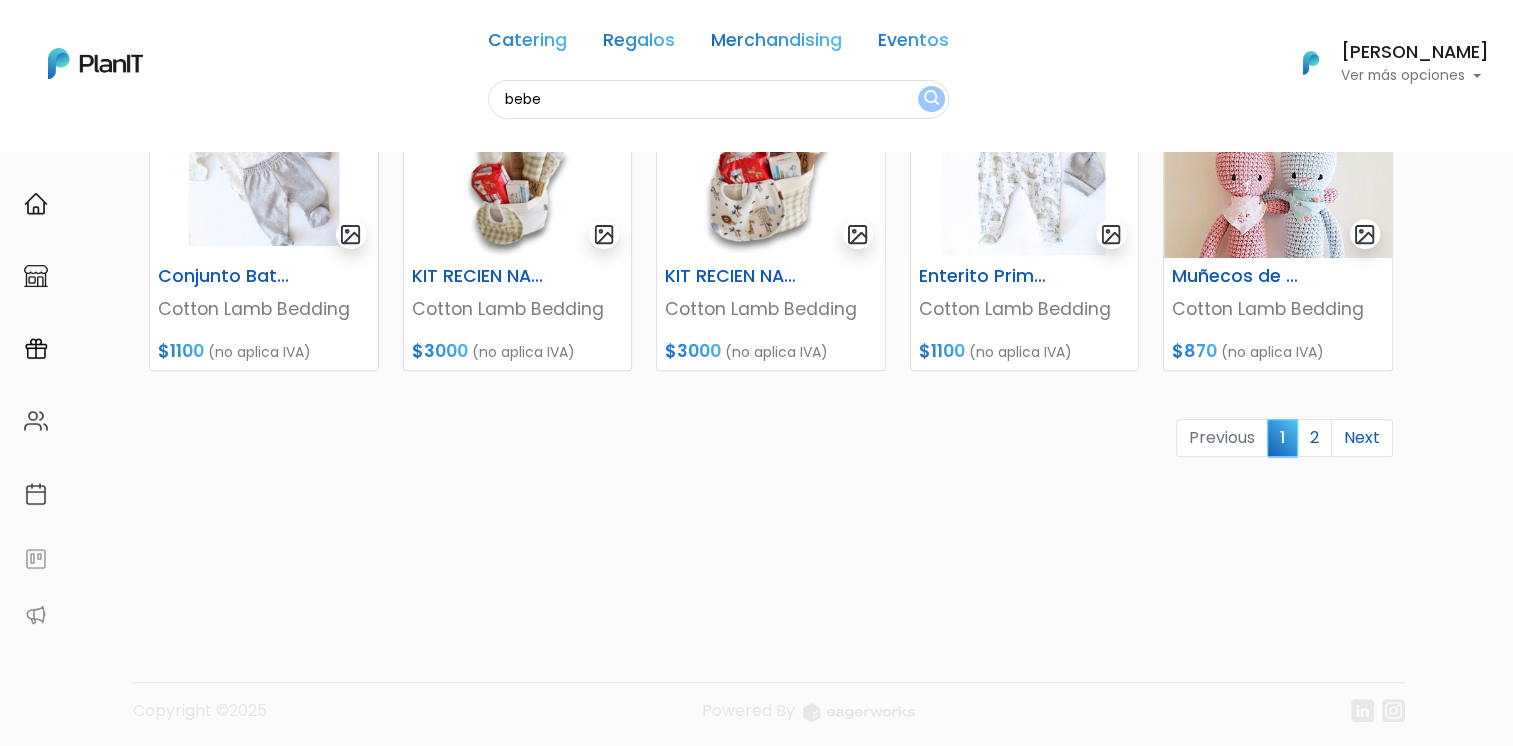 scroll, scrollTop: 954, scrollLeft: 0, axis: vertical 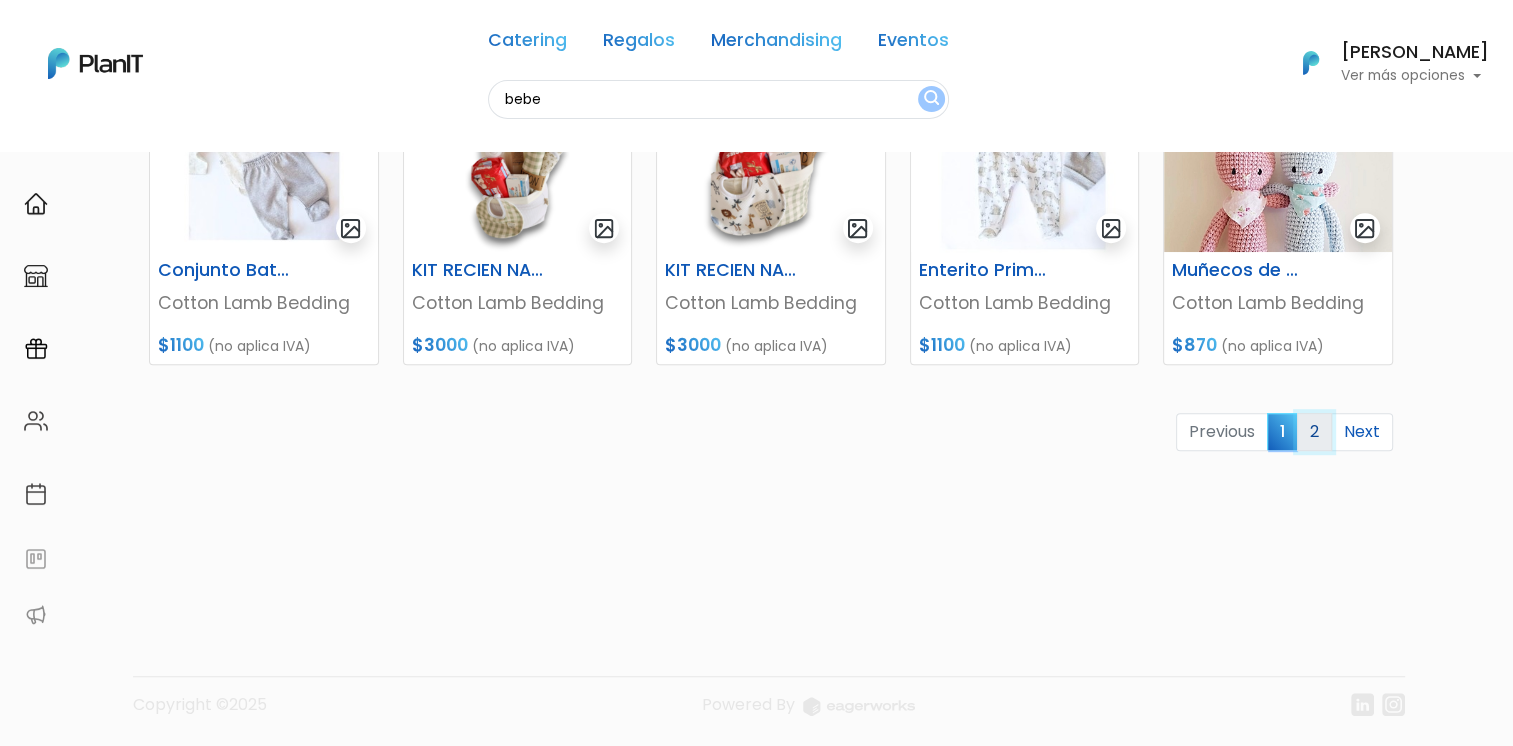 click on "2" at bounding box center [1314, 432] 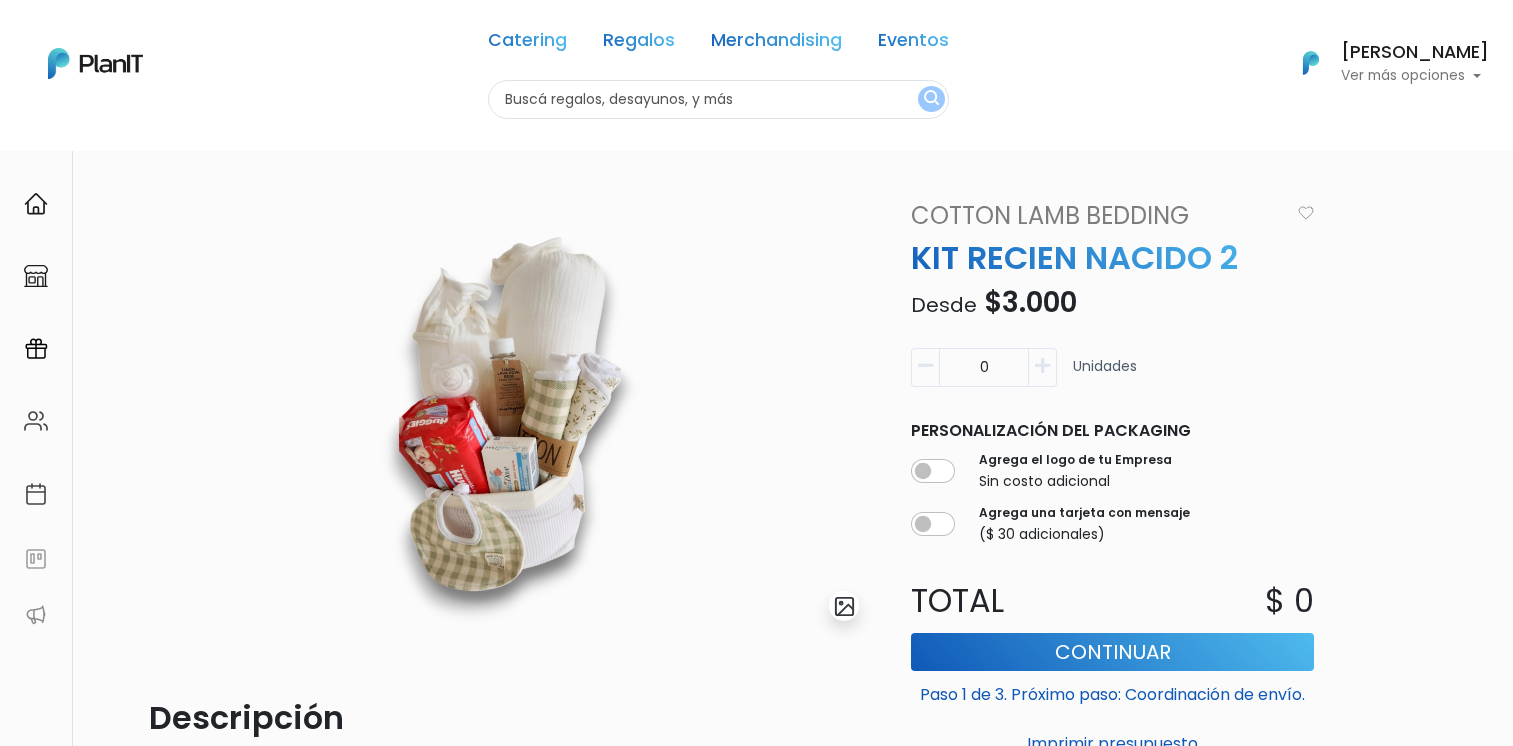 scroll, scrollTop: 0, scrollLeft: 0, axis: both 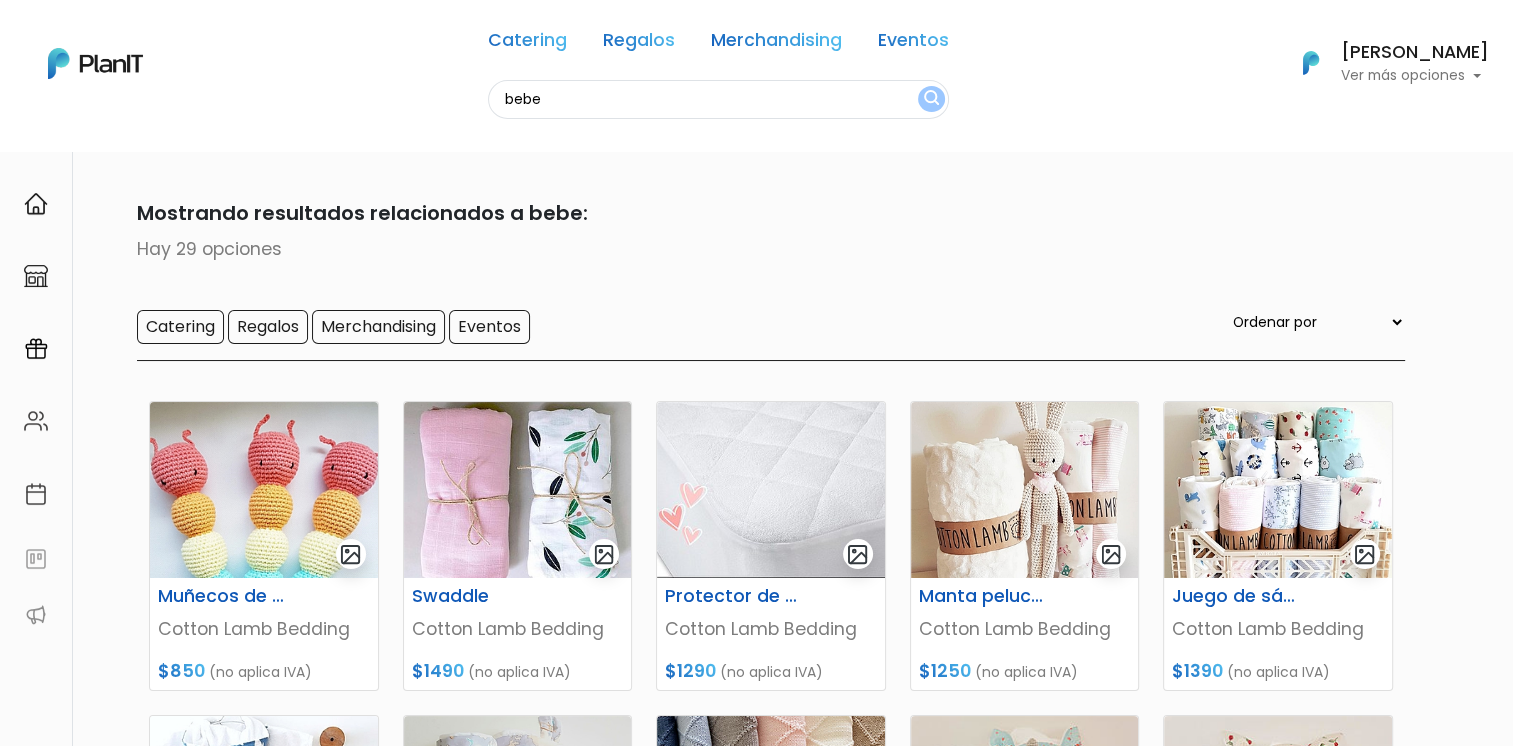 drag, startPoint x: 664, startPoint y: 96, endPoint x: 525, endPoint y: 87, distance: 139.29106 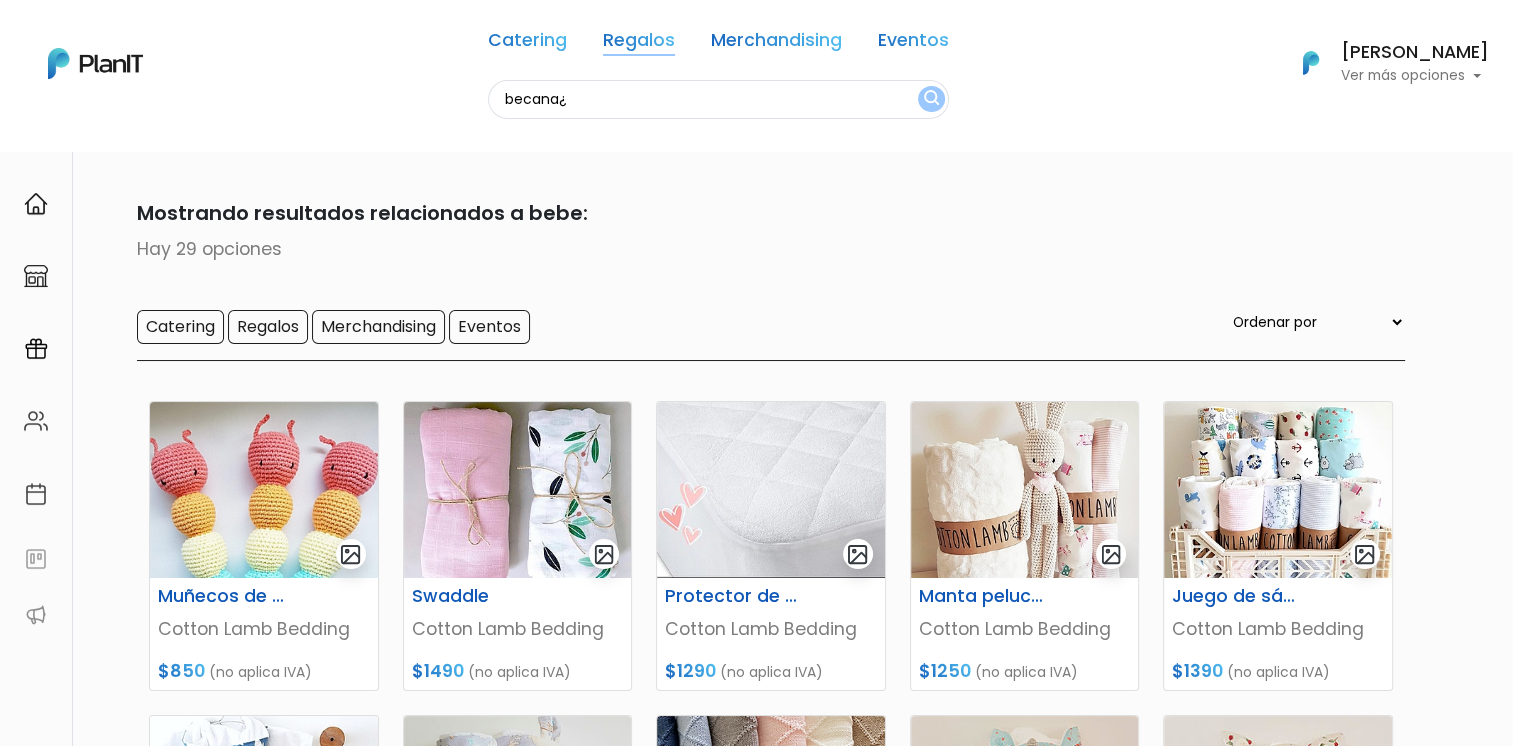 type on "becana¿" 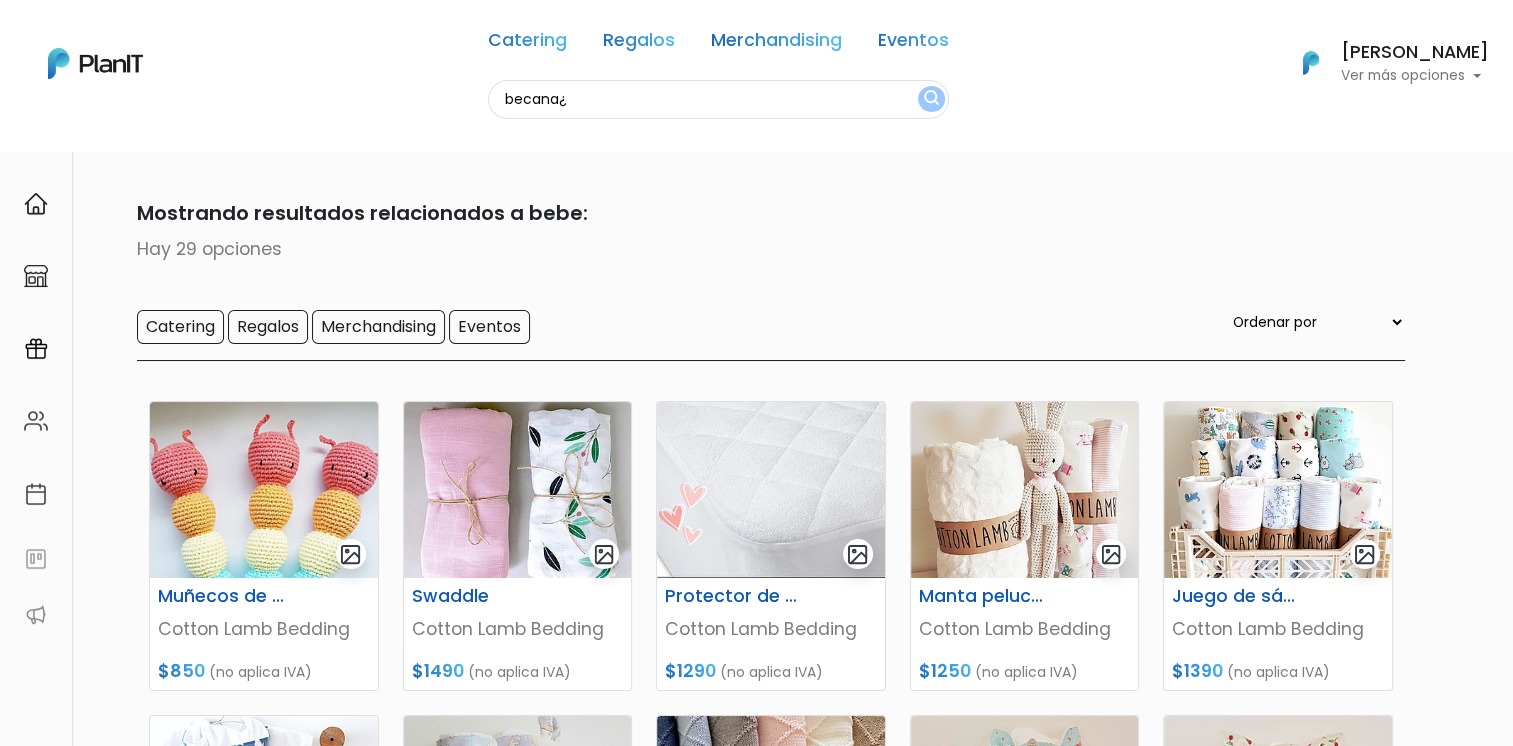 click on "Regalos" at bounding box center (639, 44) 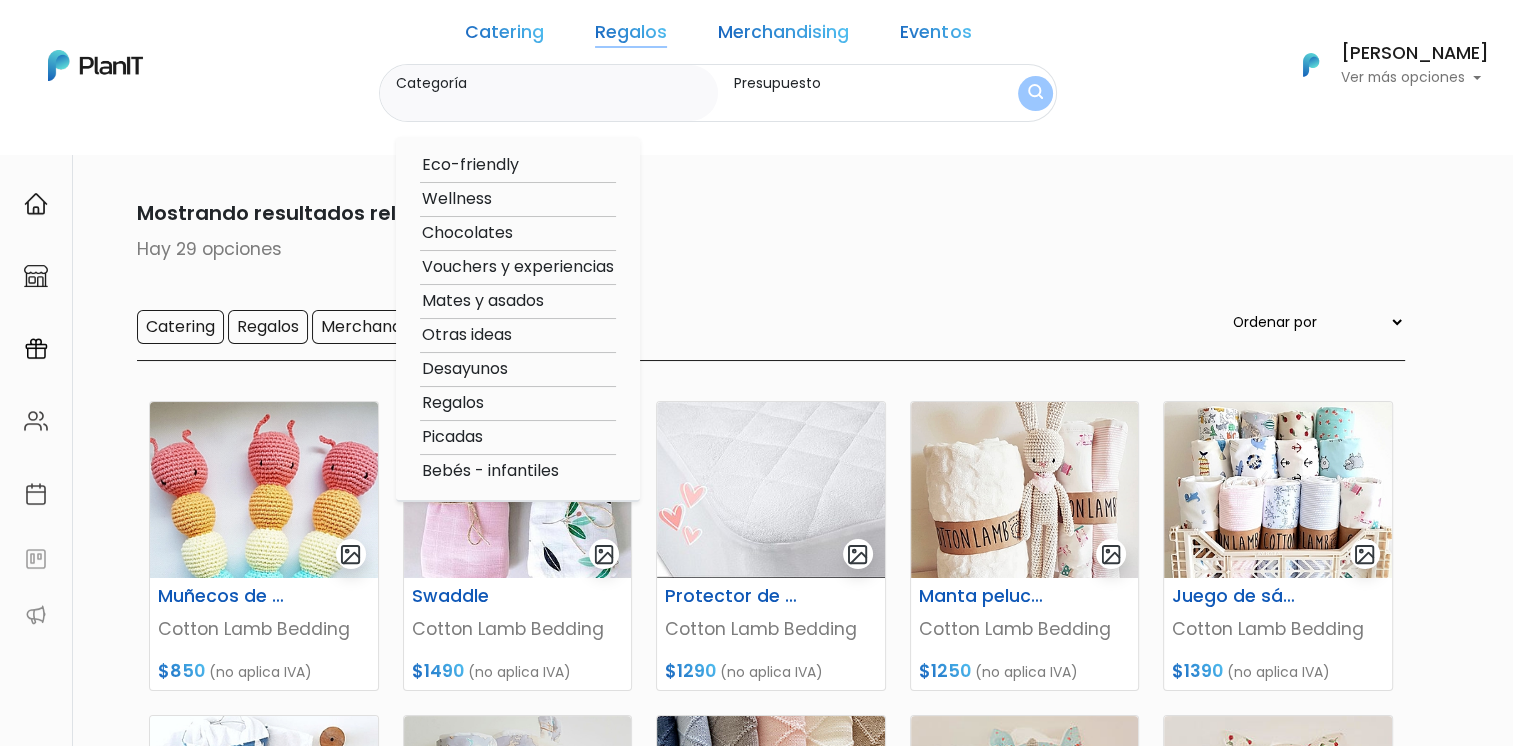 click on "Bebés - infantiles" at bounding box center [518, 471] 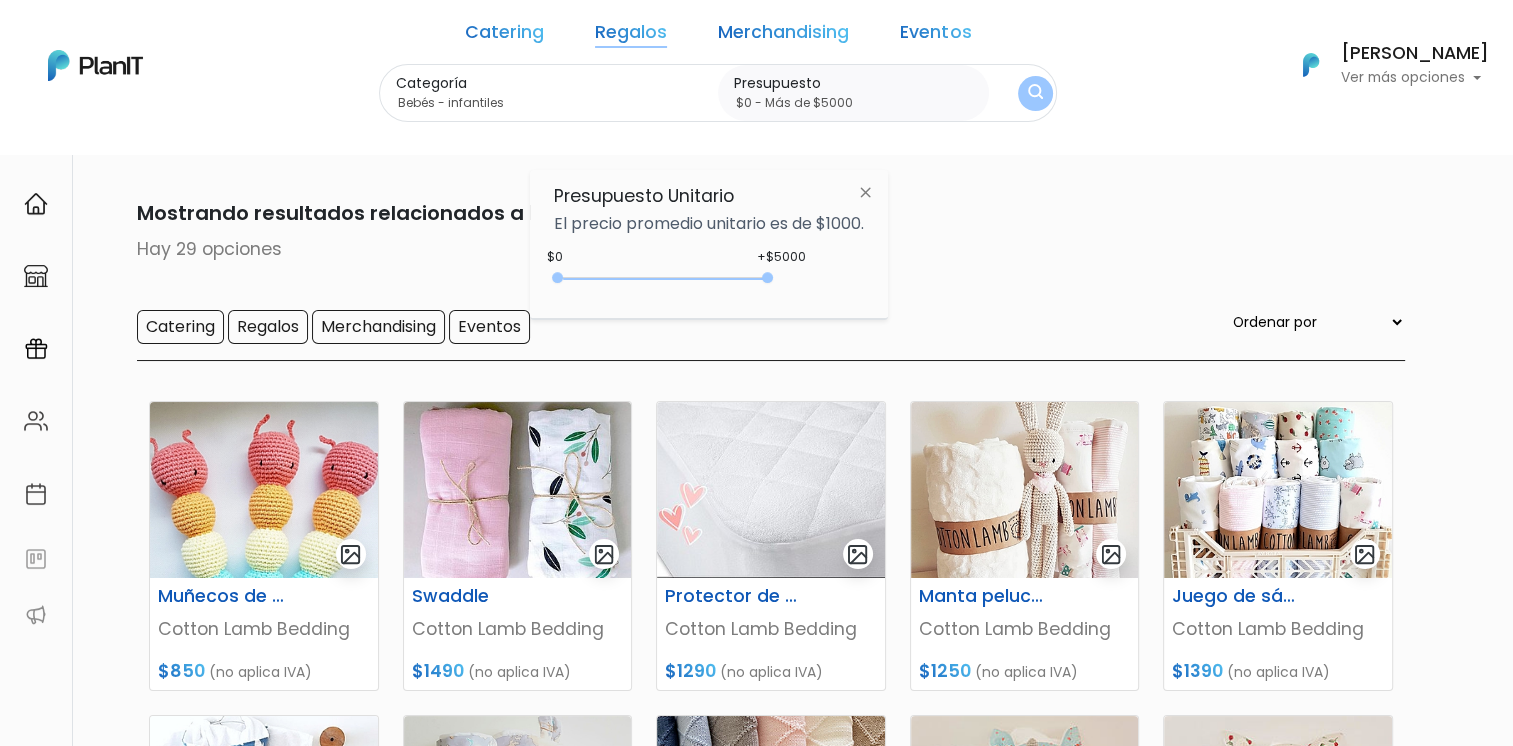 drag, startPoint x: 600, startPoint y: 275, endPoint x: 827, endPoint y: 265, distance: 227.22015 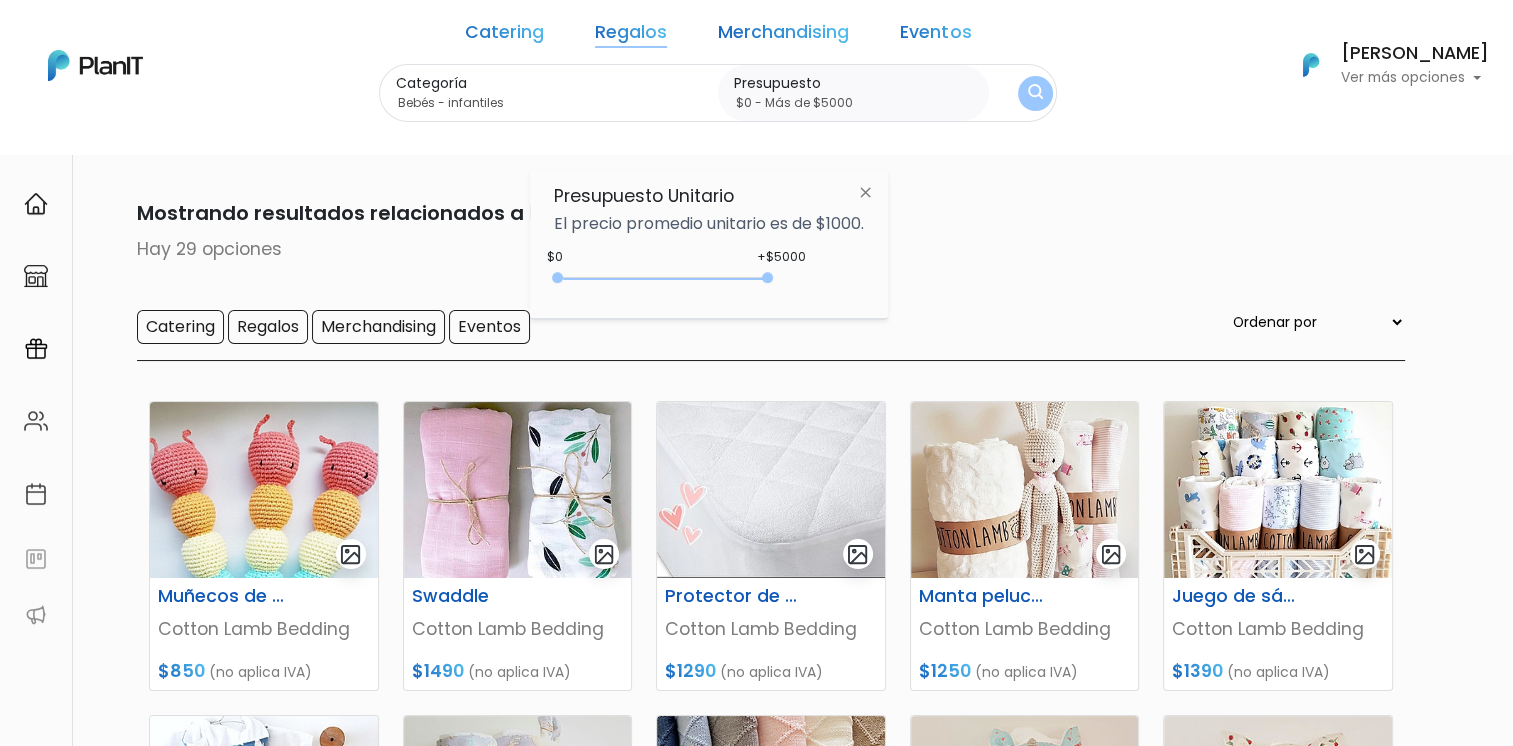 click at bounding box center (1035, 94) 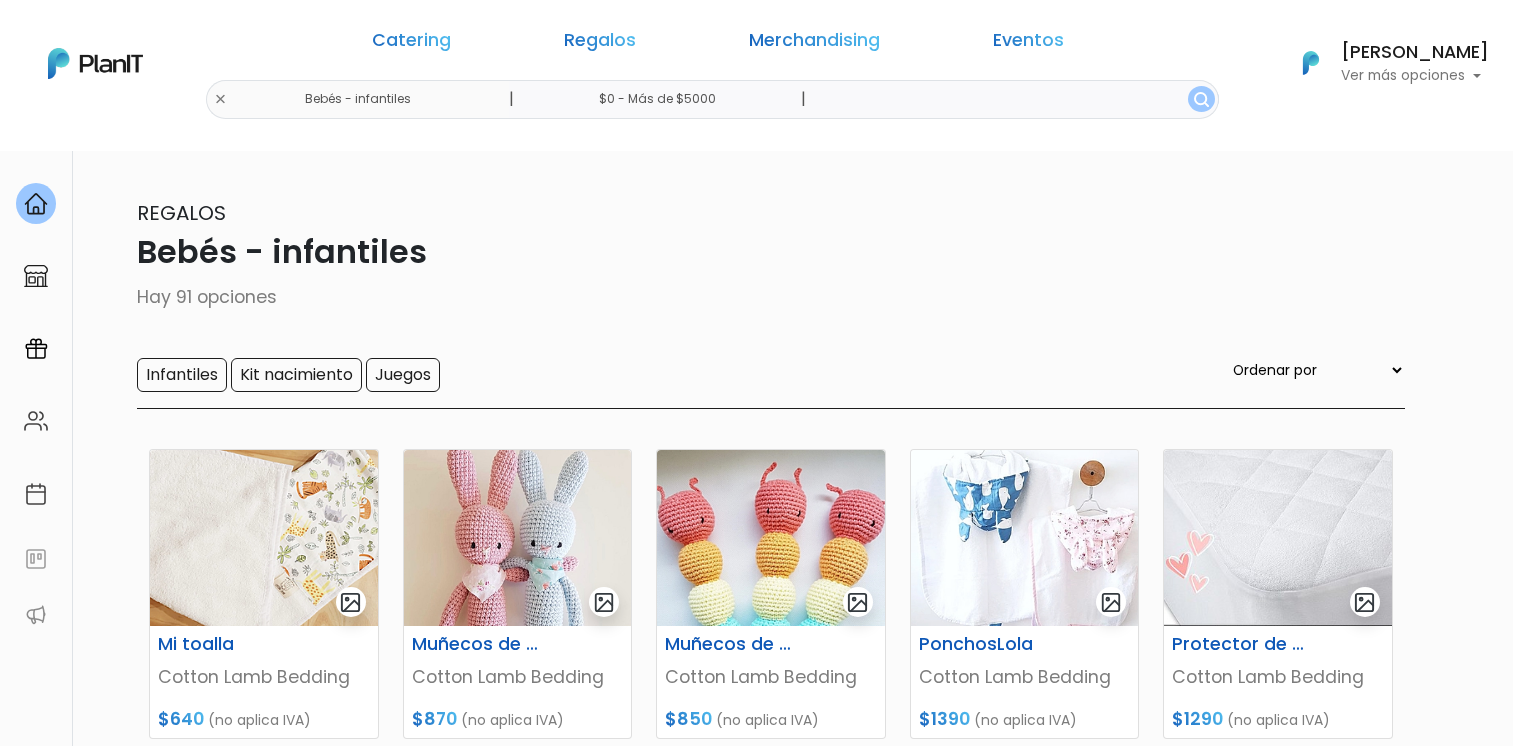 scroll, scrollTop: 0, scrollLeft: 0, axis: both 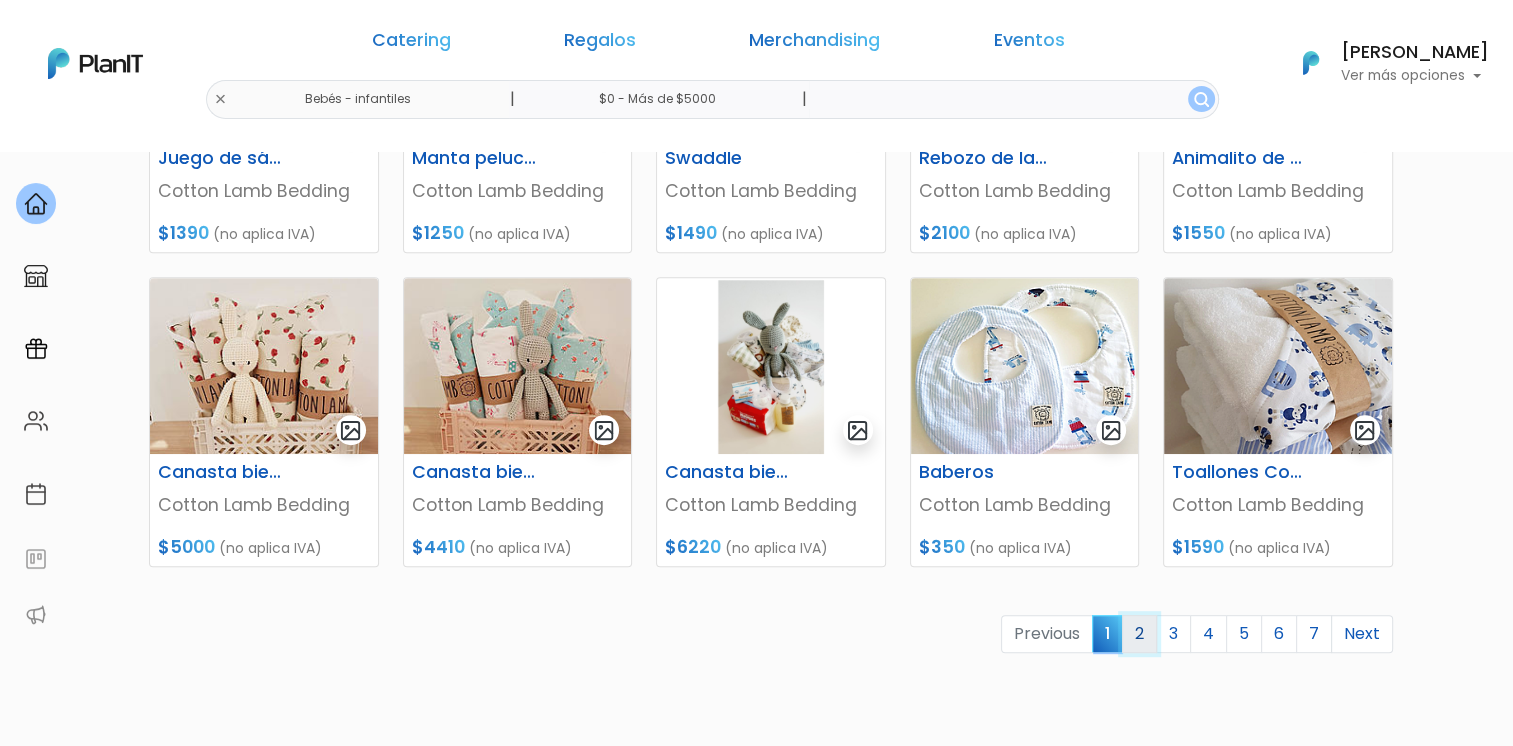 click on "2" at bounding box center [1139, 634] 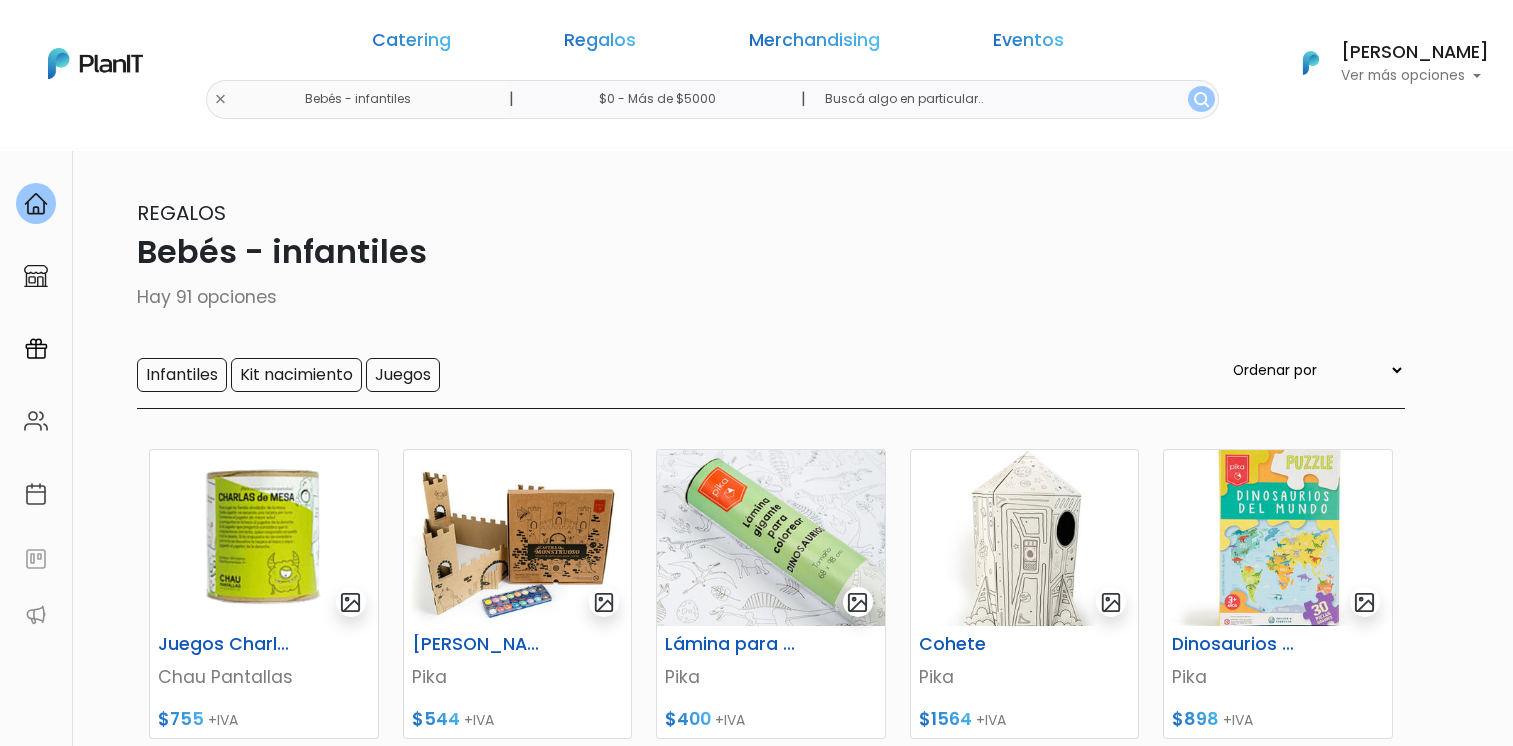 scroll, scrollTop: 0, scrollLeft: 0, axis: both 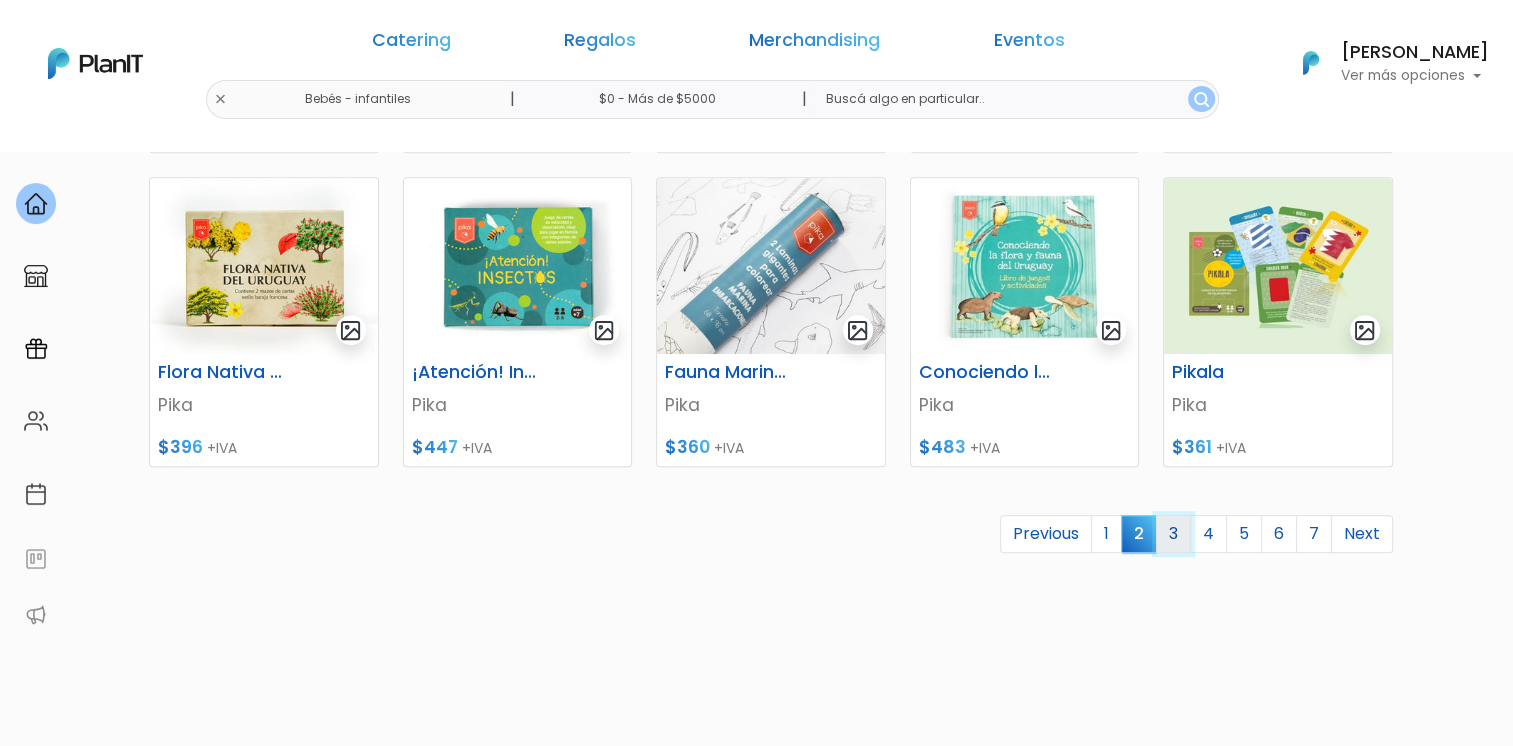 click on "3" at bounding box center (1173, 534) 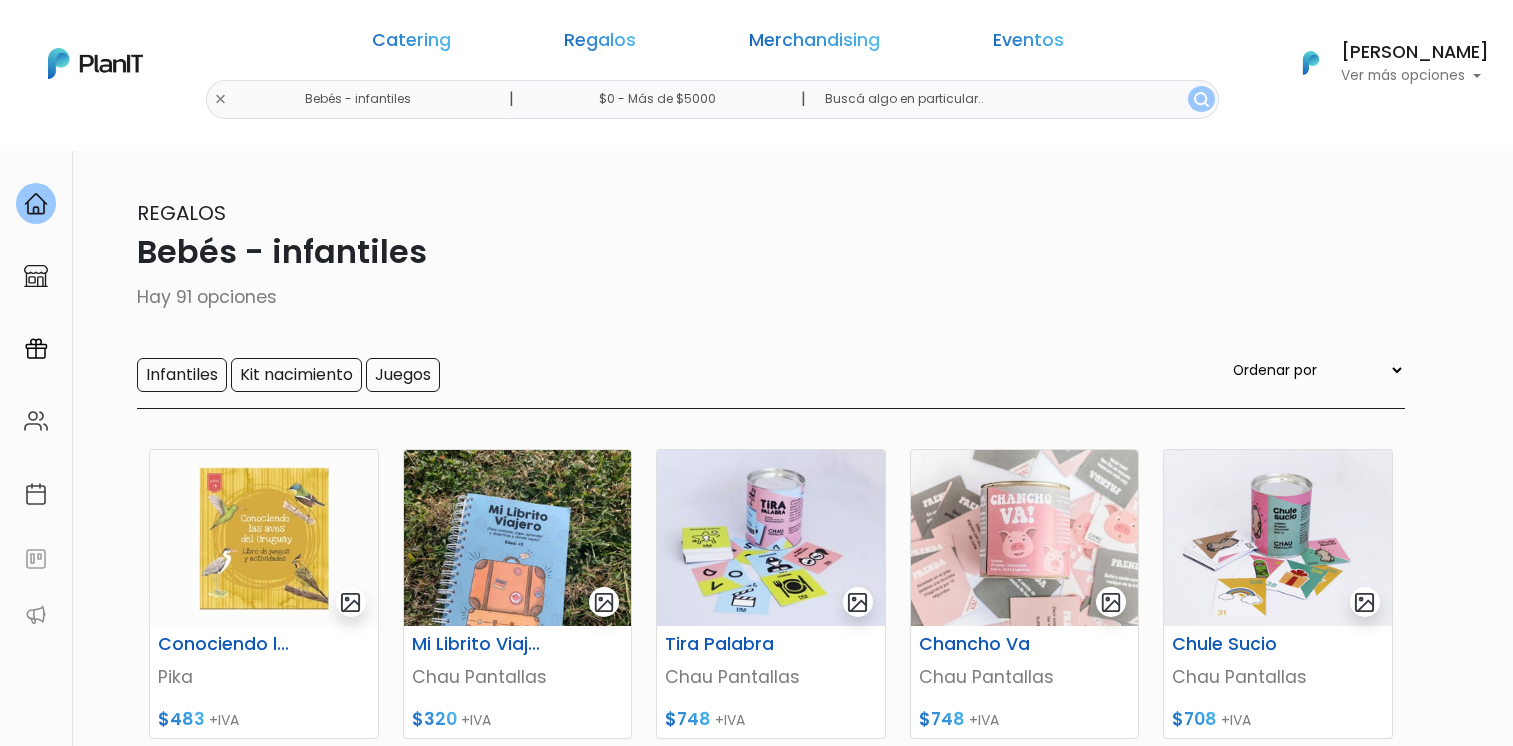 scroll, scrollTop: 0, scrollLeft: 0, axis: both 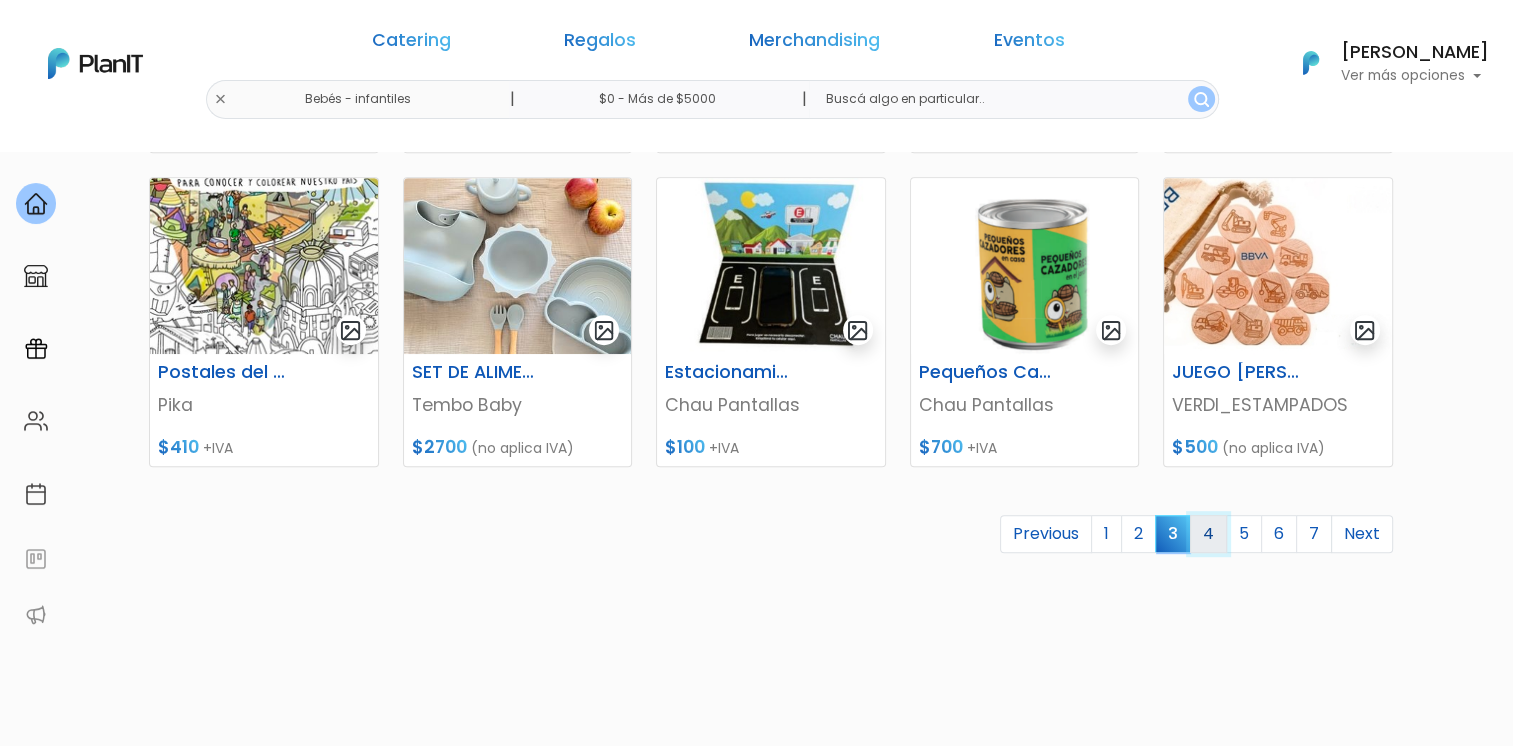 click on "4" at bounding box center (1208, 534) 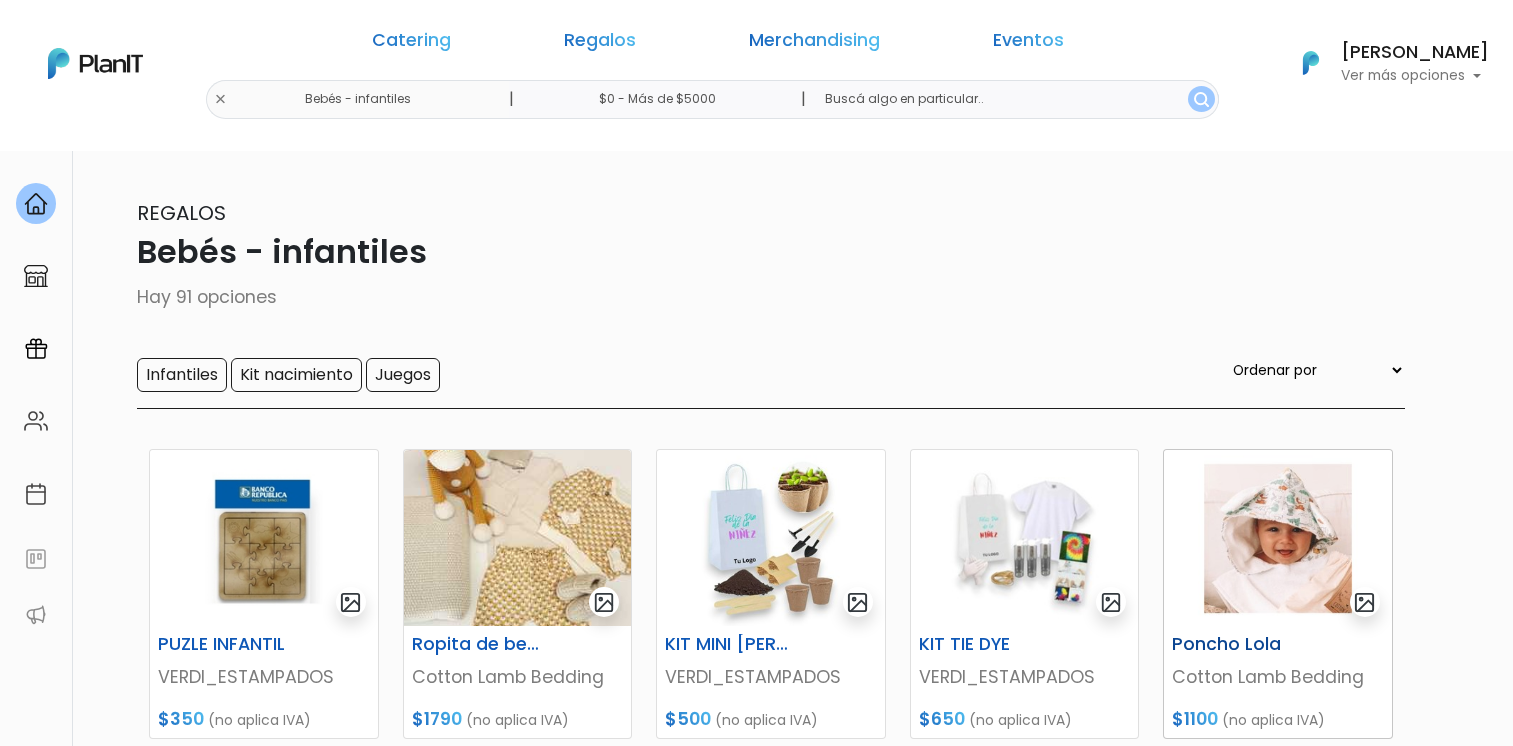 scroll, scrollTop: 0, scrollLeft: 0, axis: both 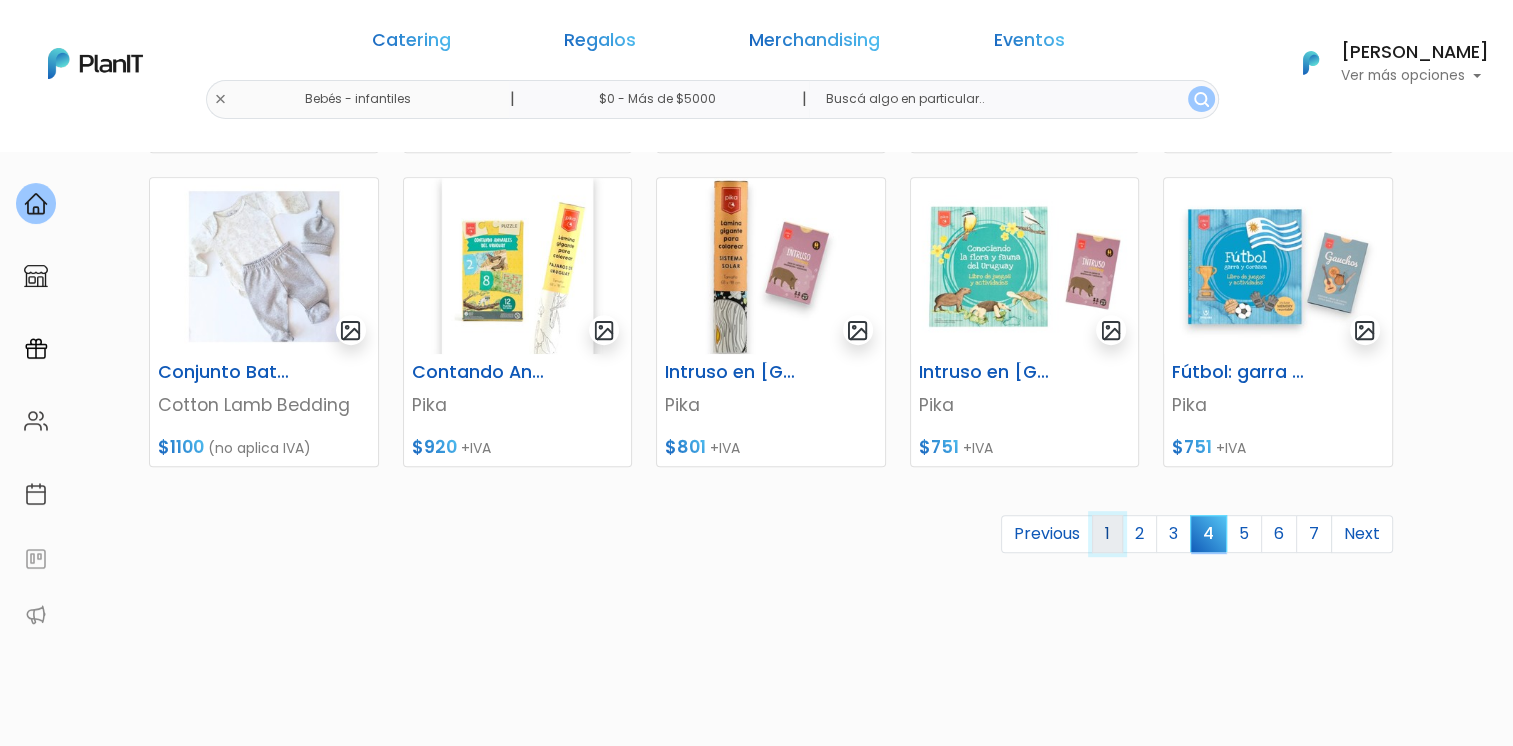 click on "1" at bounding box center [1107, 534] 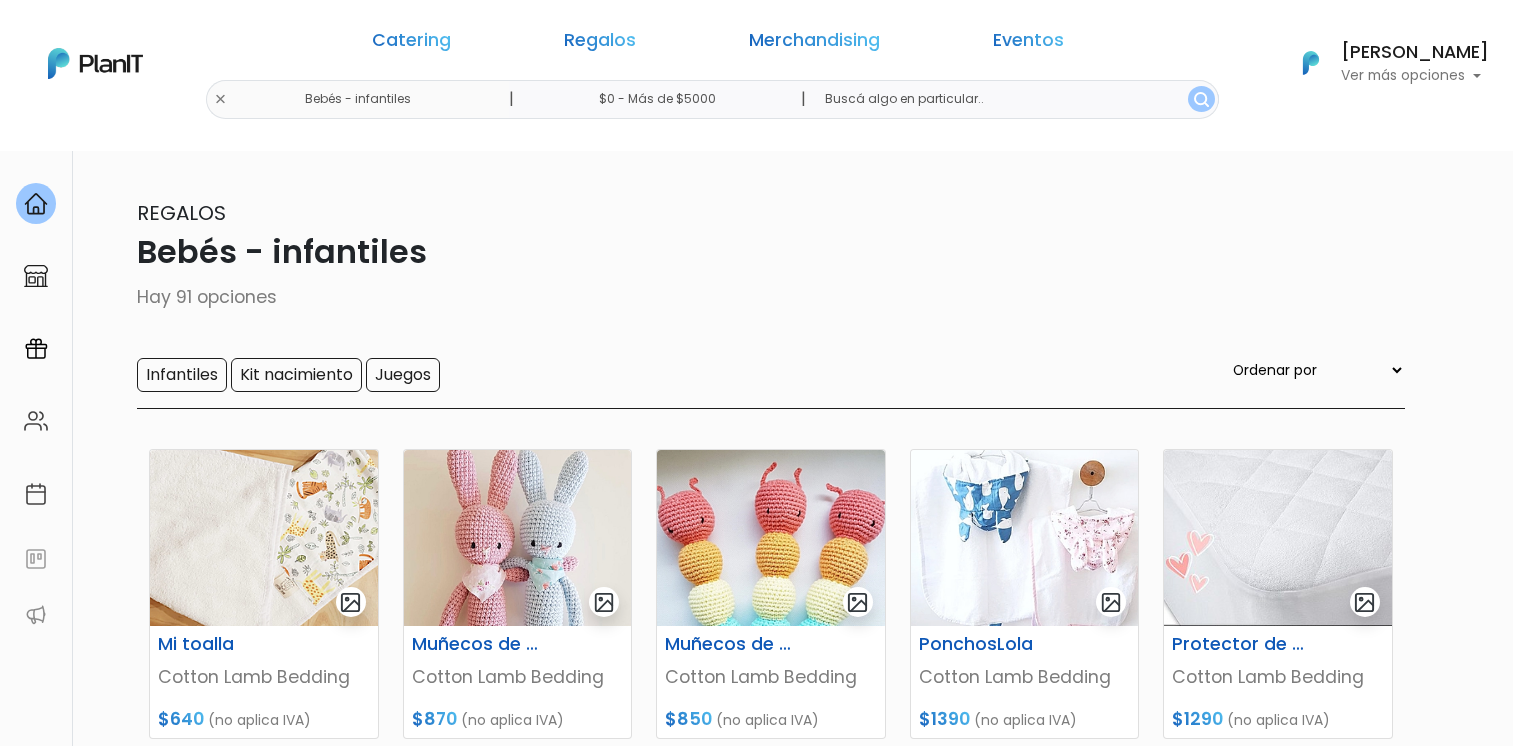 scroll, scrollTop: 0, scrollLeft: 0, axis: both 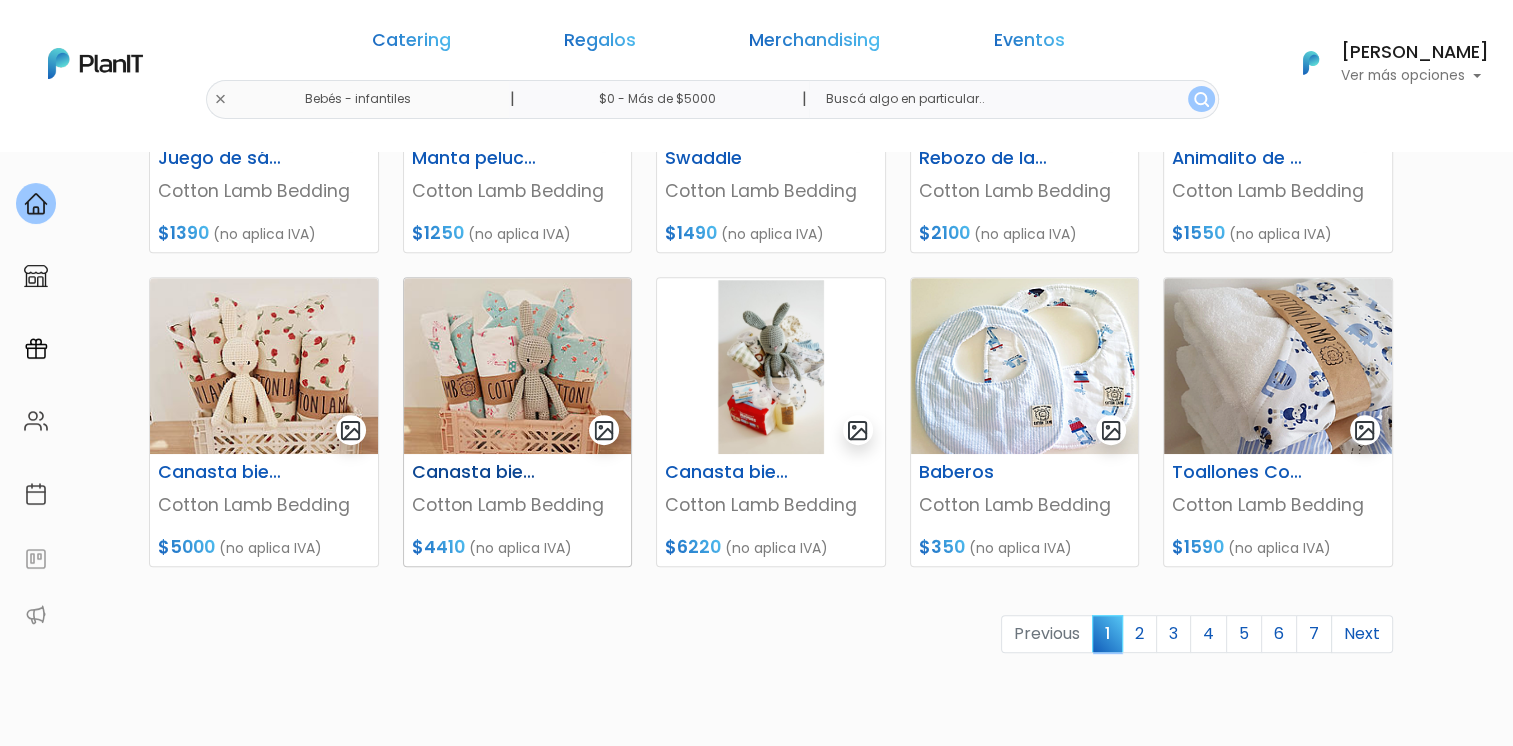 click at bounding box center (518, 366) 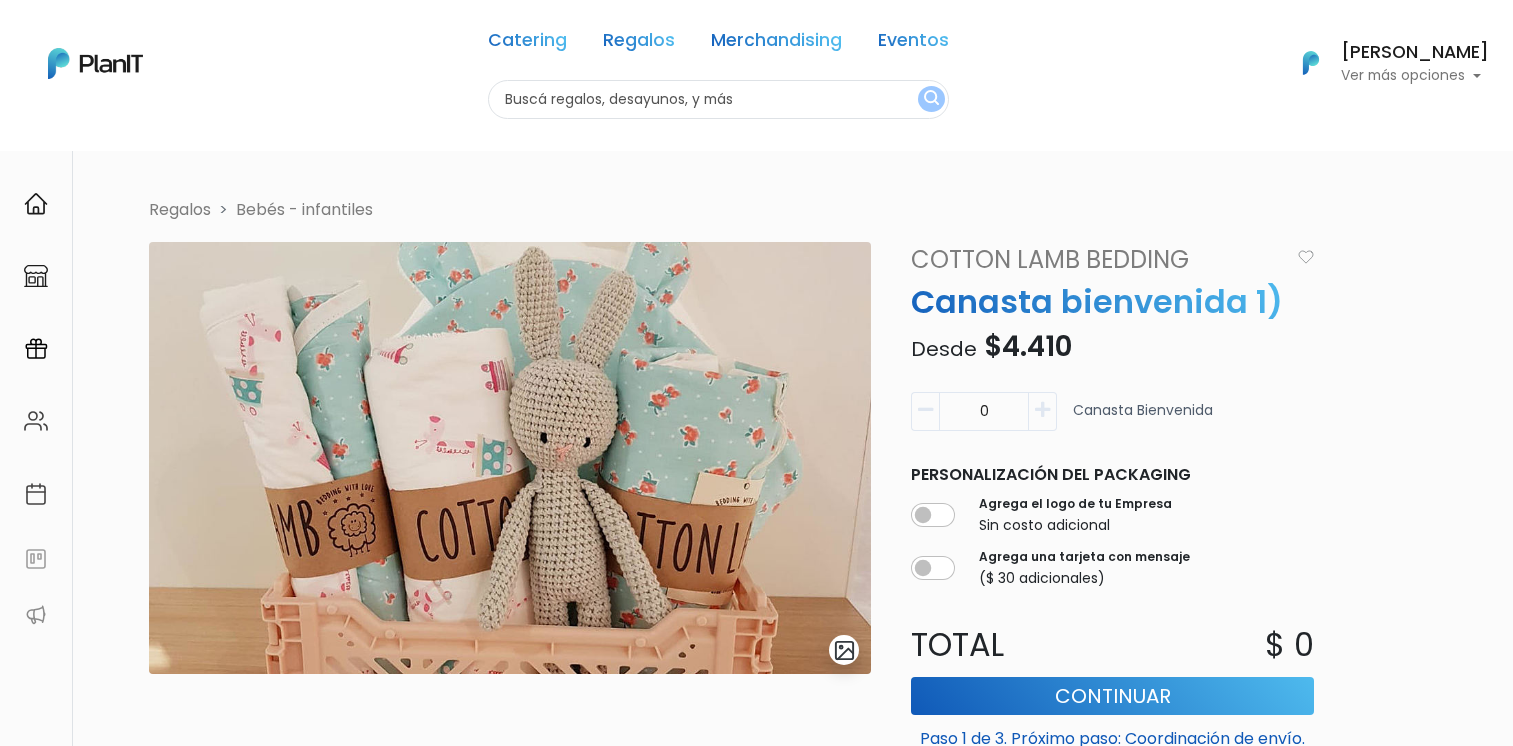scroll, scrollTop: 0, scrollLeft: 0, axis: both 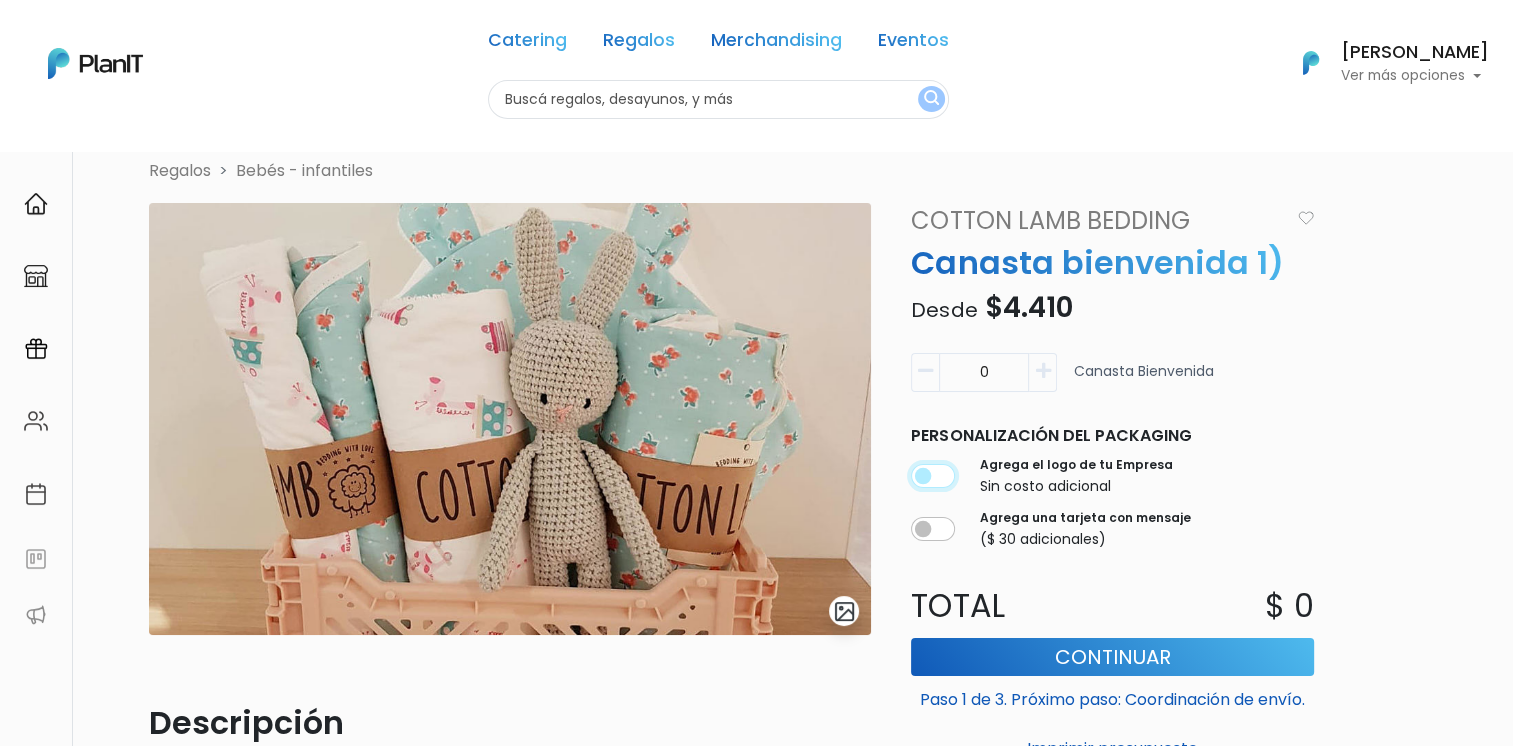 click at bounding box center (933, 476) 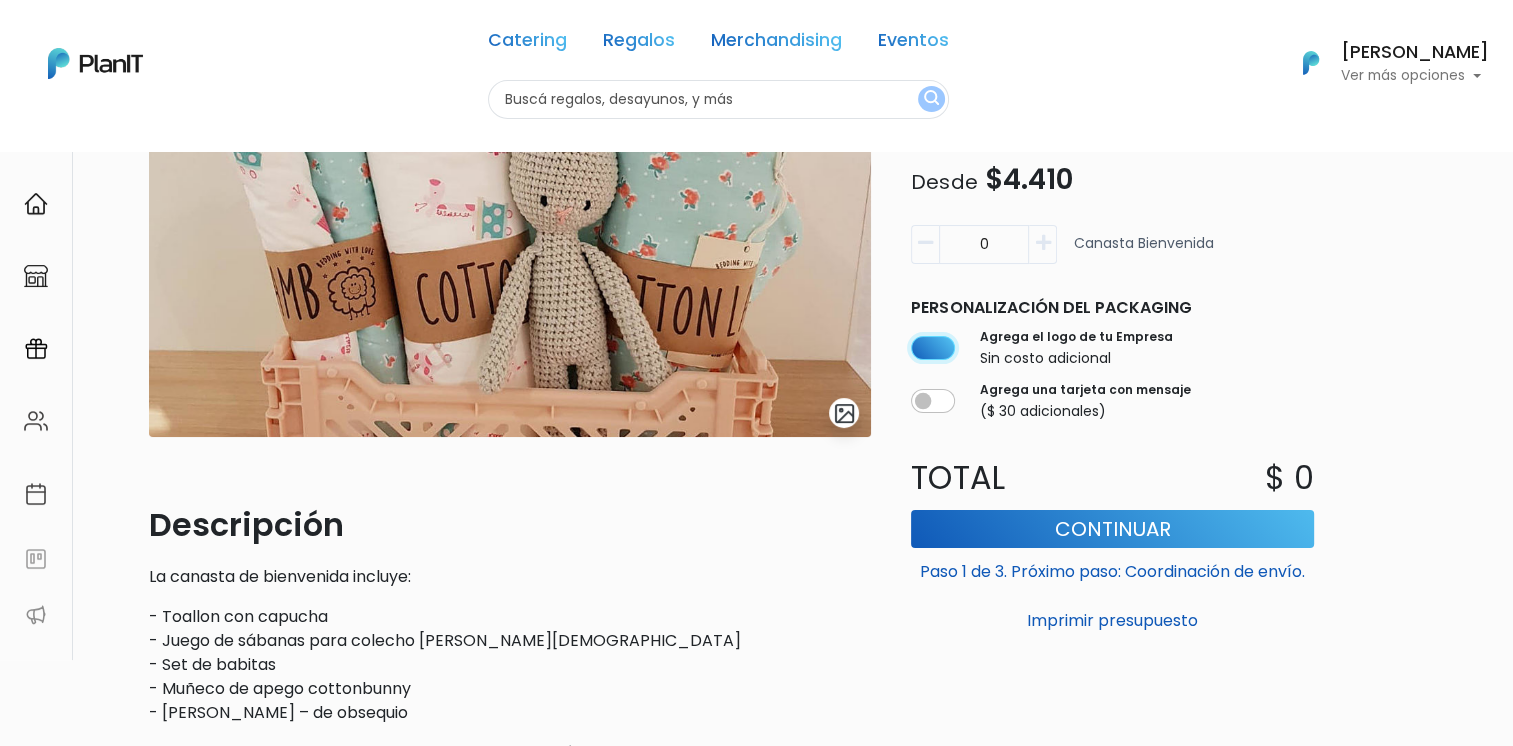 scroll, scrollTop: 239, scrollLeft: 0, axis: vertical 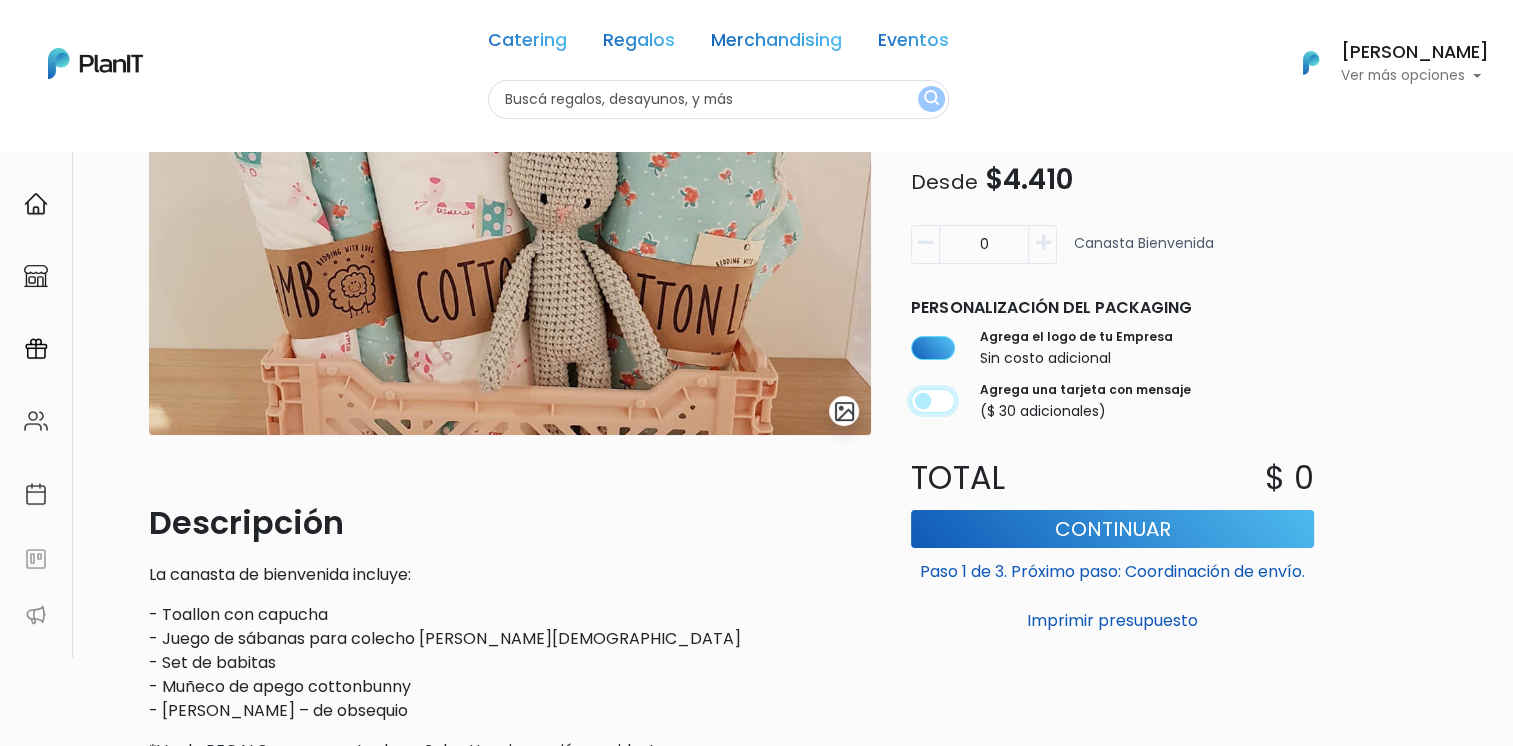 click at bounding box center [933, 401] 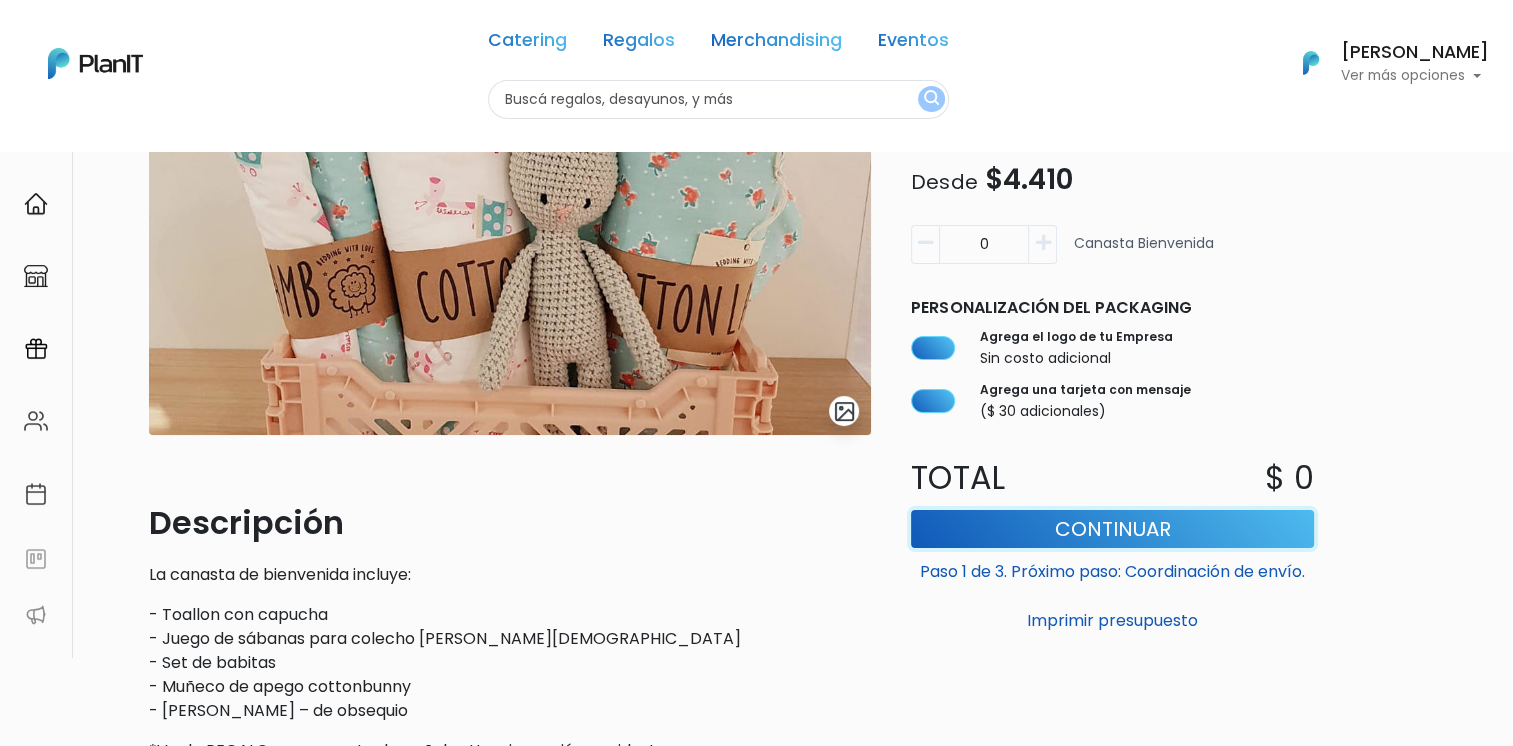 click on "Continuar" at bounding box center (1112, 528) 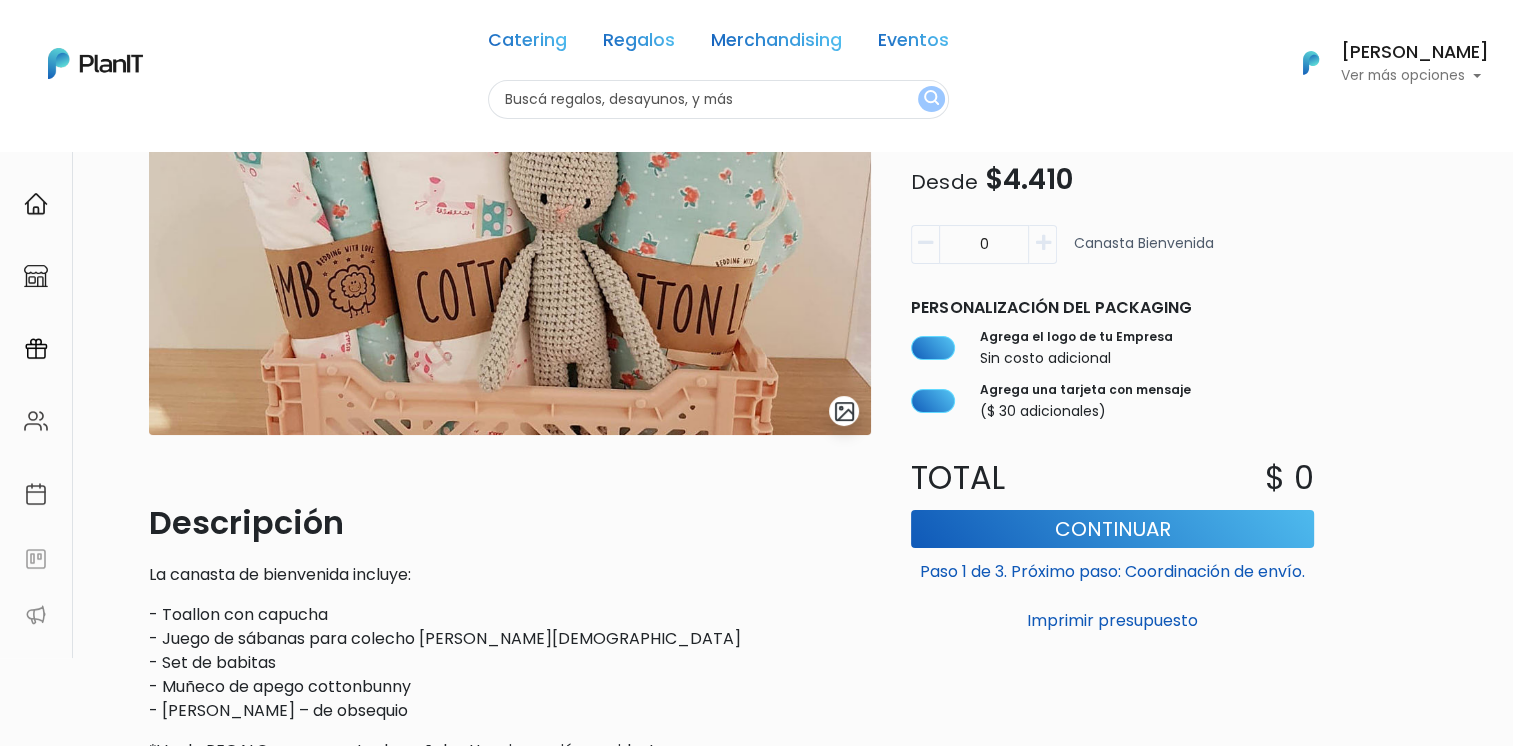 click at bounding box center (1043, 244) 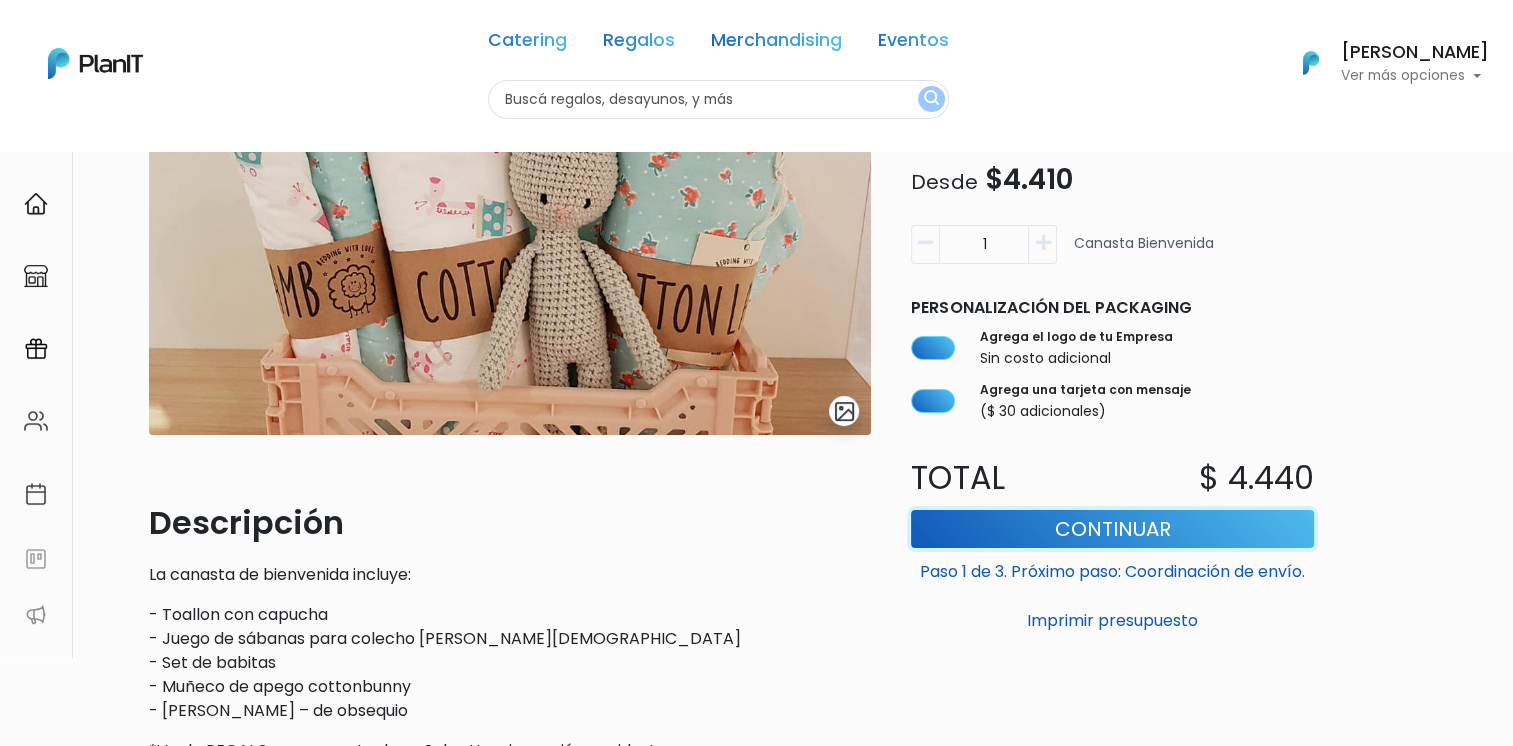 click on "Continuar" at bounding box center (1112, 528) 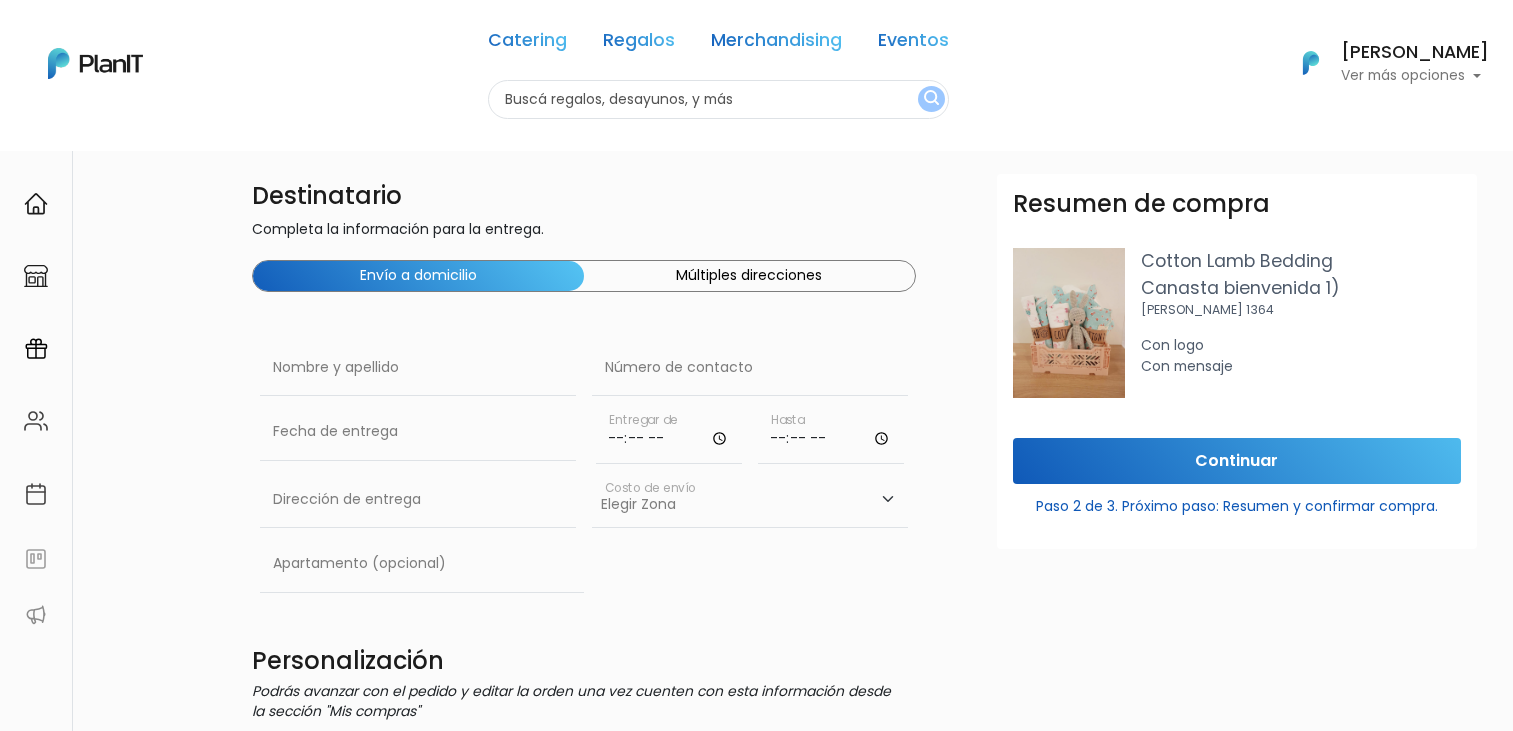 scroll, scrollTop: 0, scrollLeft: 0, axis: both 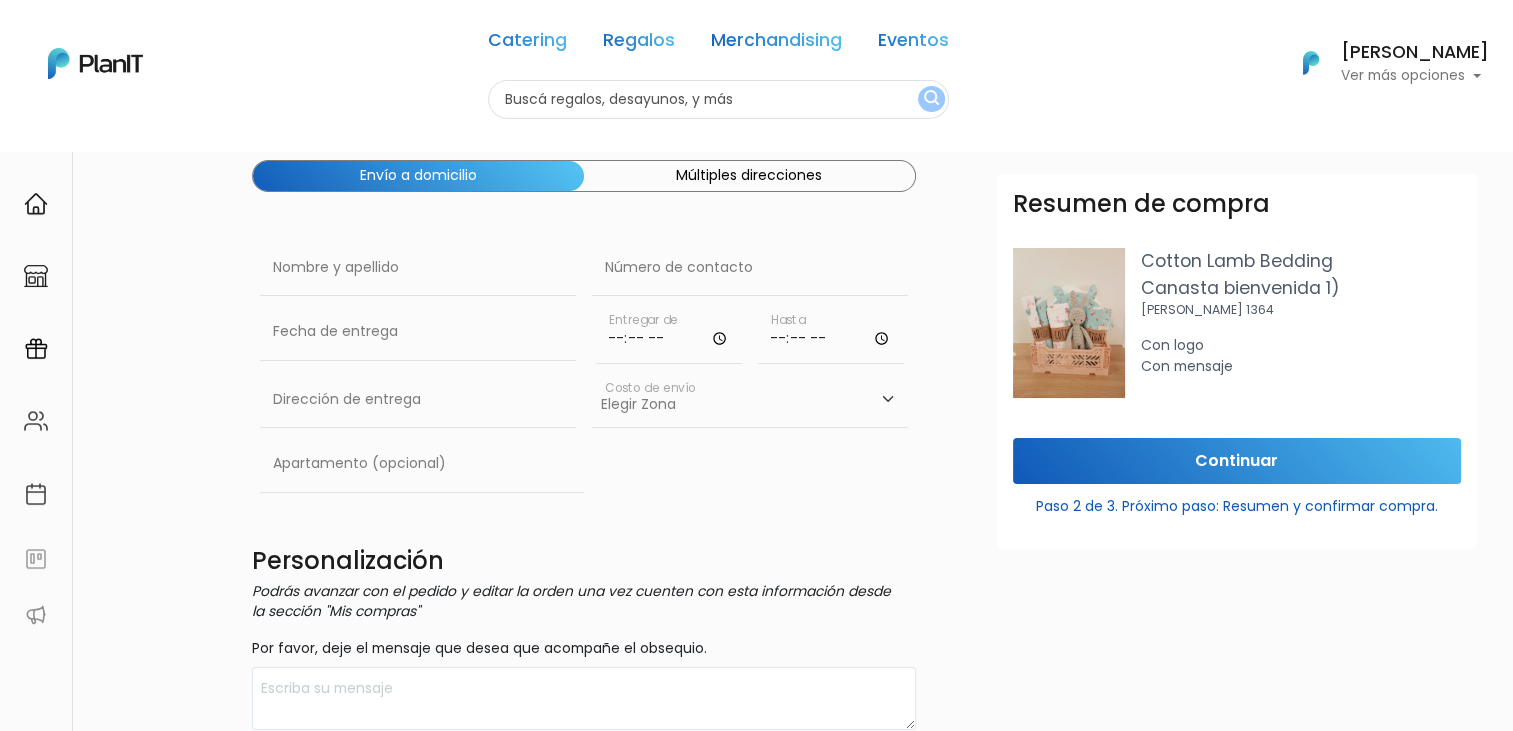 click at bounding box center [669, 334] 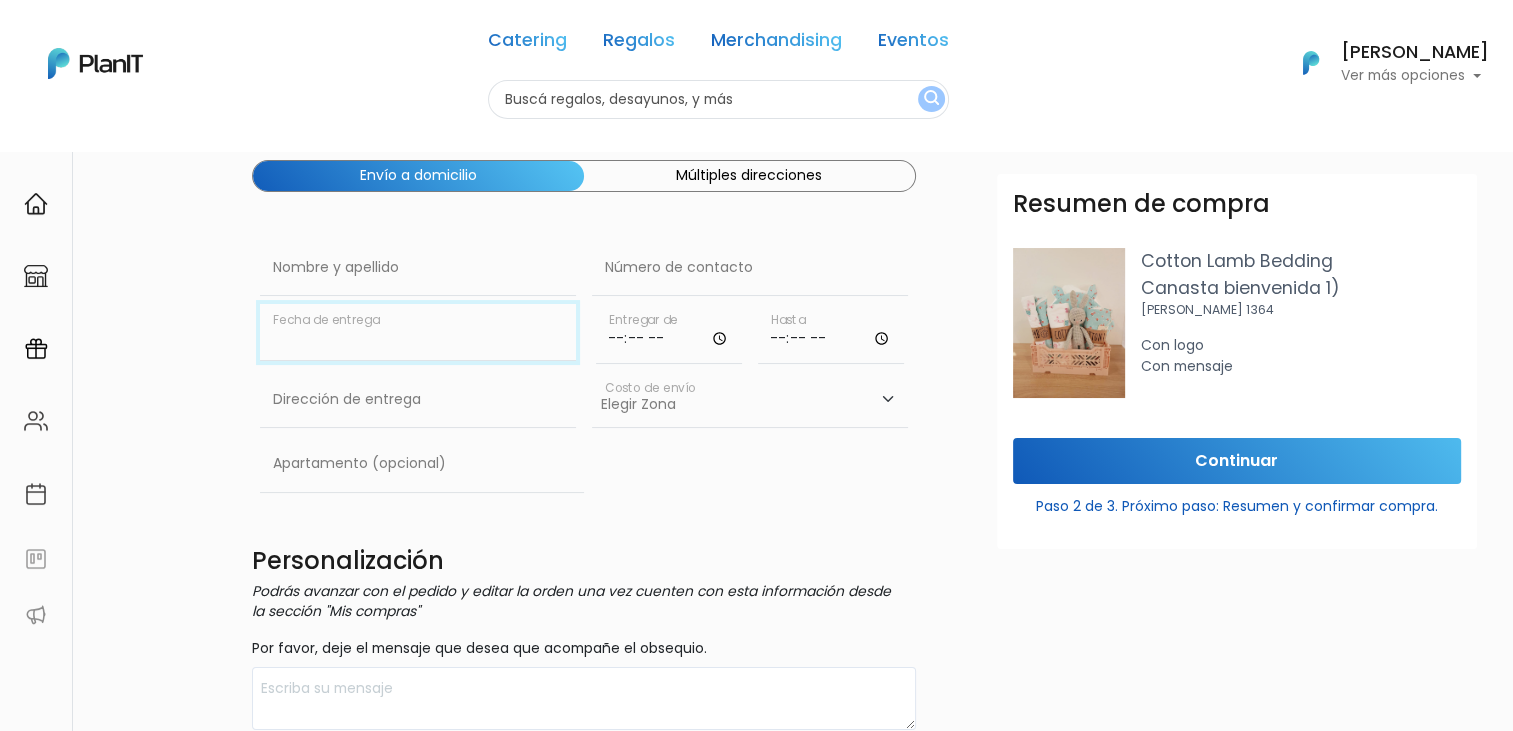 click at bounding box center [418, 332] 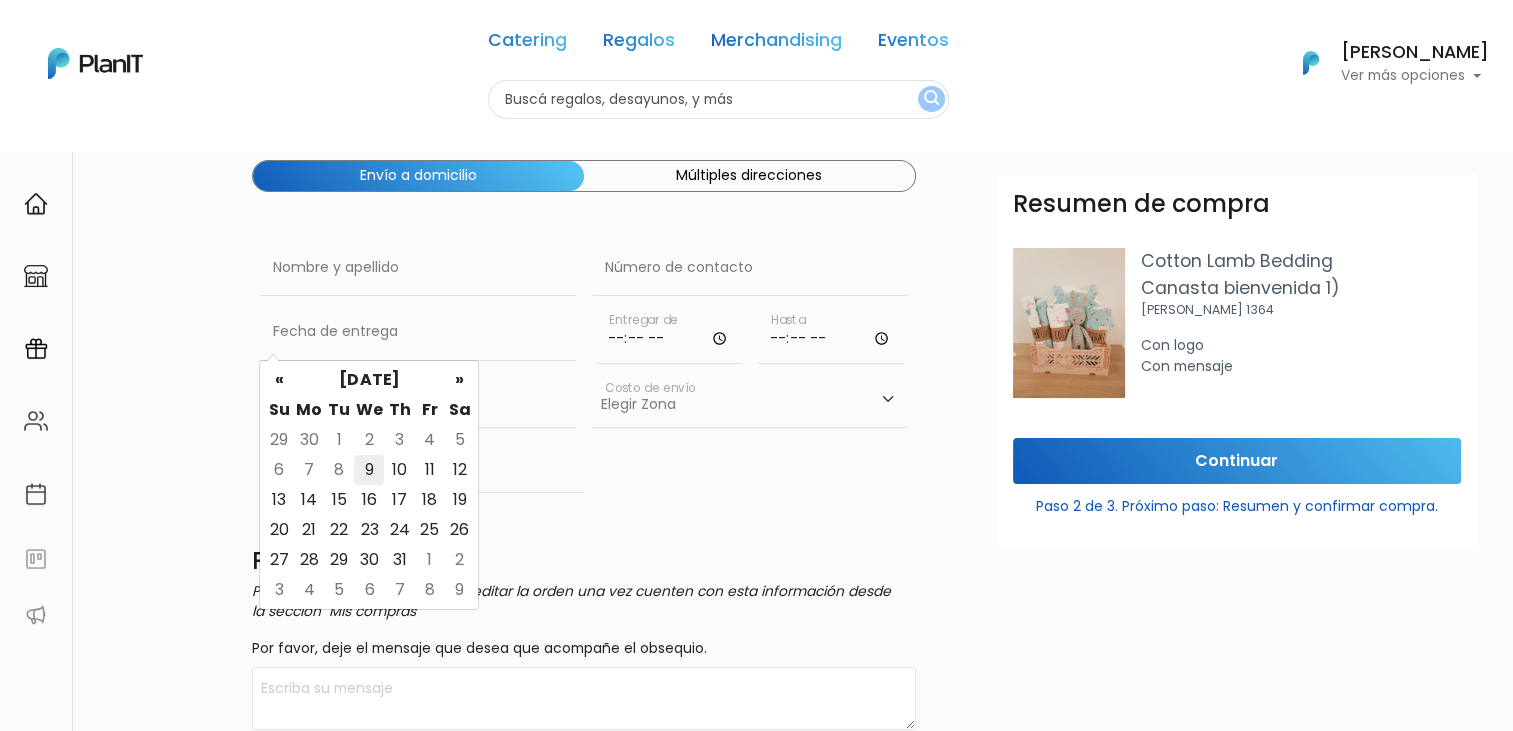 click on "9" at bounding box center [369, 470] 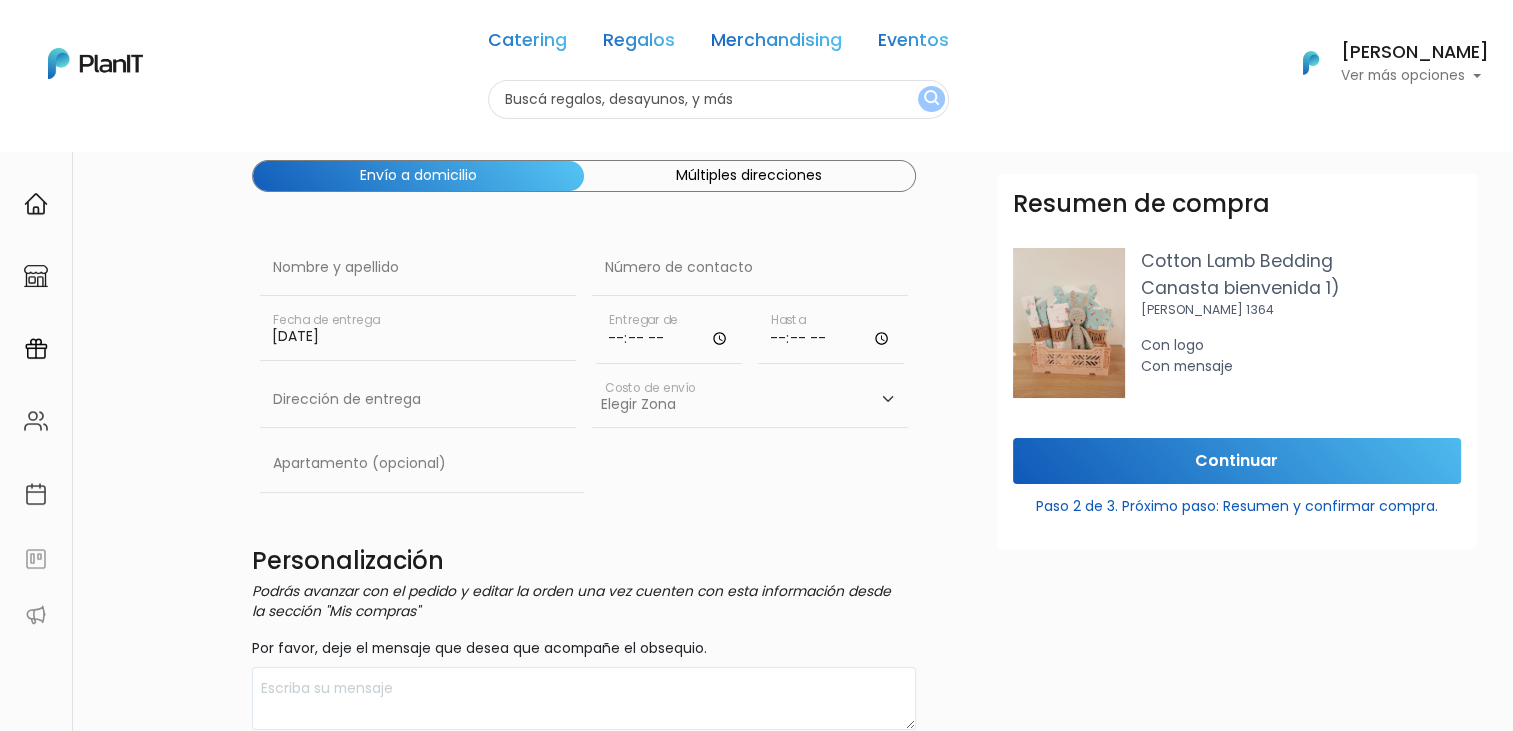 click at bounding box center [669, 334] 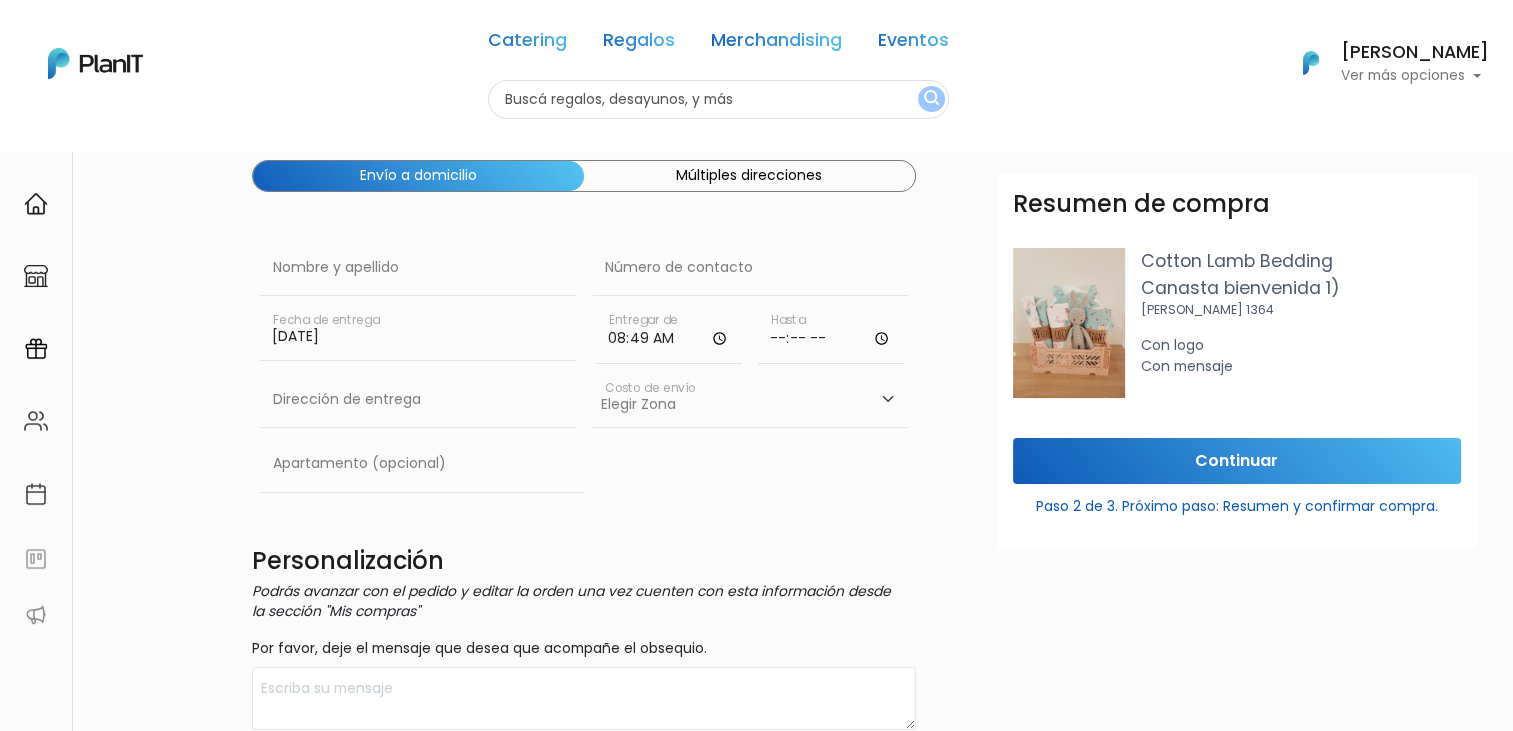 click on "08:49" at bounding box center [669, 334] 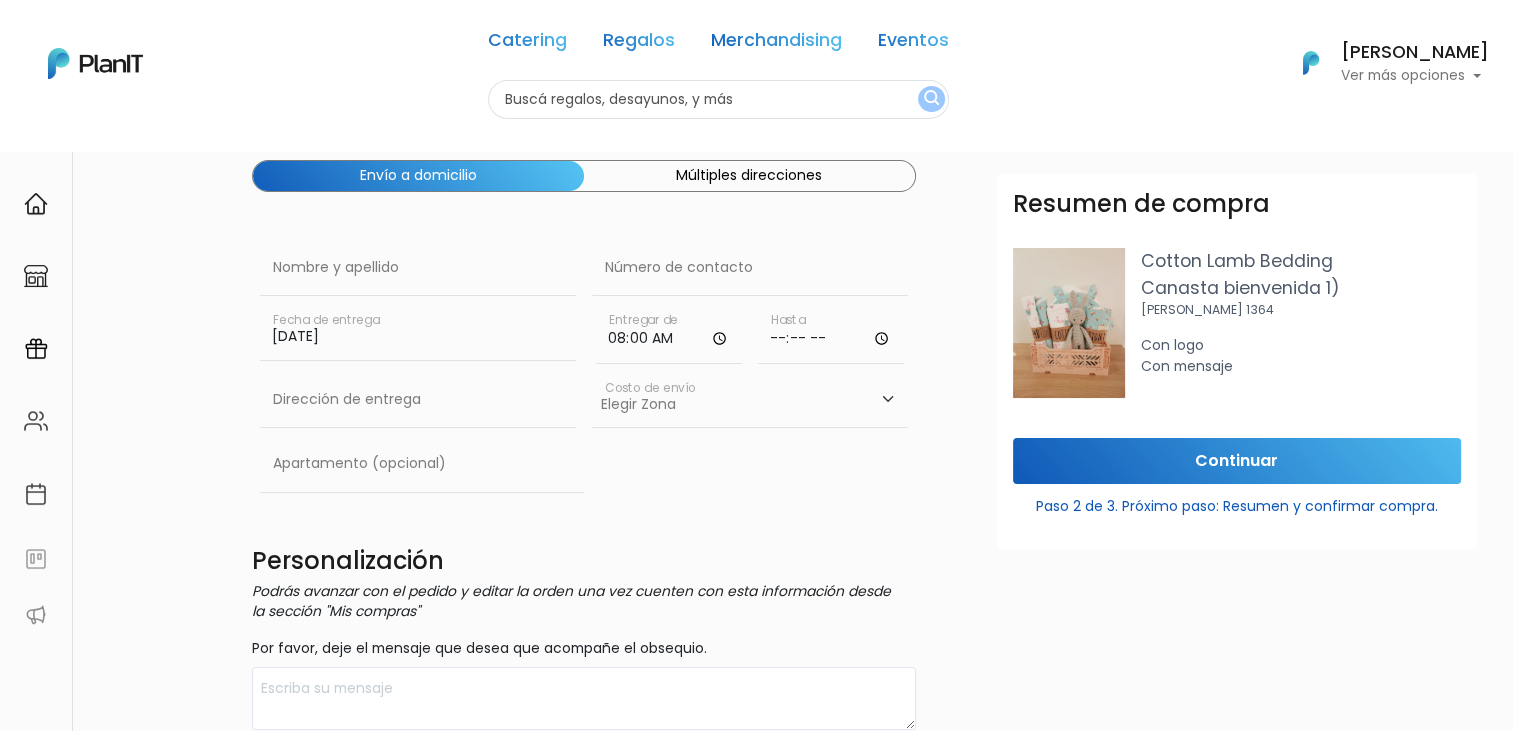 click at bounding box center [831, 334] 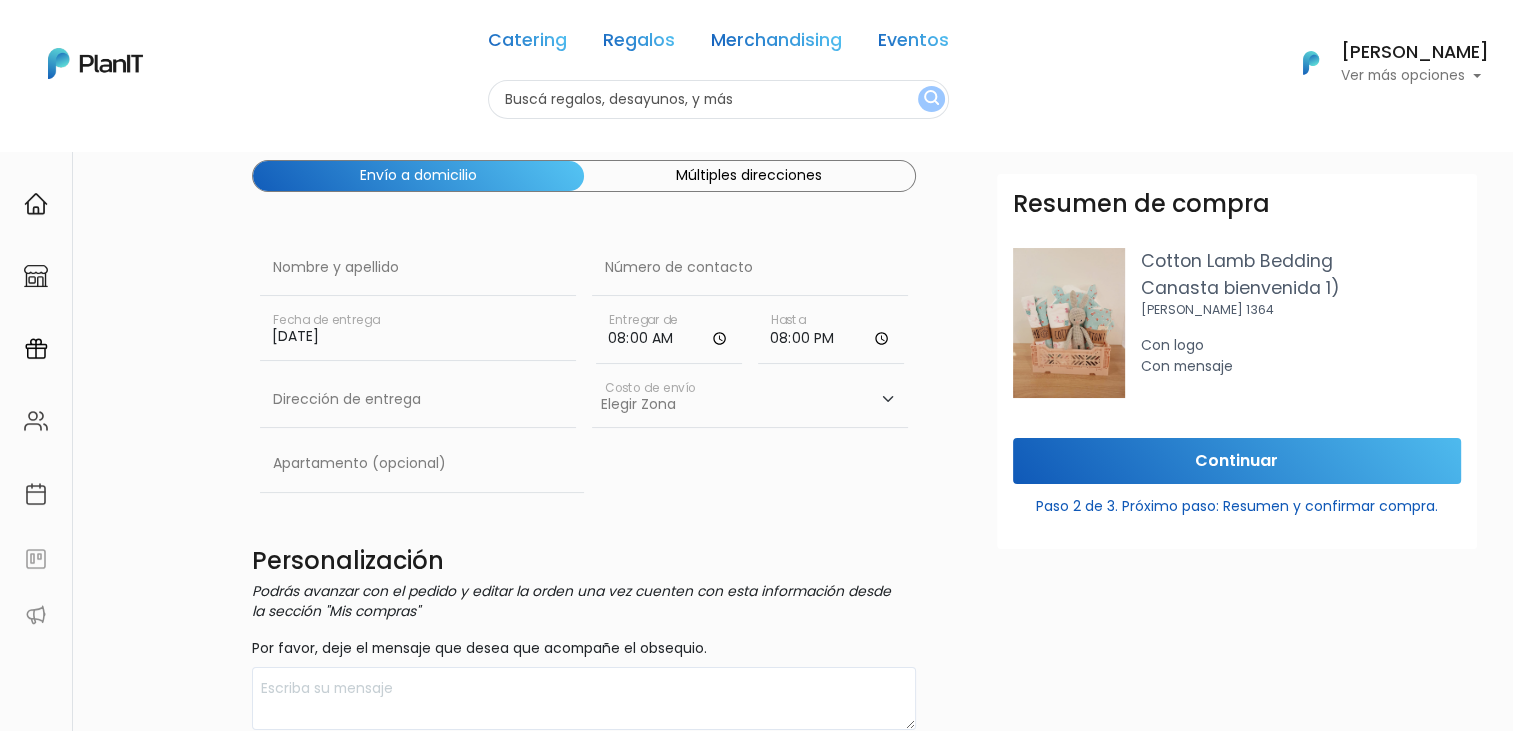click on "Elegir Zona Zona américa- $600
Montevideo- $250" at bounding box center (750, 400) 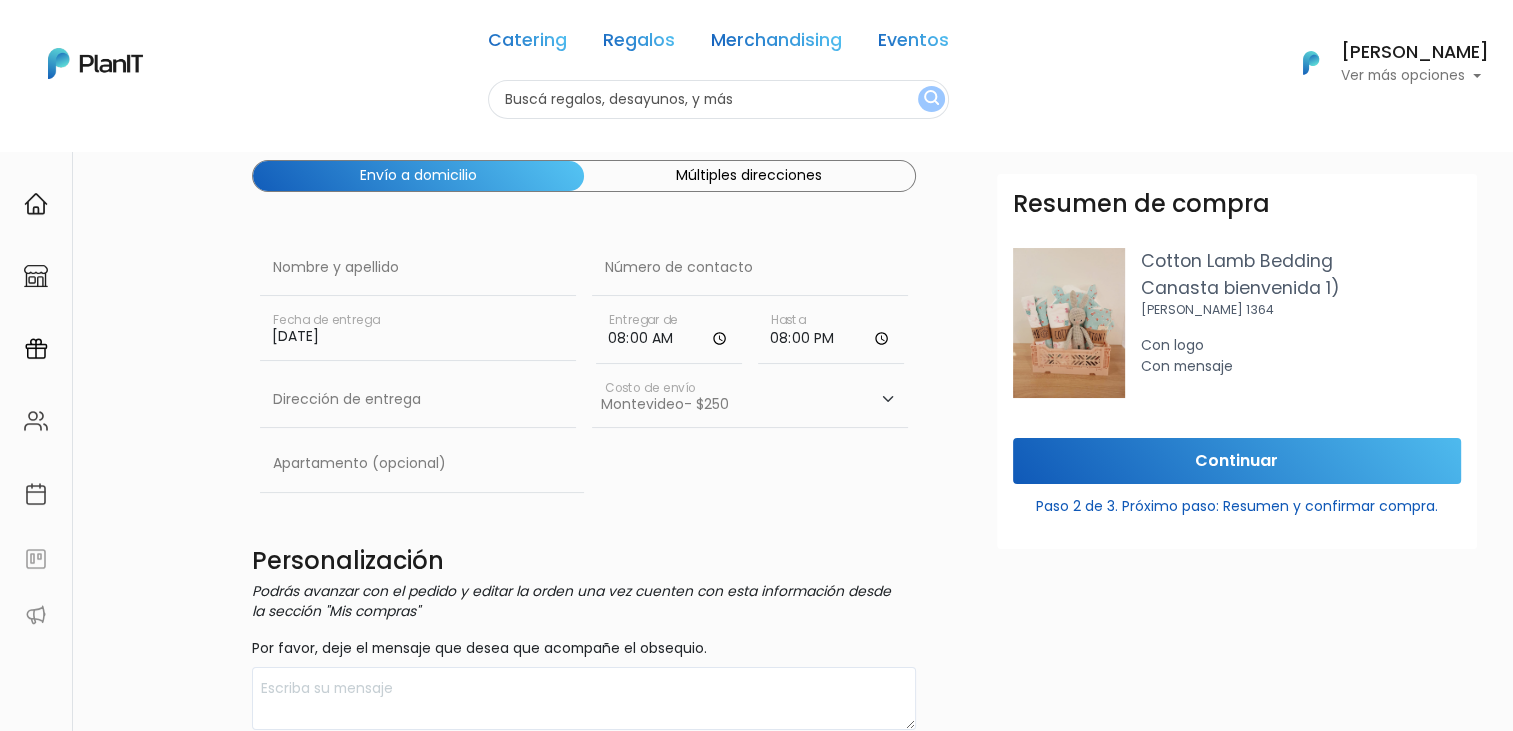 click on "Elegir Zona Zona américa- $600
Montevideo- $250" at bounding box center (750, 400) 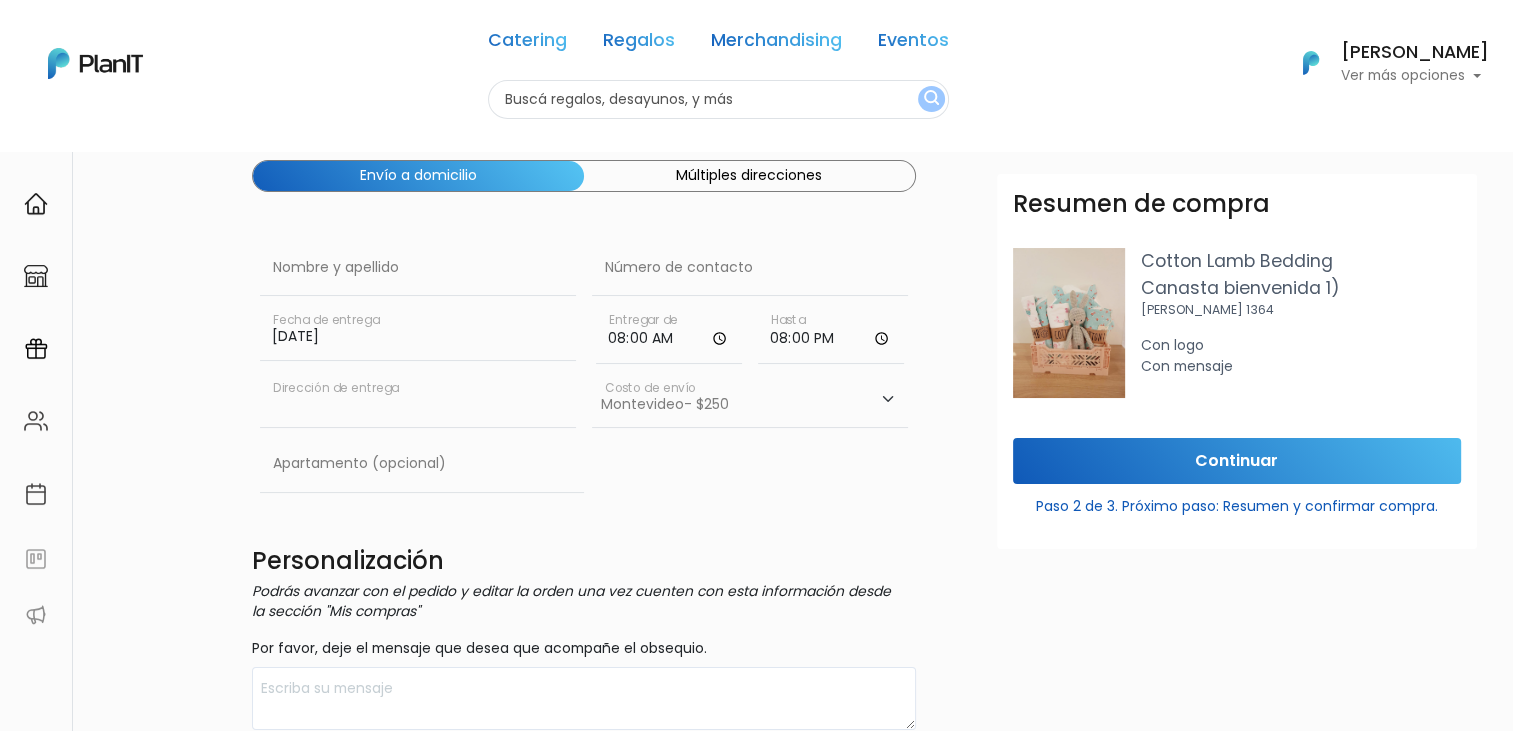 click at bounding box center (418, 400) 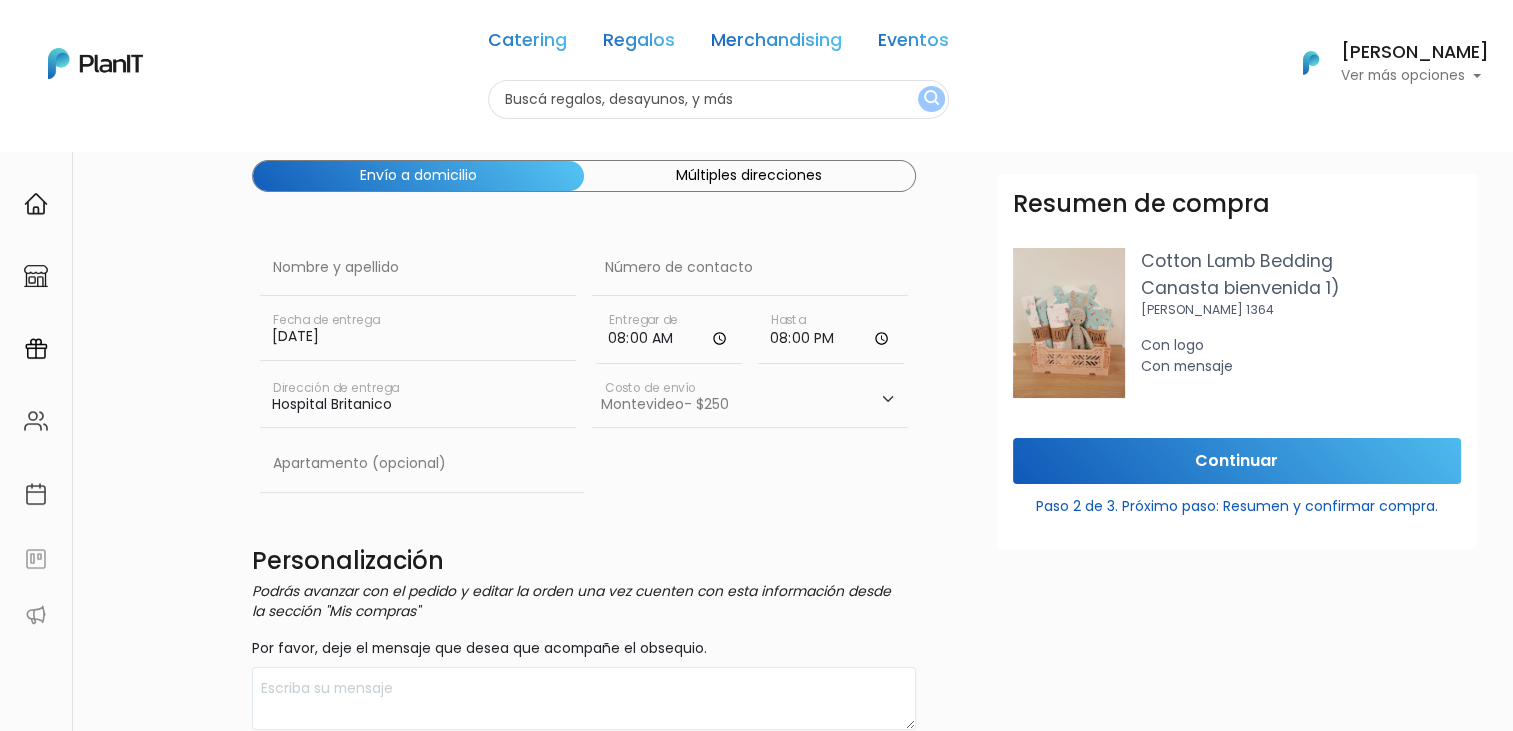 type on "Hospital Britanico" 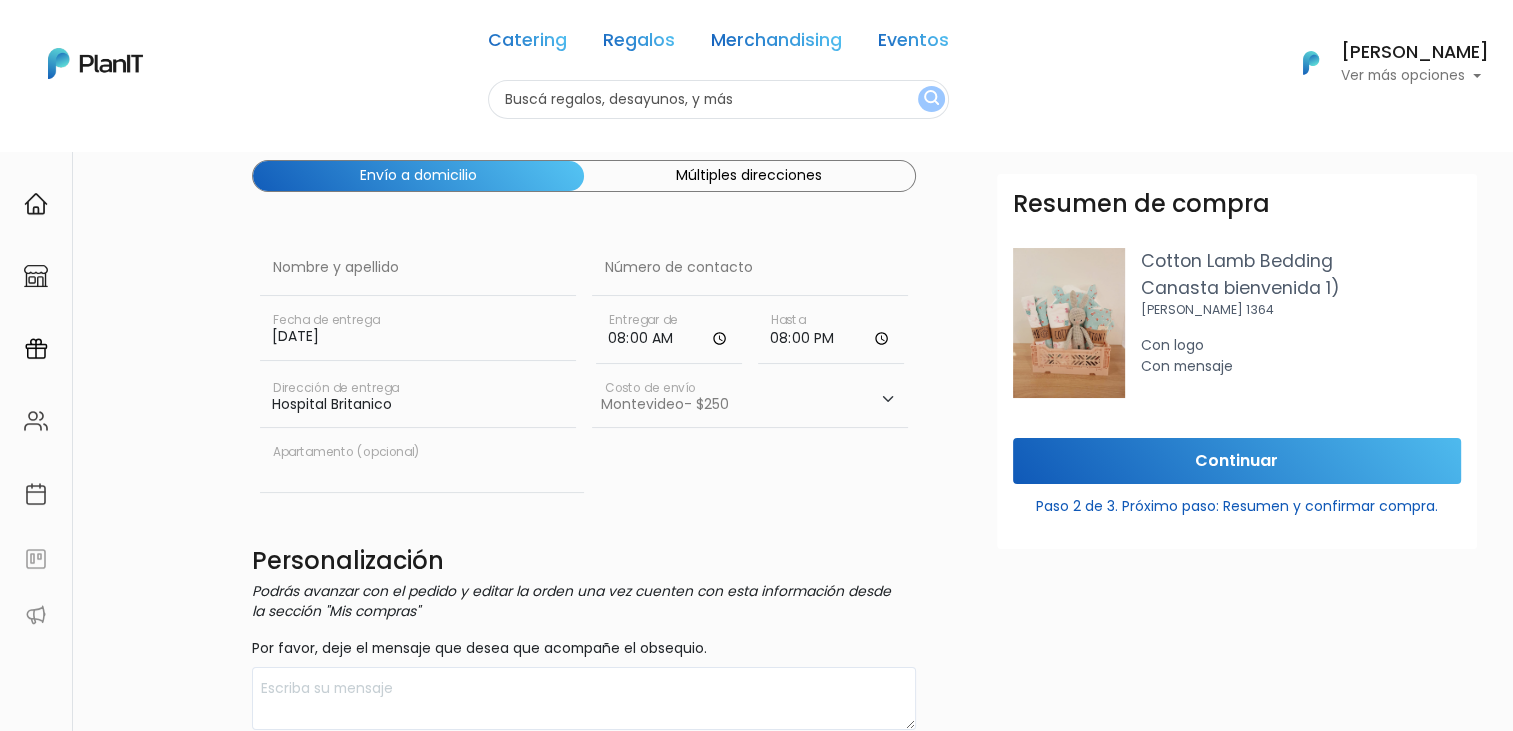 click at bounding box center [422, 464] 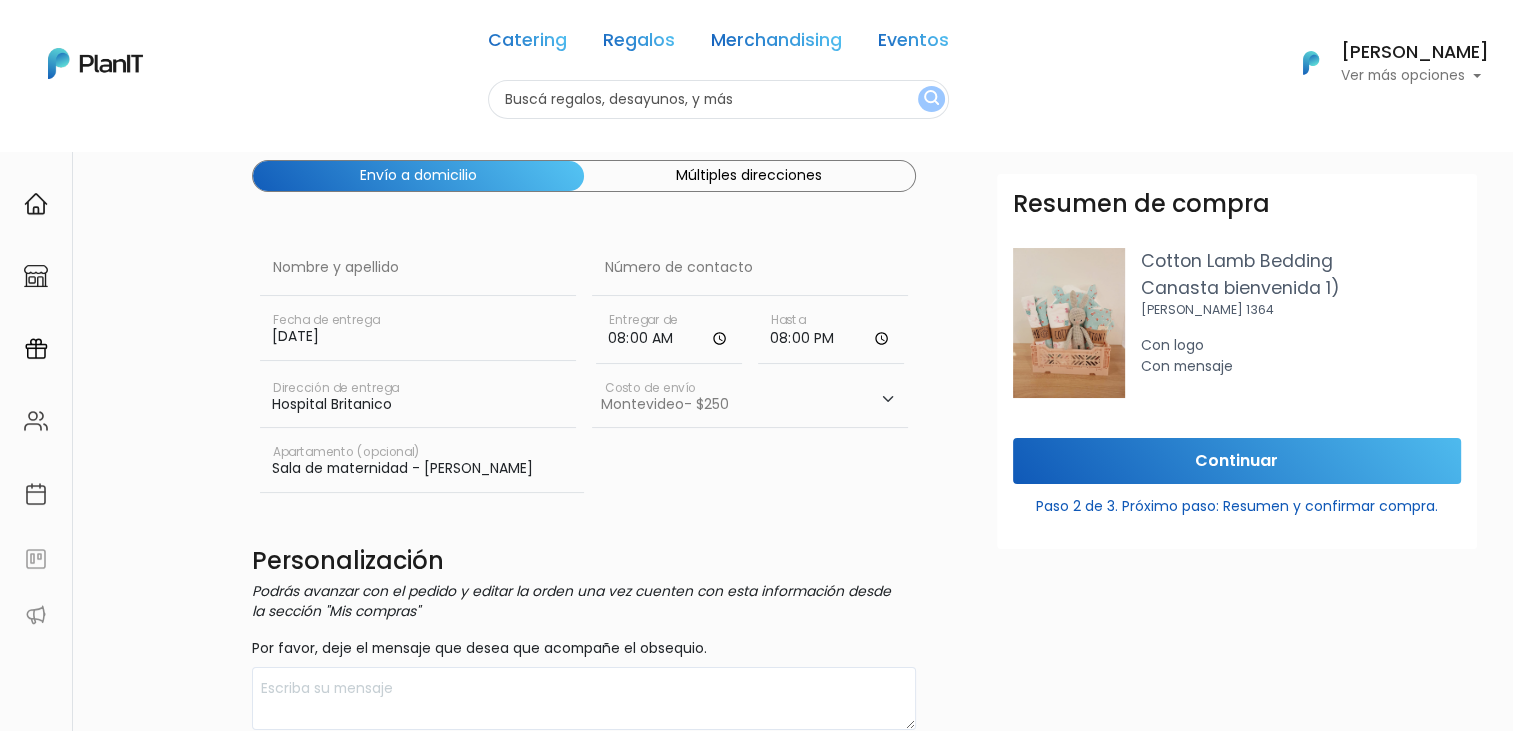 click on "Sala de maternidad - Lorena López" at bounding box center [422, 464] 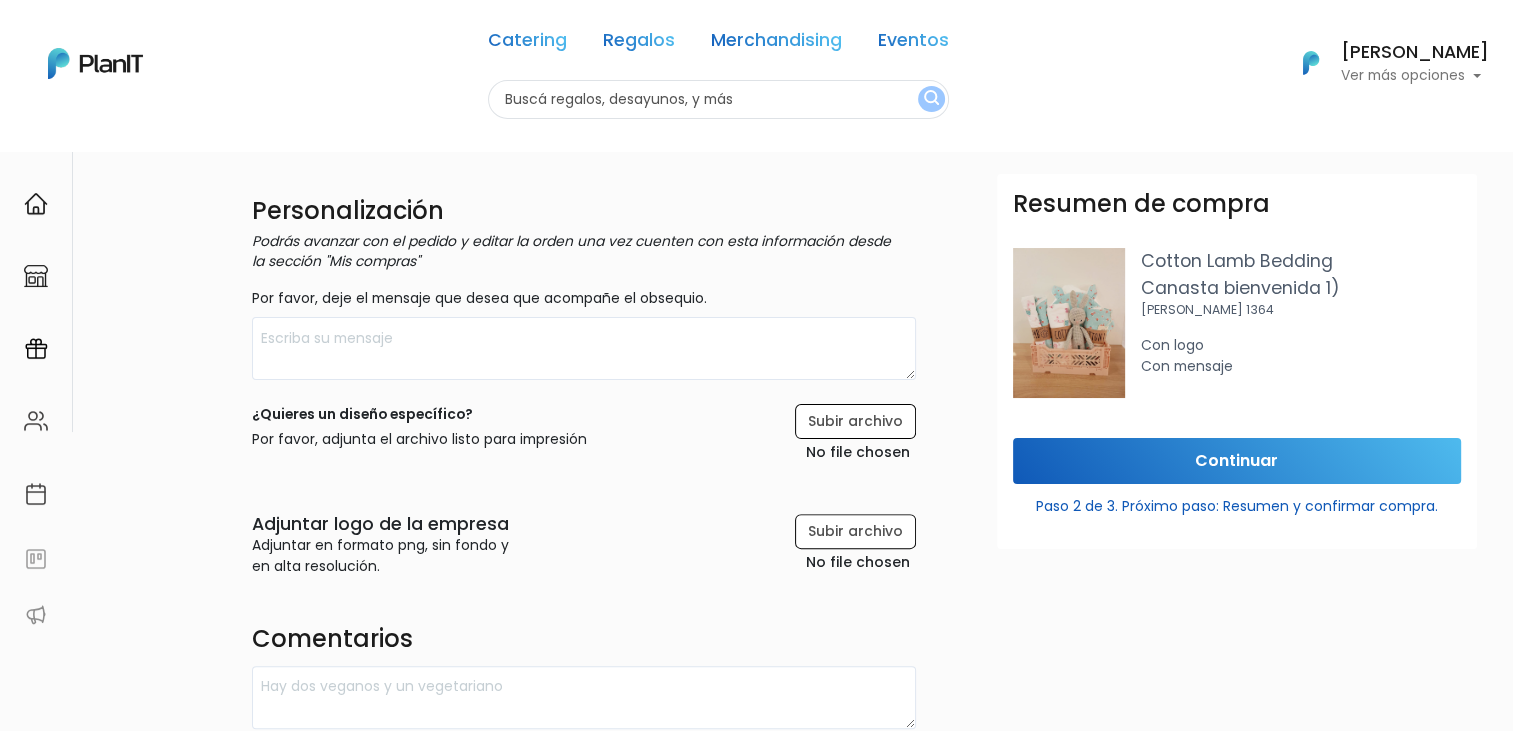 scroll, scrollTop: 500, scrollLeft: 0, axis: vertical 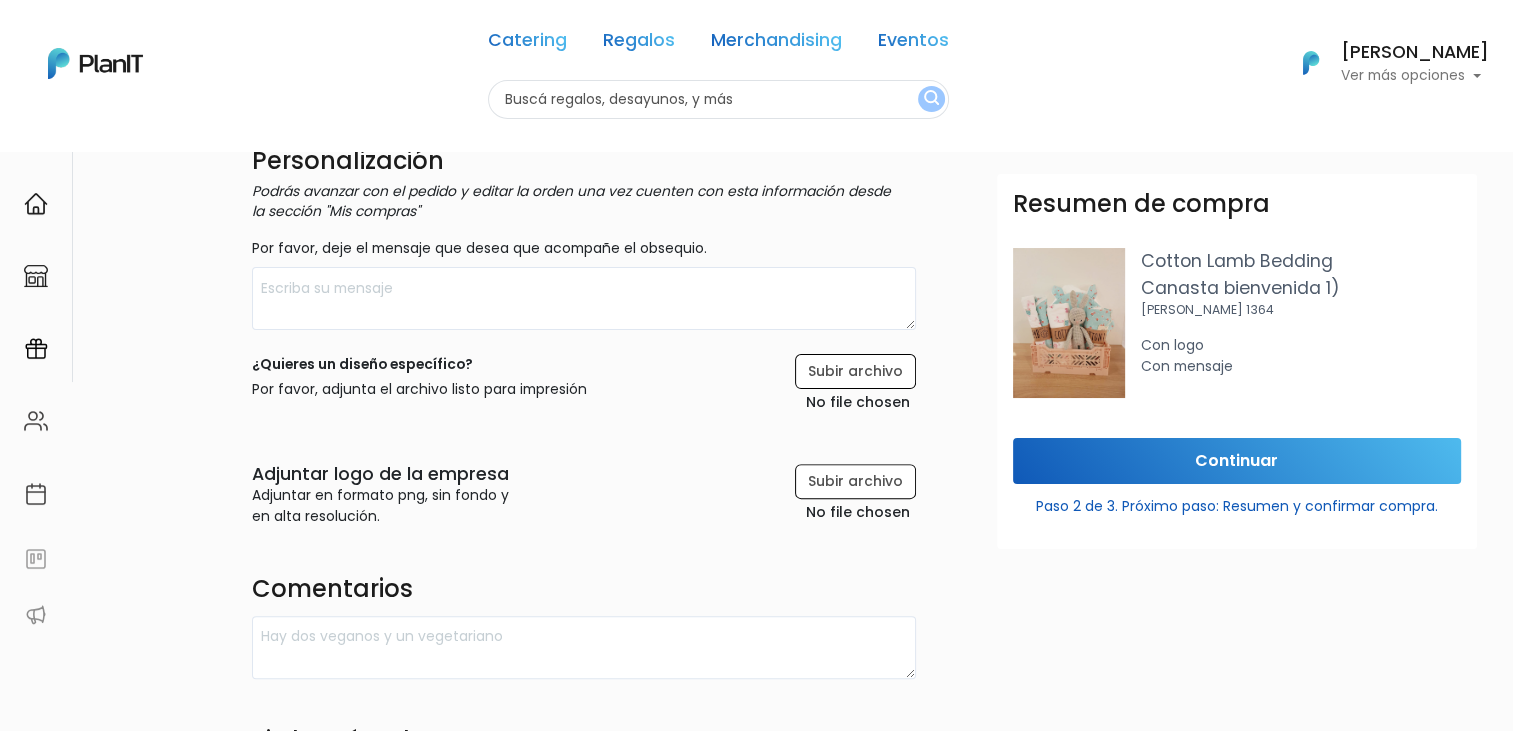 type on "Sala de maternidad - Paciente Lorena López" 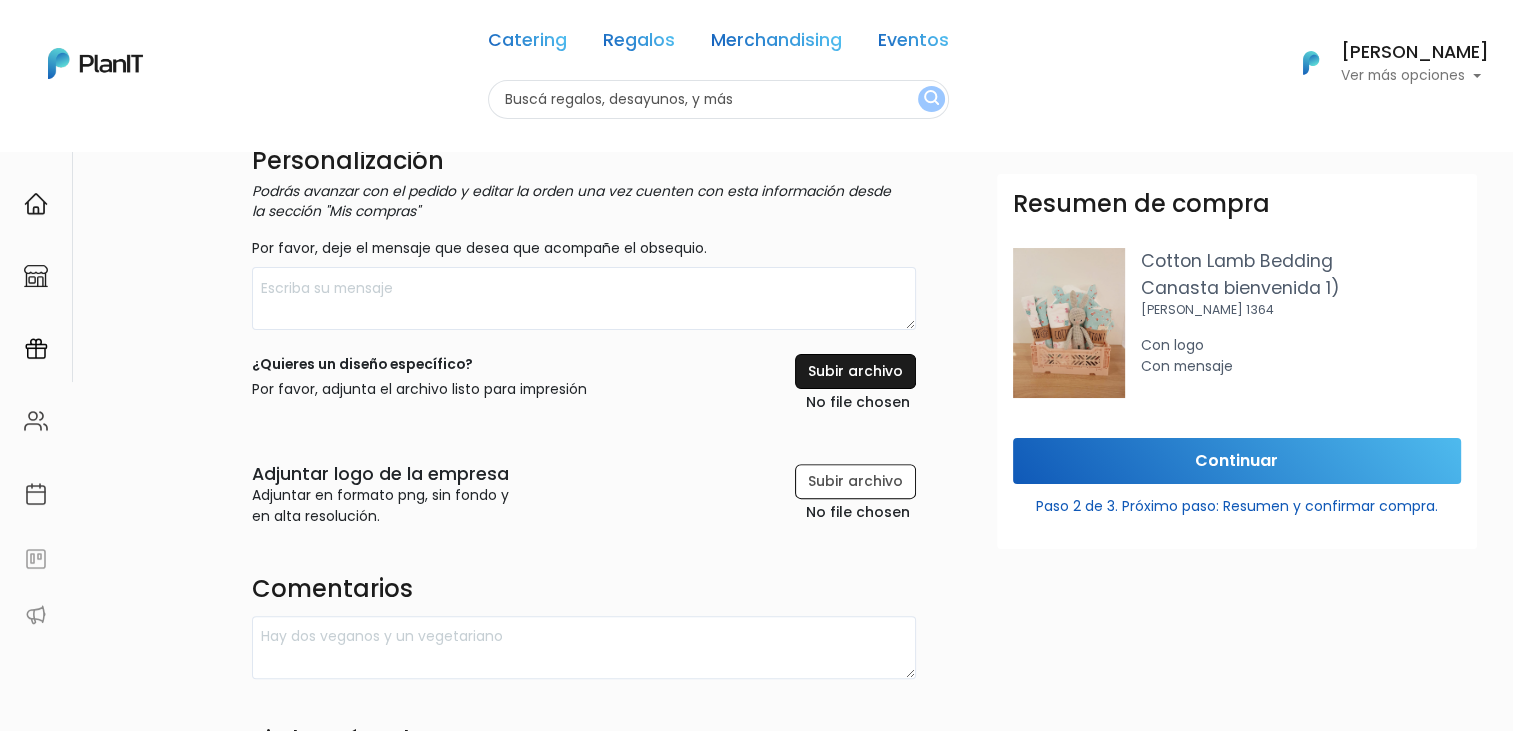 click at bounding box center [808, 385] 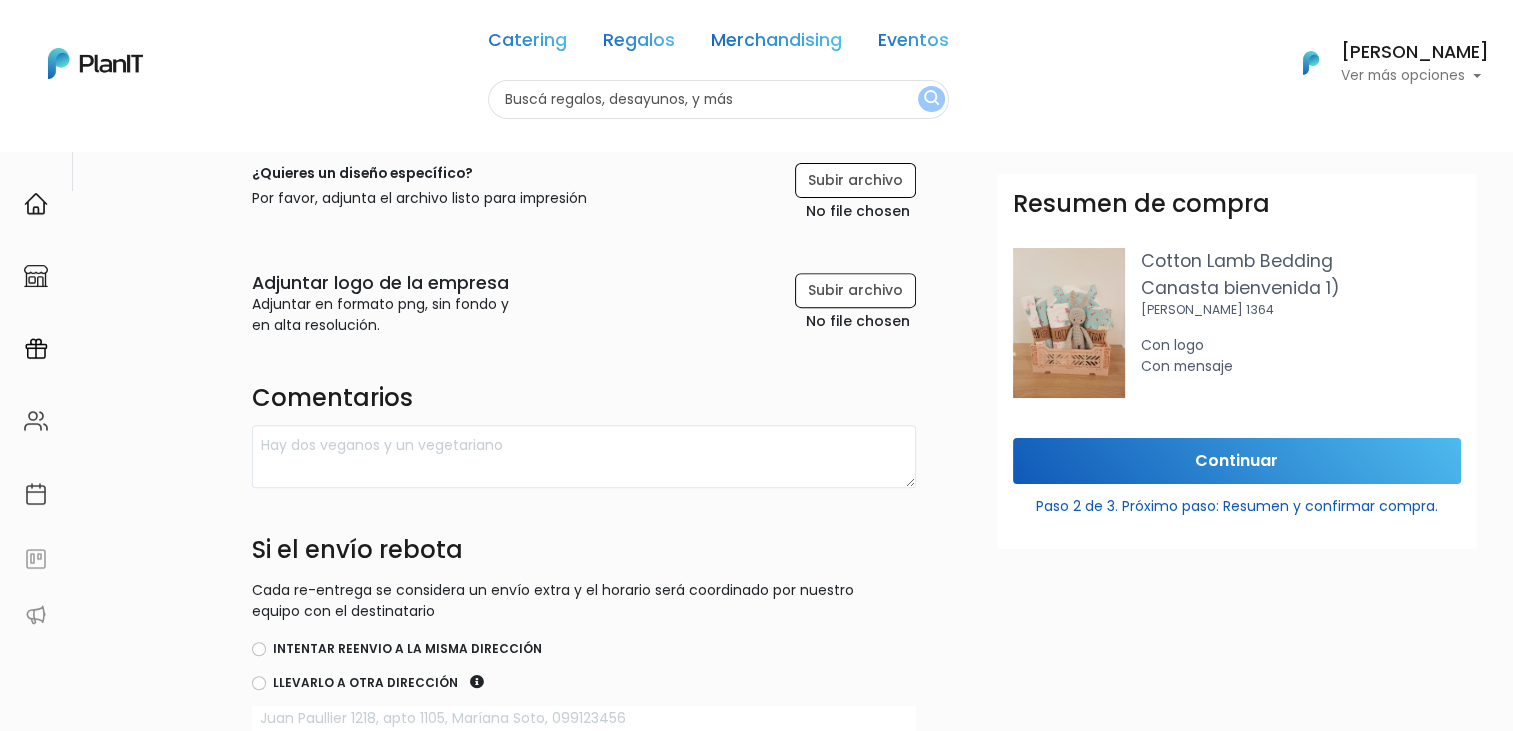 scroll, scrollTop: 700, scrollLeft: 0, axis: vertical 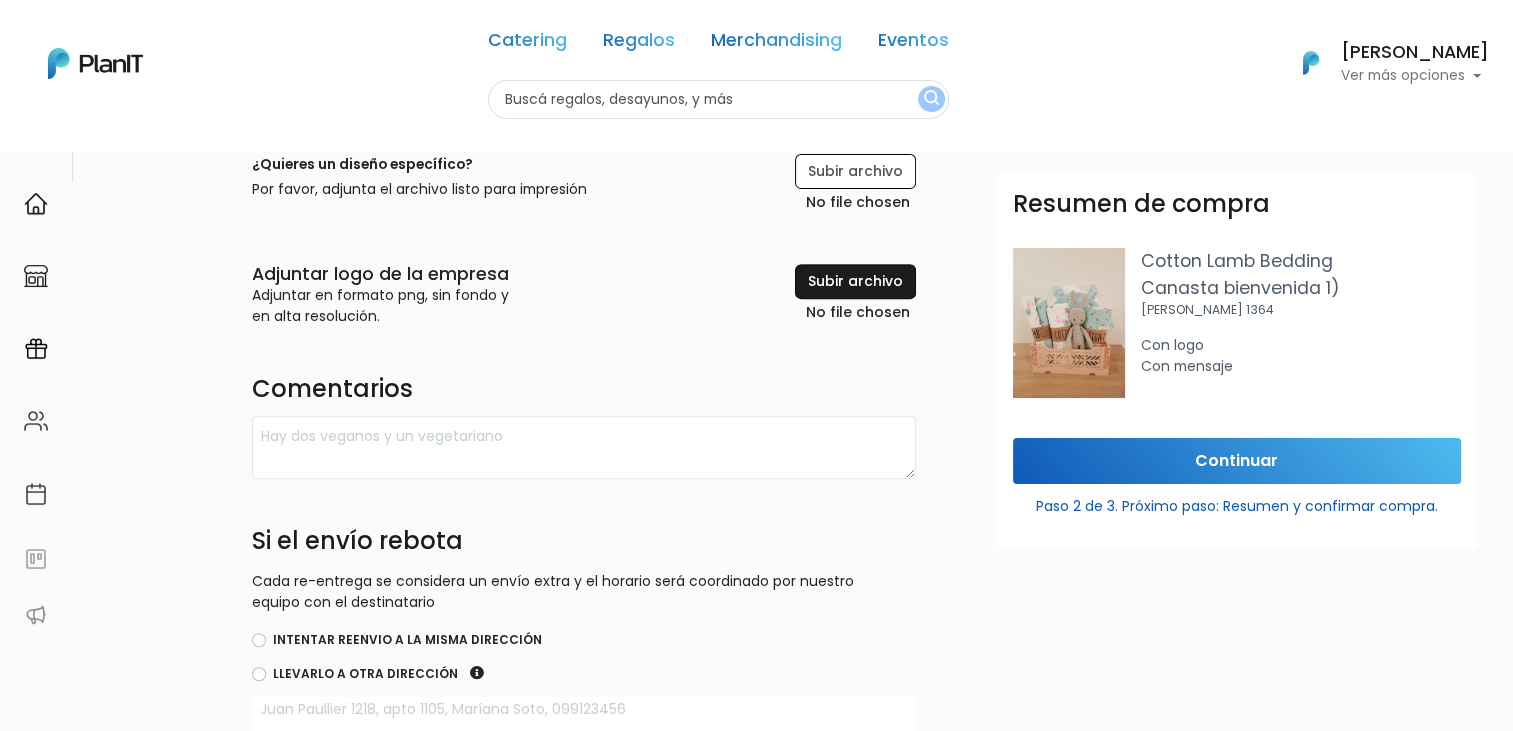 click at bounding box center (808, 295) 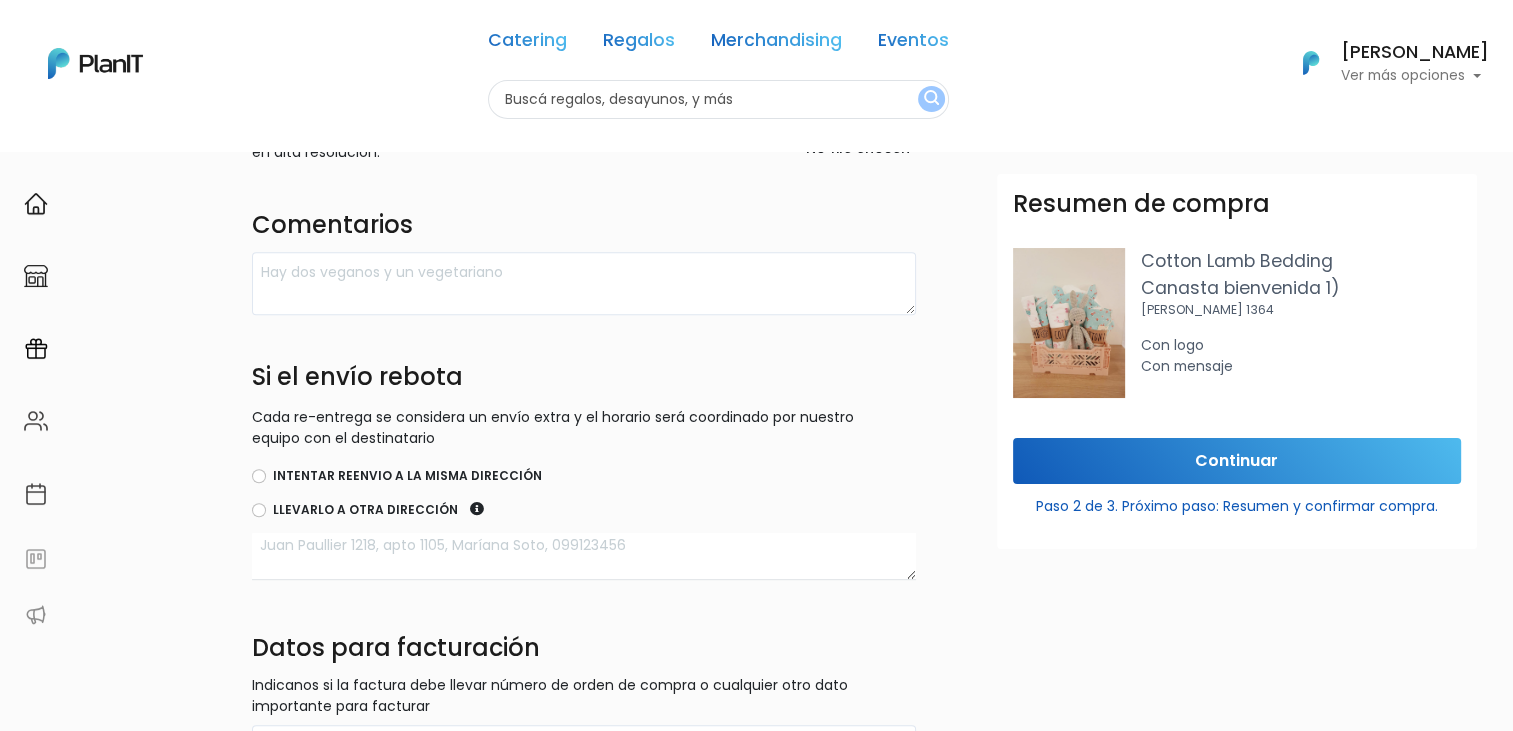 scroll, scrollTop: 900, scrollLeft: 0, axis: vertical 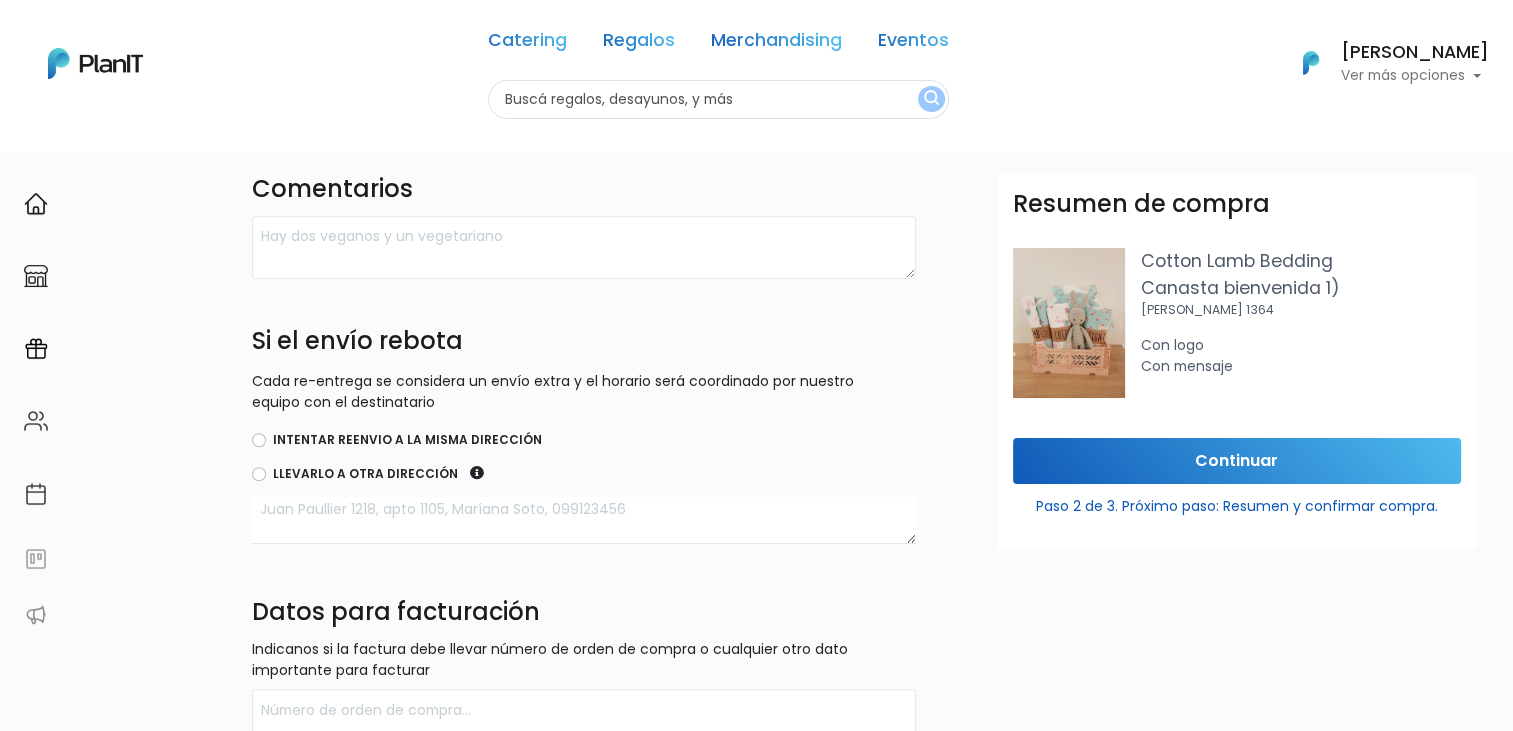 click on "Intentar reenvio a la misma dirección" at bounding box center (407, 440) 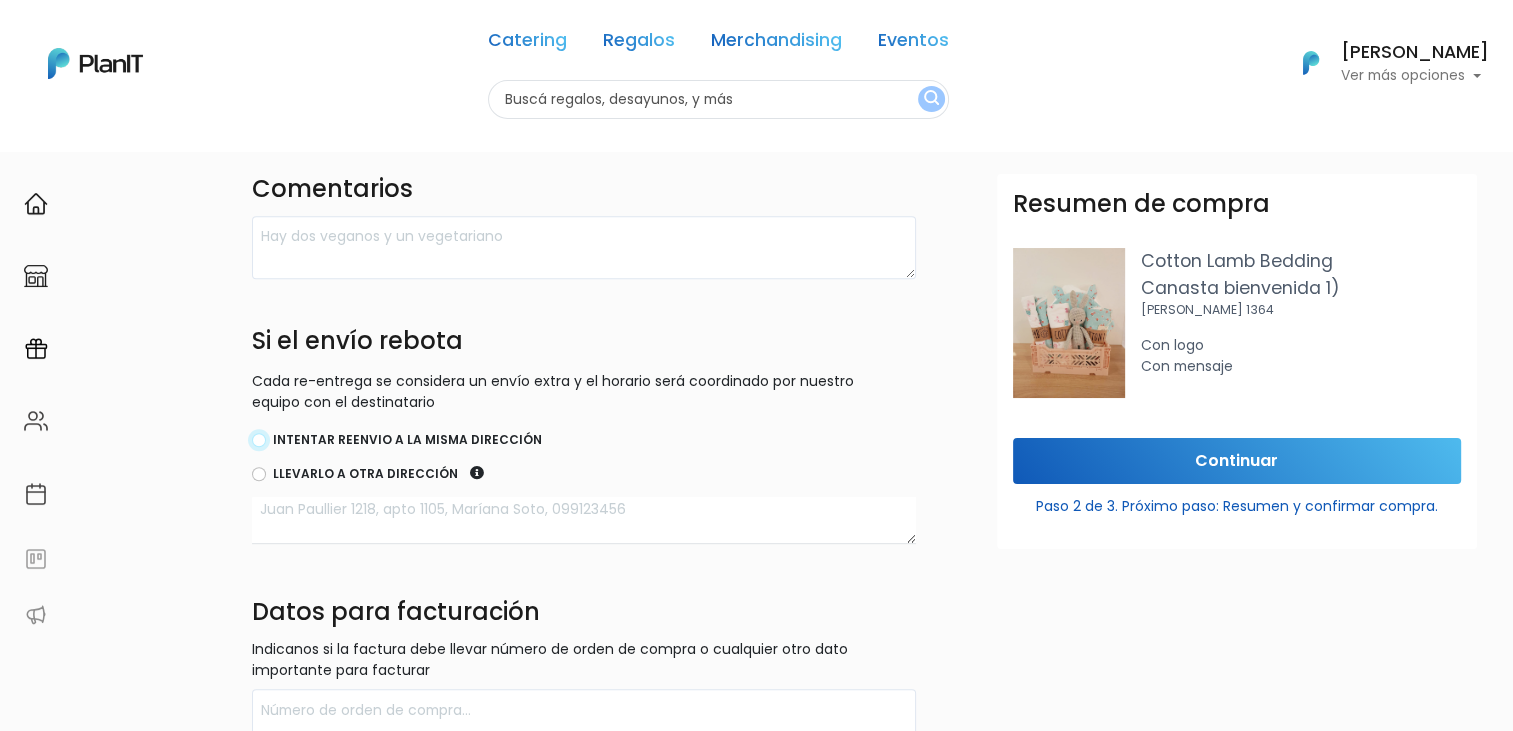 click on "Intentar reenvio a la misma dirección" at bounding box center [259, 440] 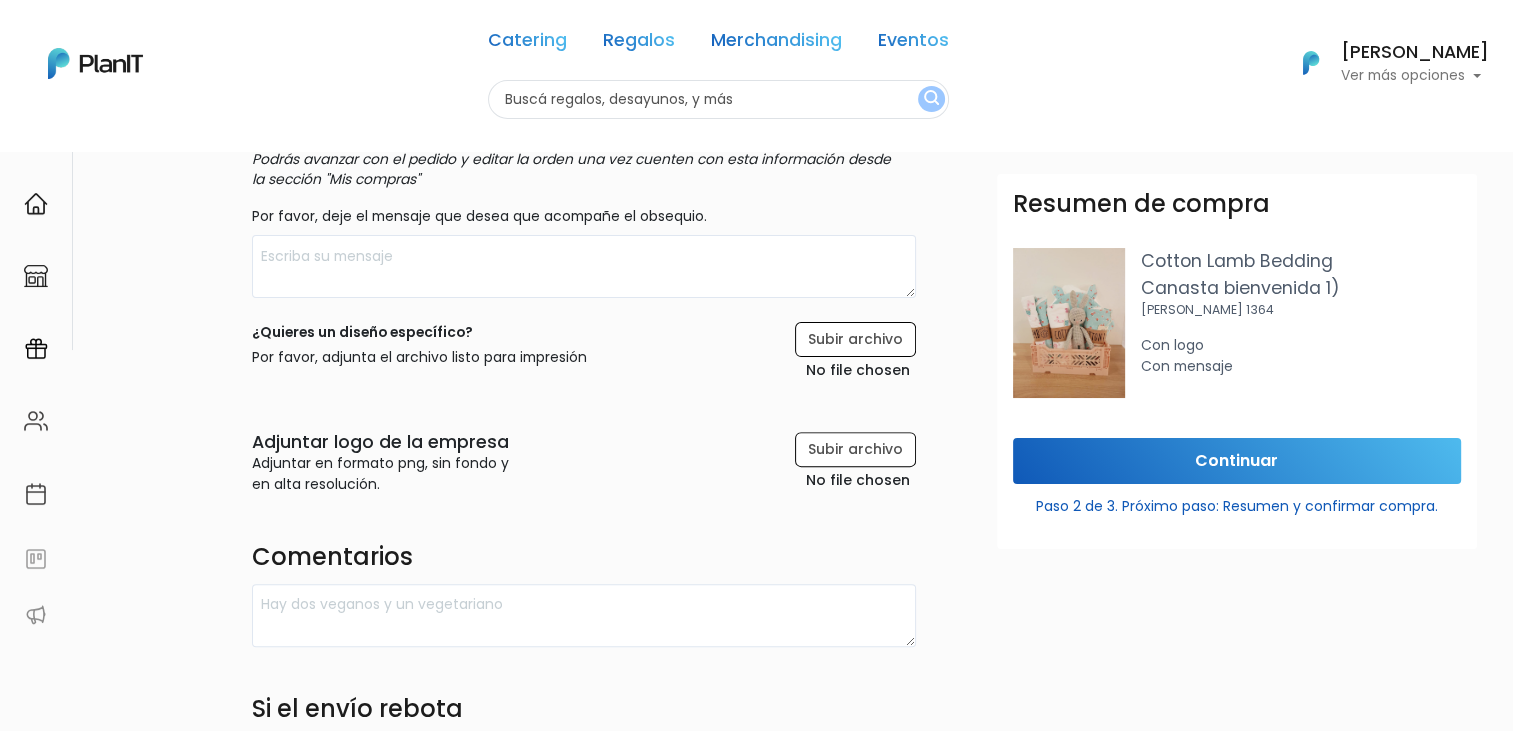 scroll, scrollTop: 500, scrollLeft: 0, axis: vertical 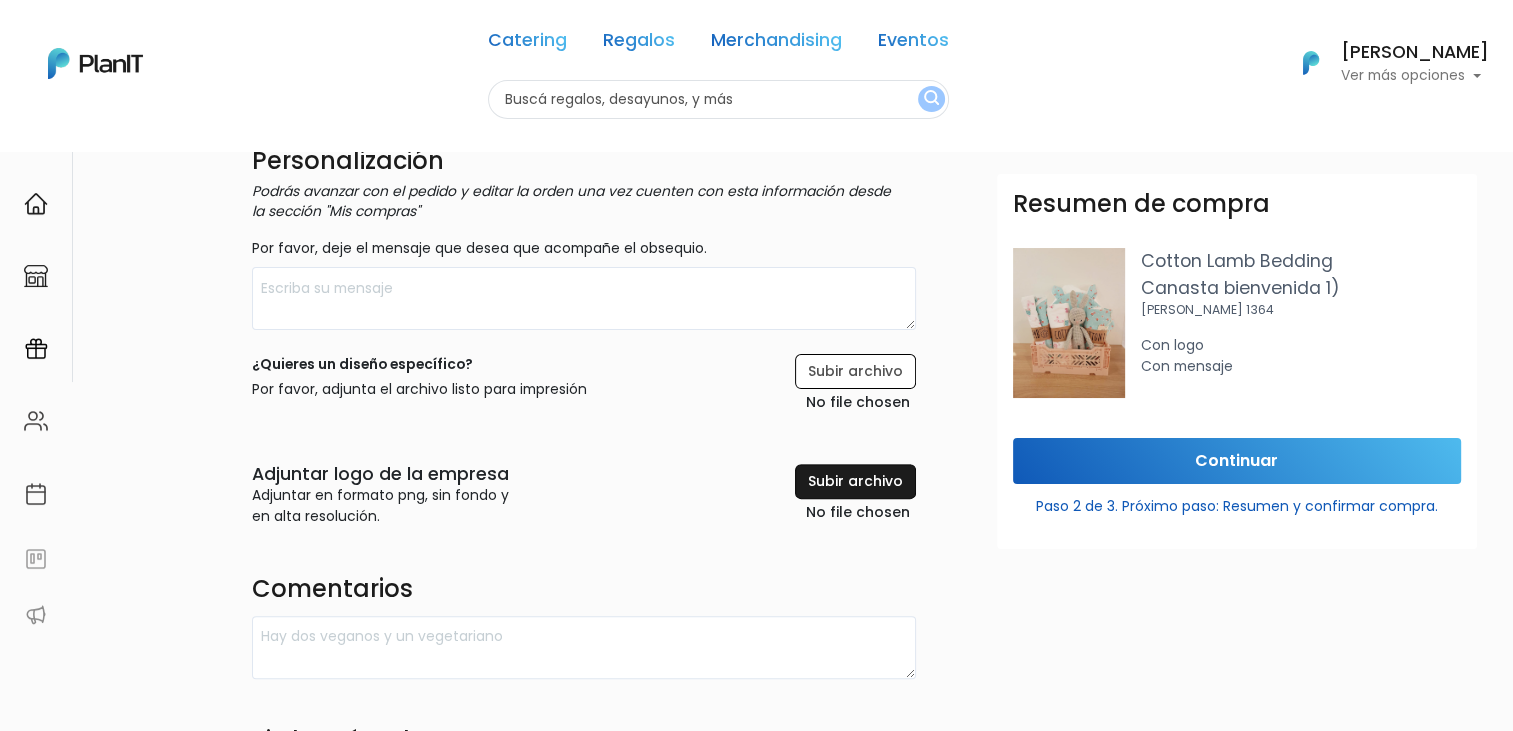 click at bounding box center (808, 495) 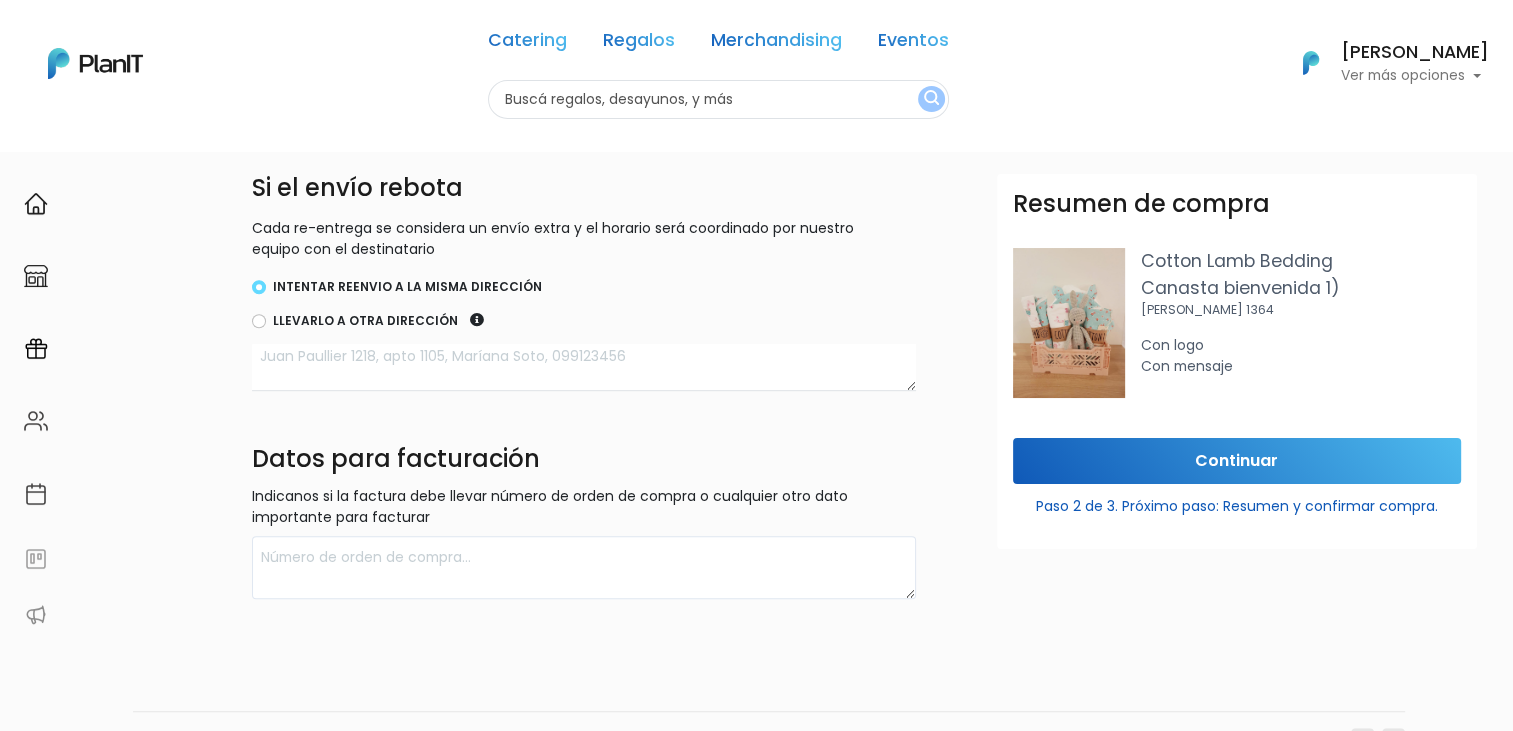 scroll, scrollTop: 1106, scrollLeft: 0, axis: vertical 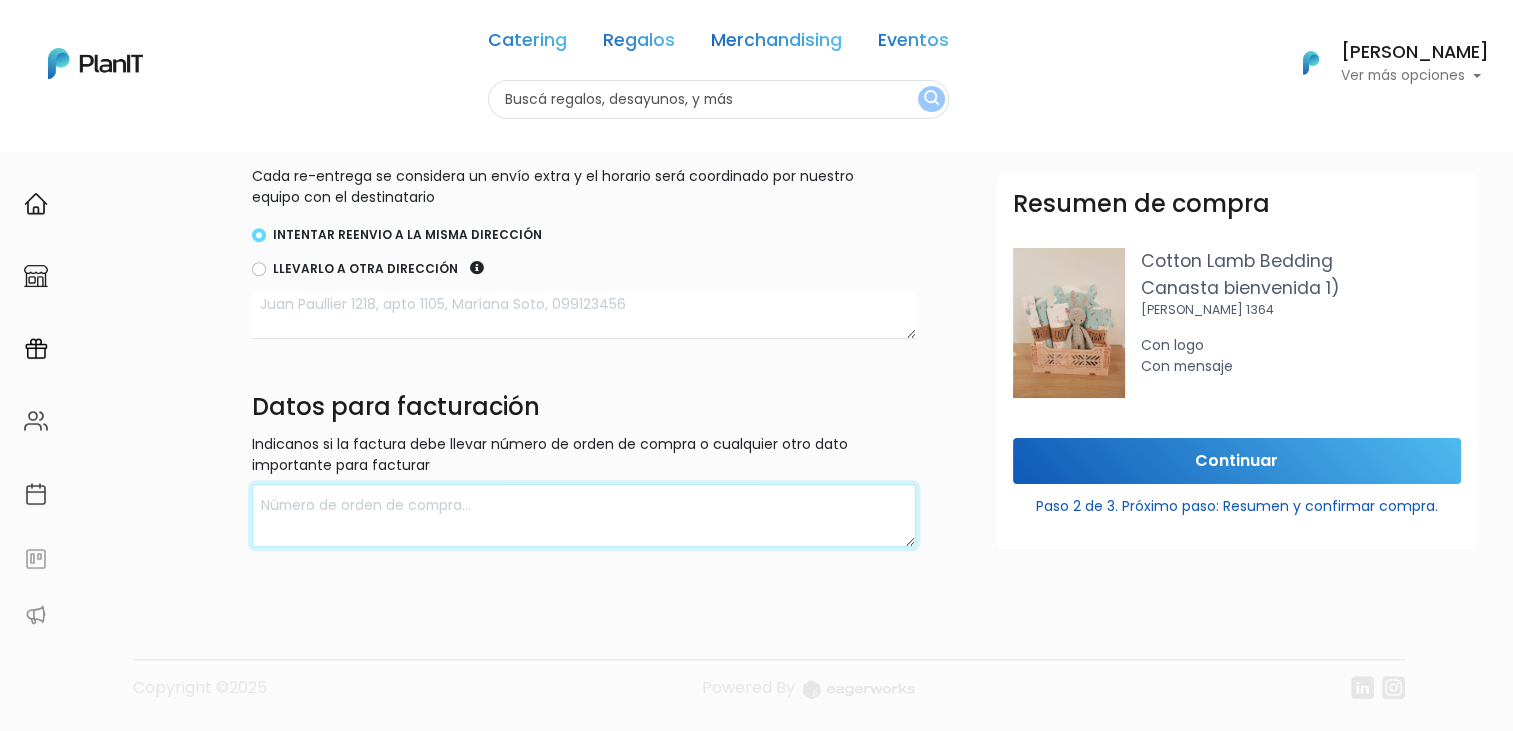 click at bounding box center (584, 515) 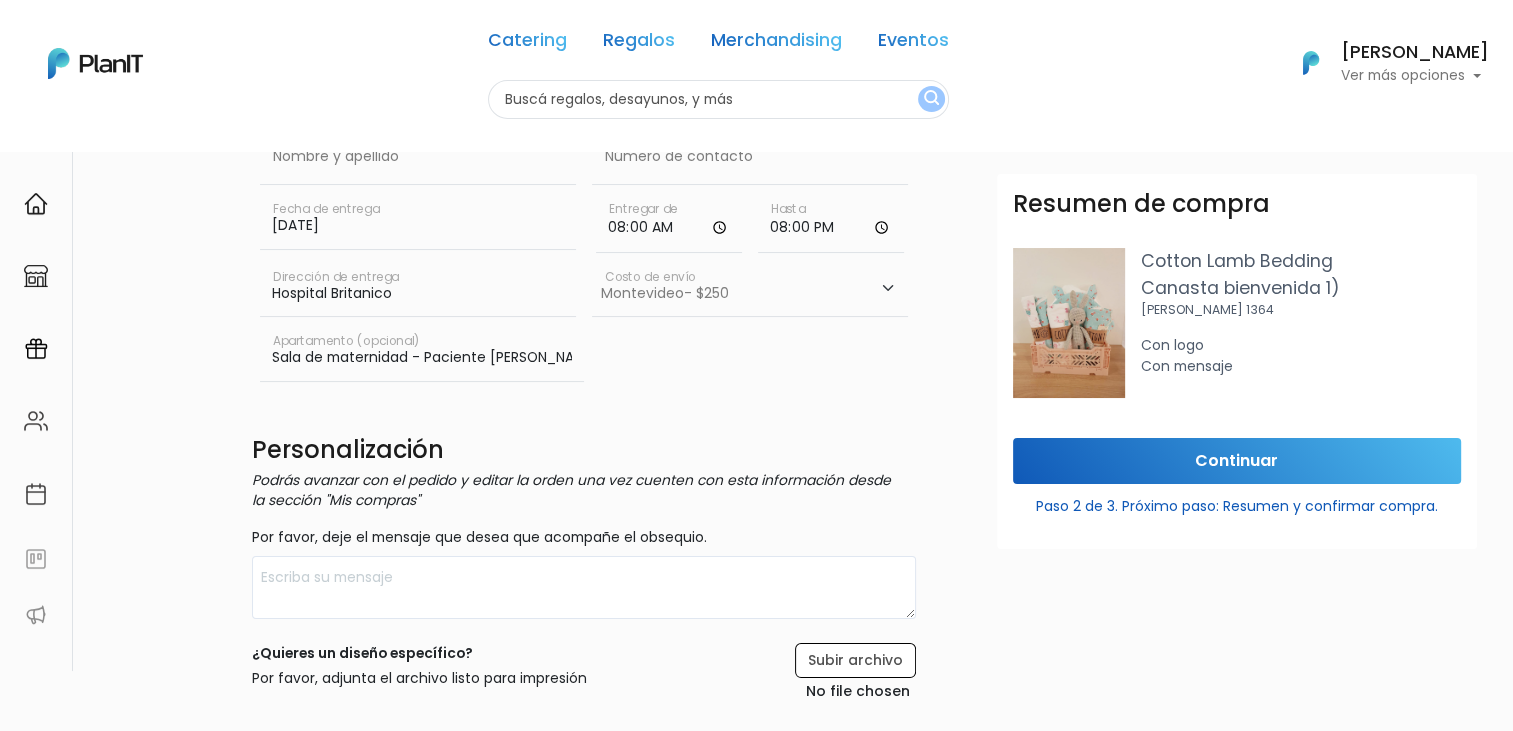scroll, scrollTop: 206, scrollLeft: 0, axis: vertical 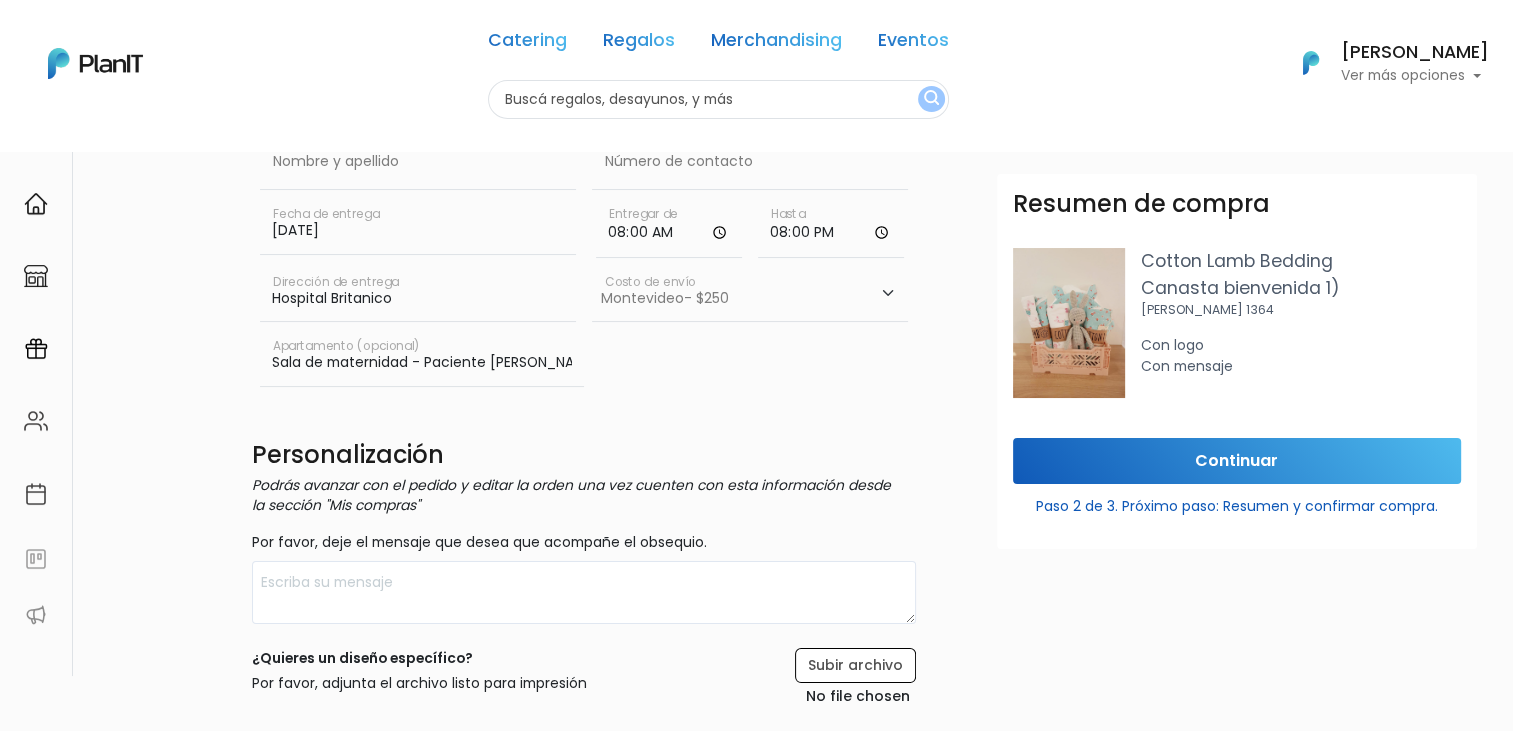 type on "Aris SA 211 358 380 012" 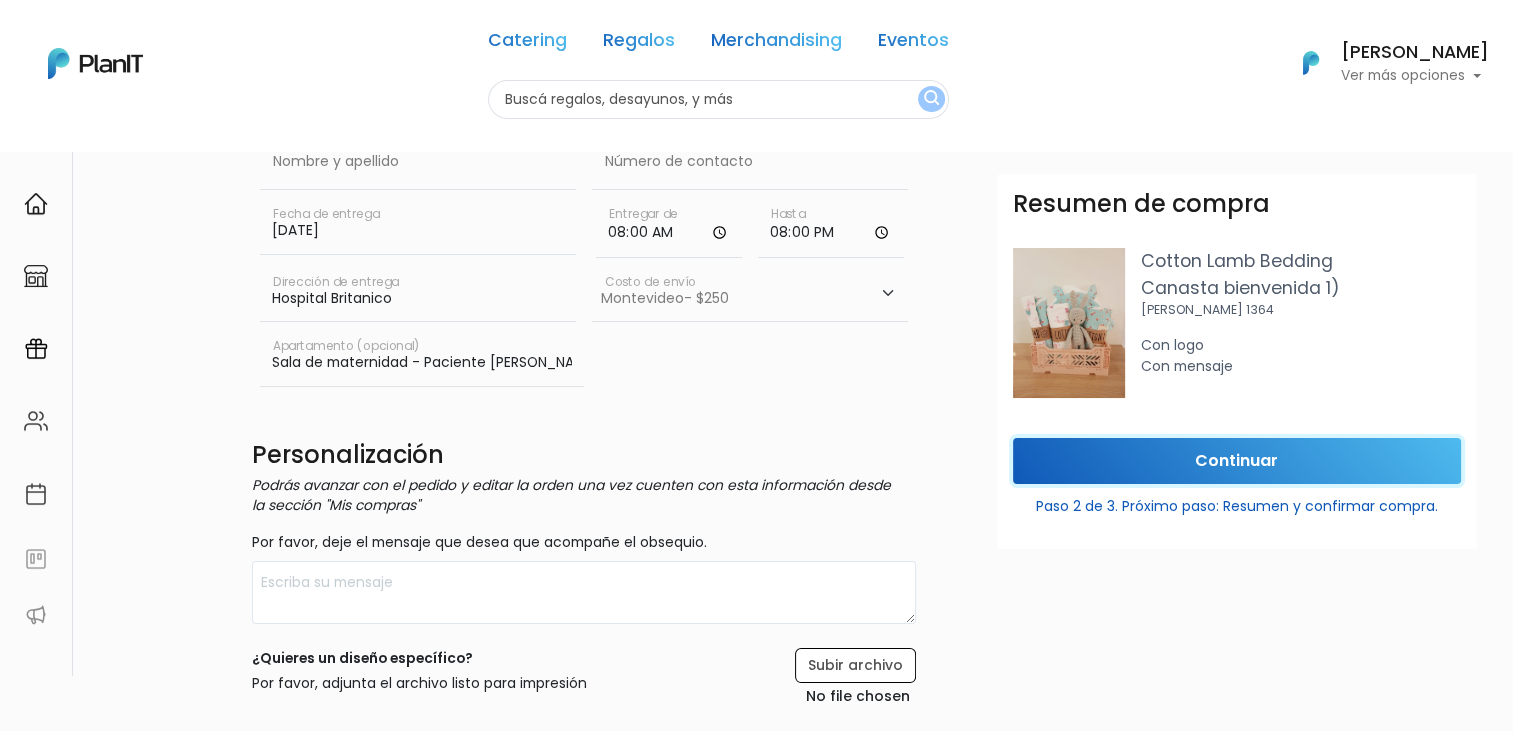 click on "Continuar" at bounding box center (1237, 461) 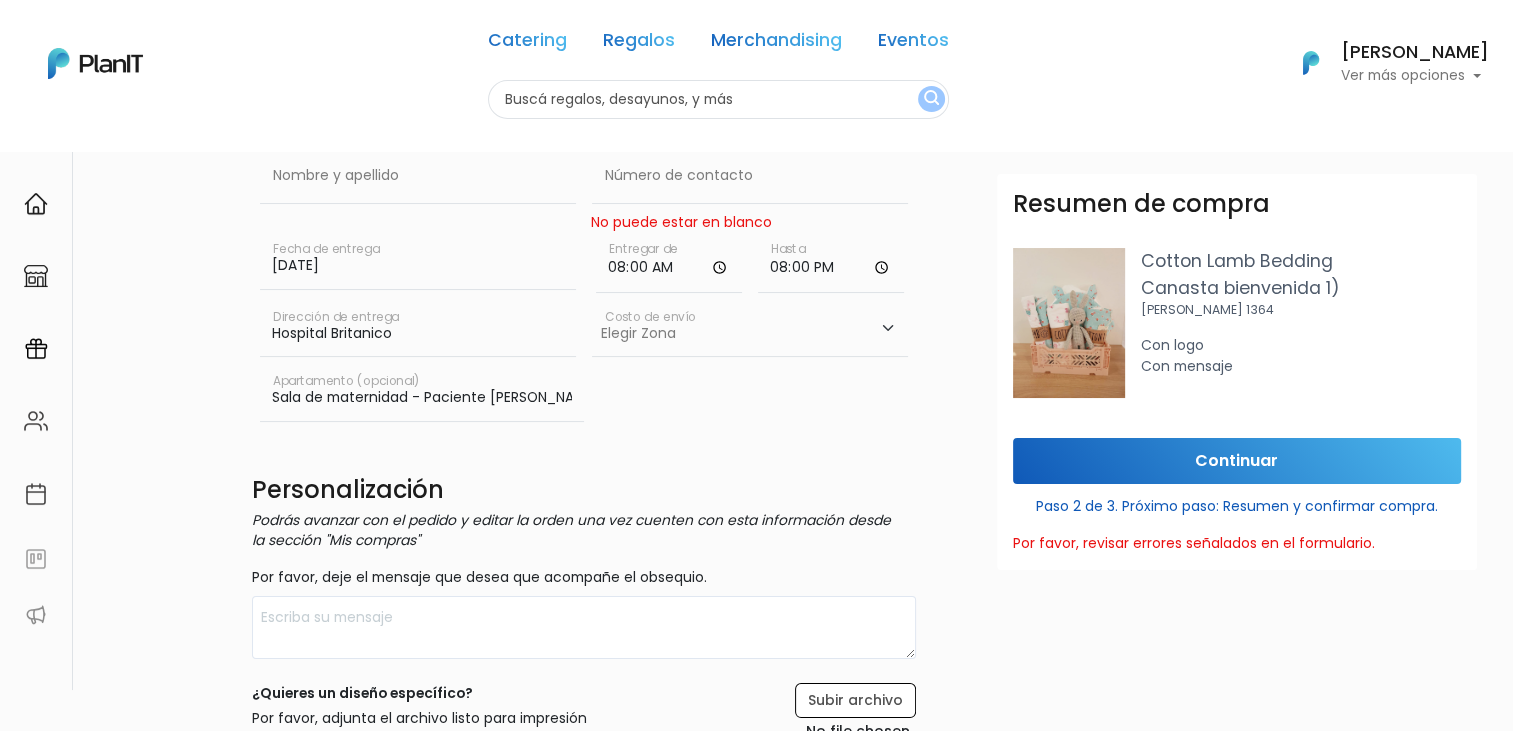 scroll, scrollTop: 0, scrollLeft: 0, axis: both 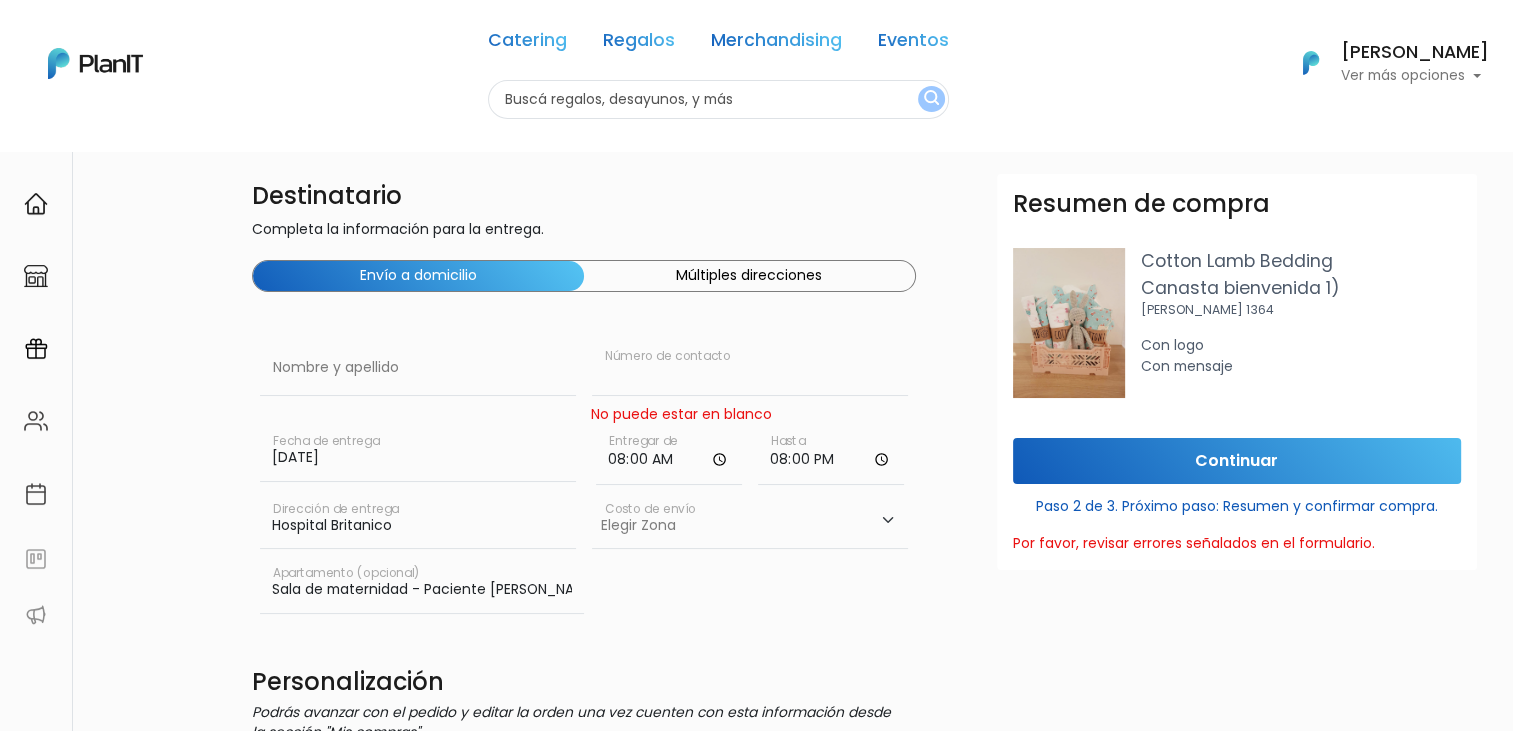 click at bounding box center [750, 368] 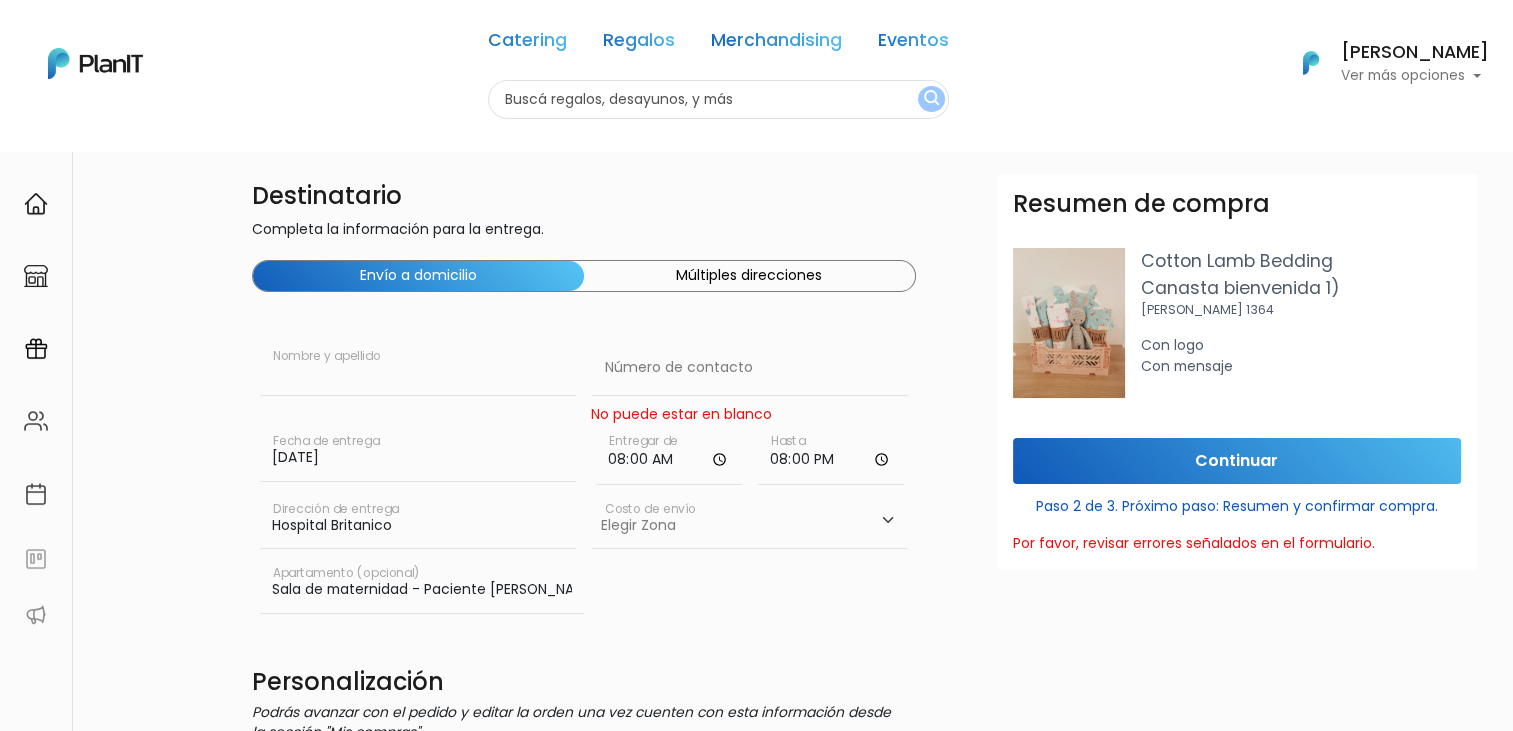 click at bounding box center (418, 368) 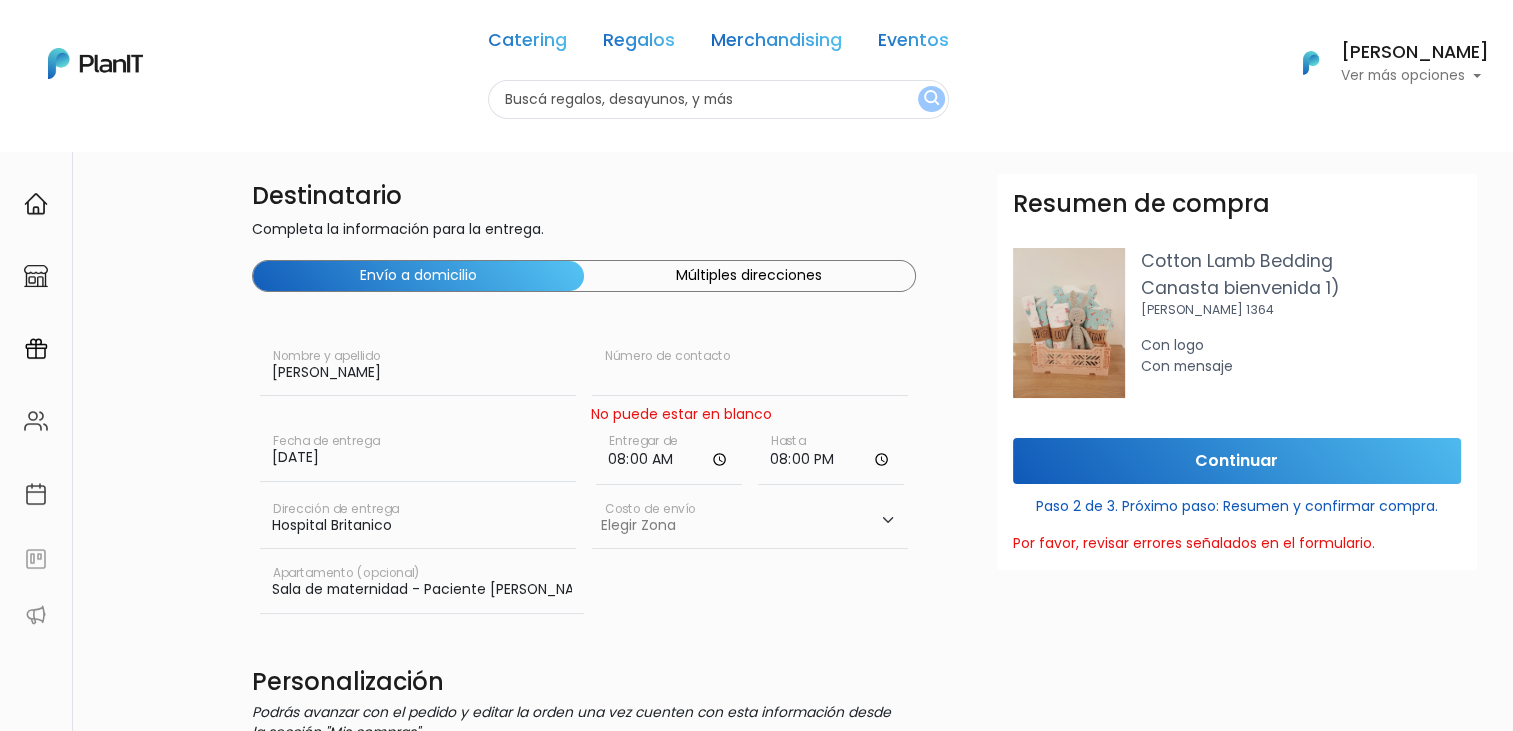 type on "99277685" 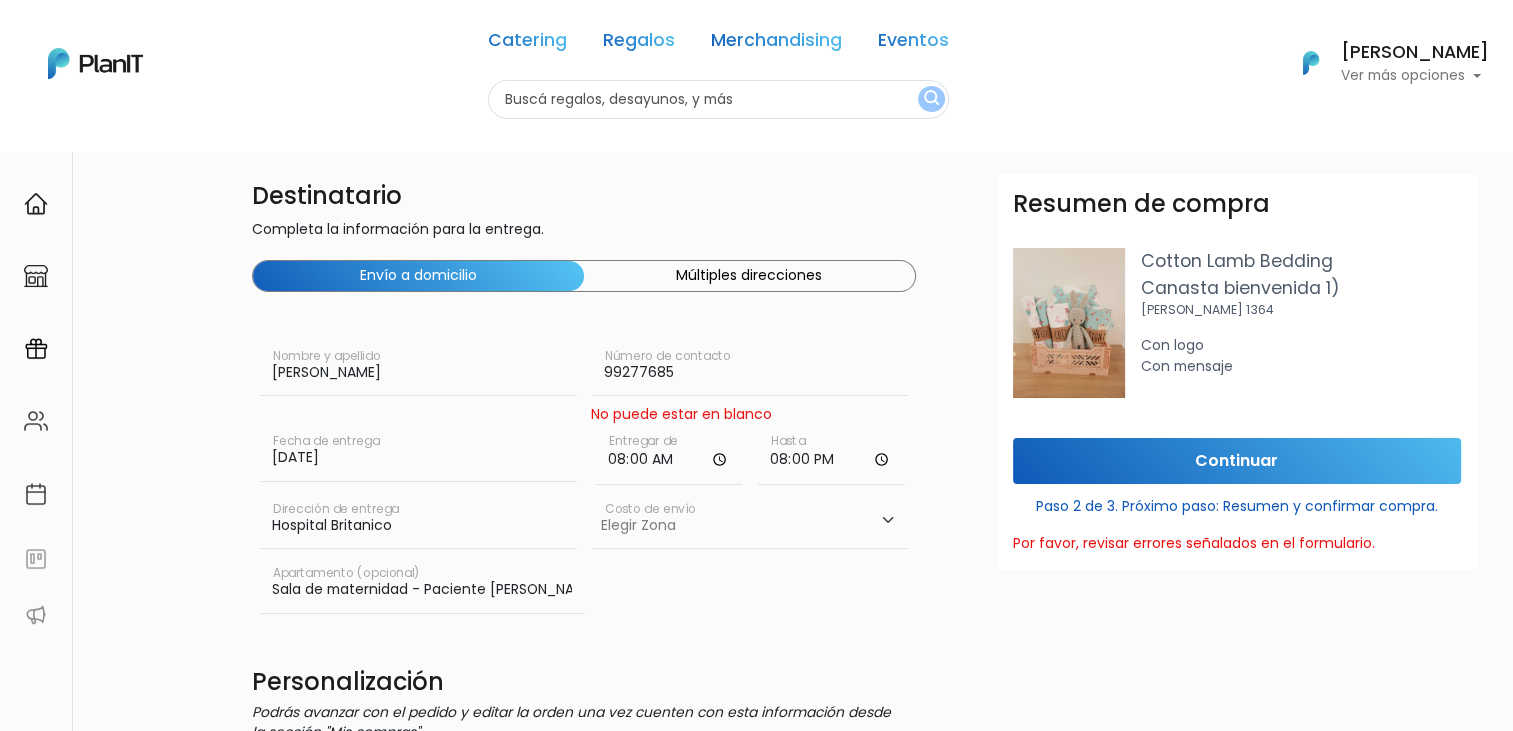 drag, startPoint x: 421, startPoint y: 375, endPoint x: 240, endPoint y: 375, distance: 181 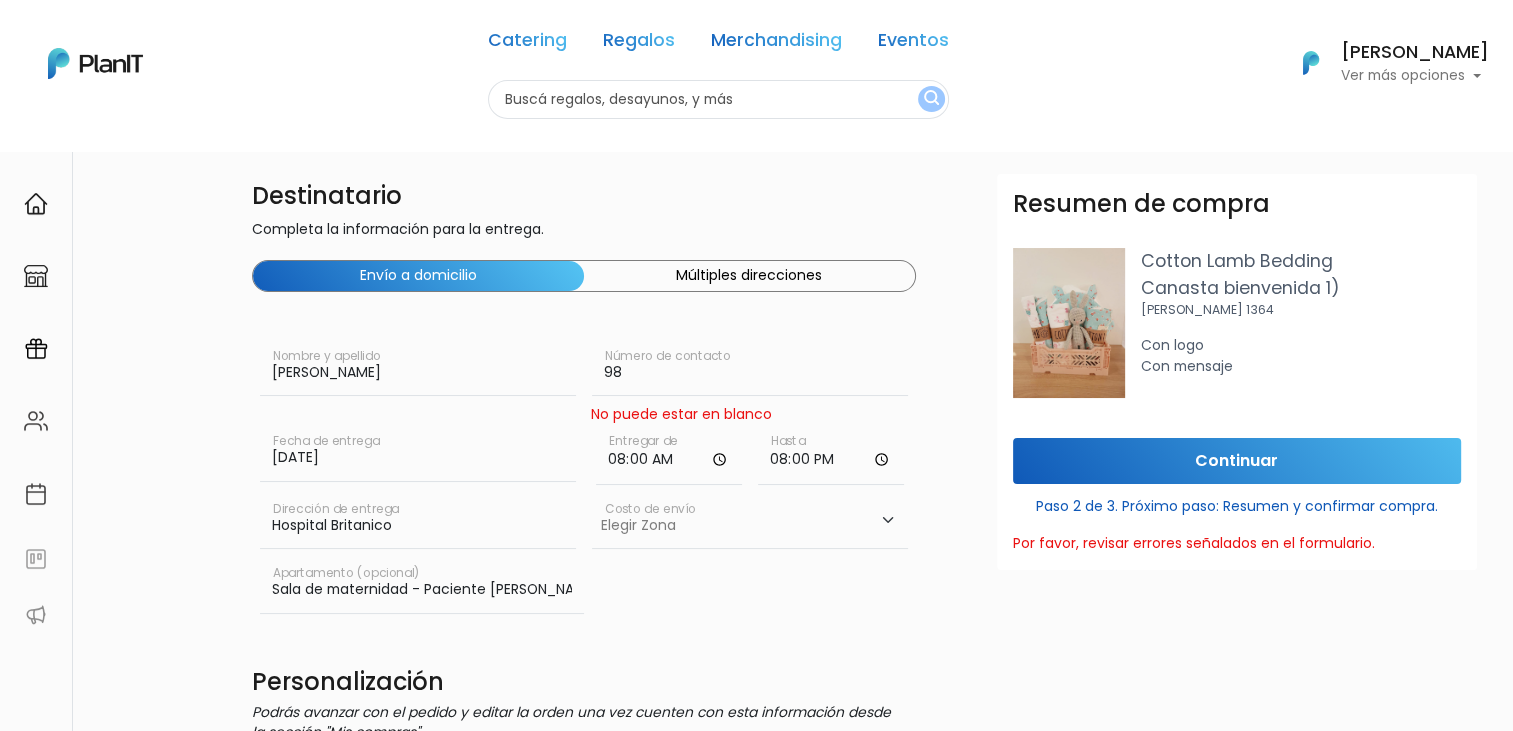 type on "9" 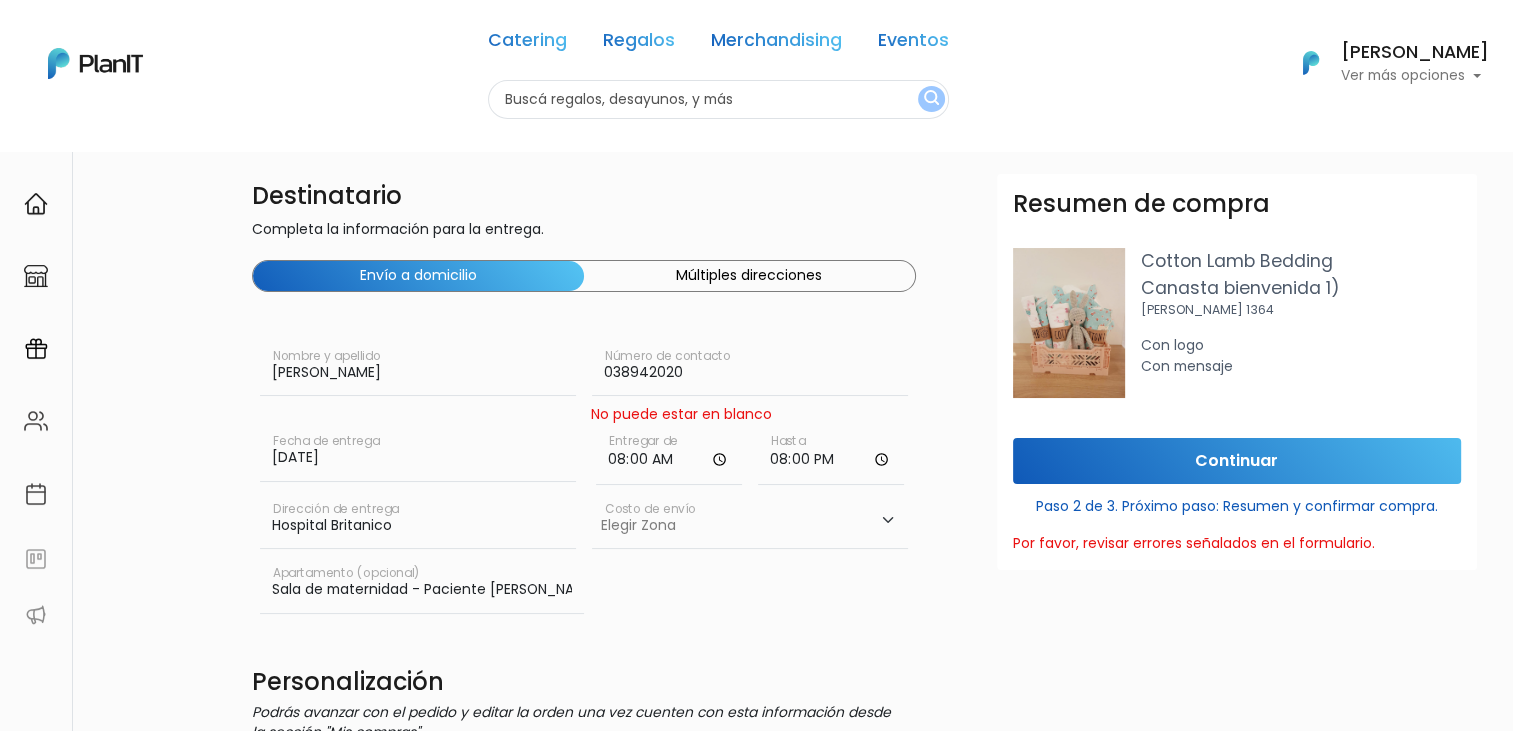 click on "038942020" at bounding box center (750, 368) 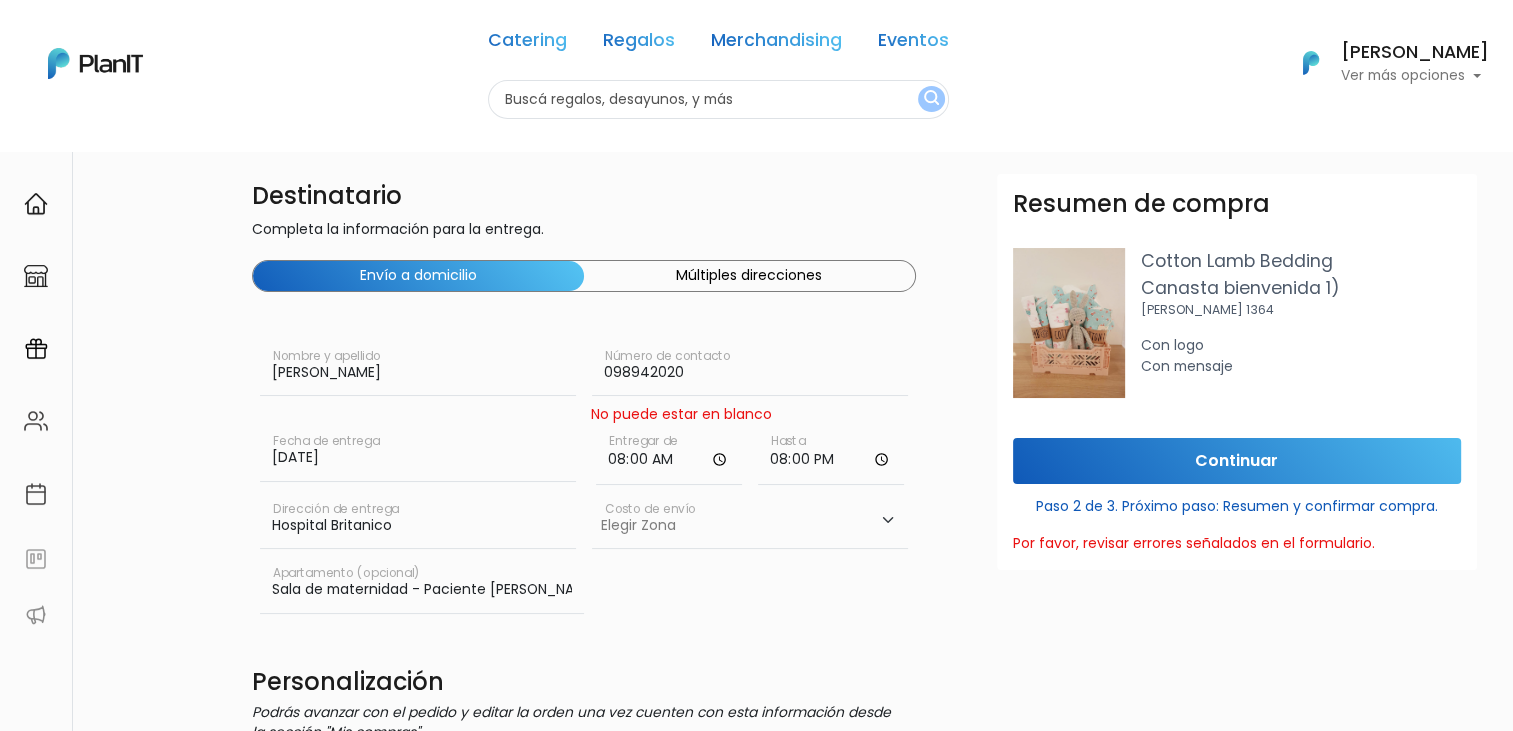 drag, startPoint x: 633, startPoint y: 366, endPoint x: 655, endPoint y: 370, distance: 22.36068 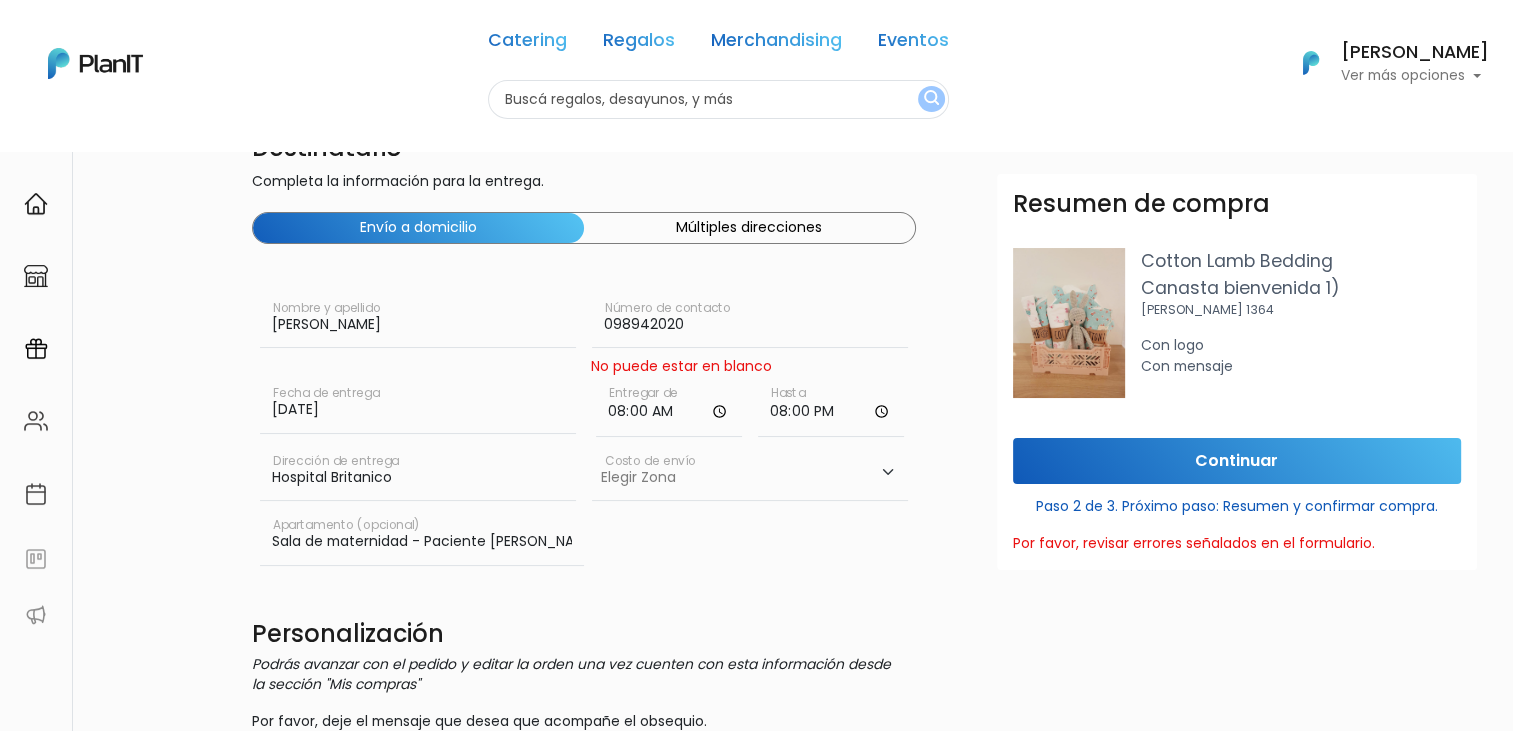 scroll, scrollTop: 0, scrollLeft: 0, axis: both 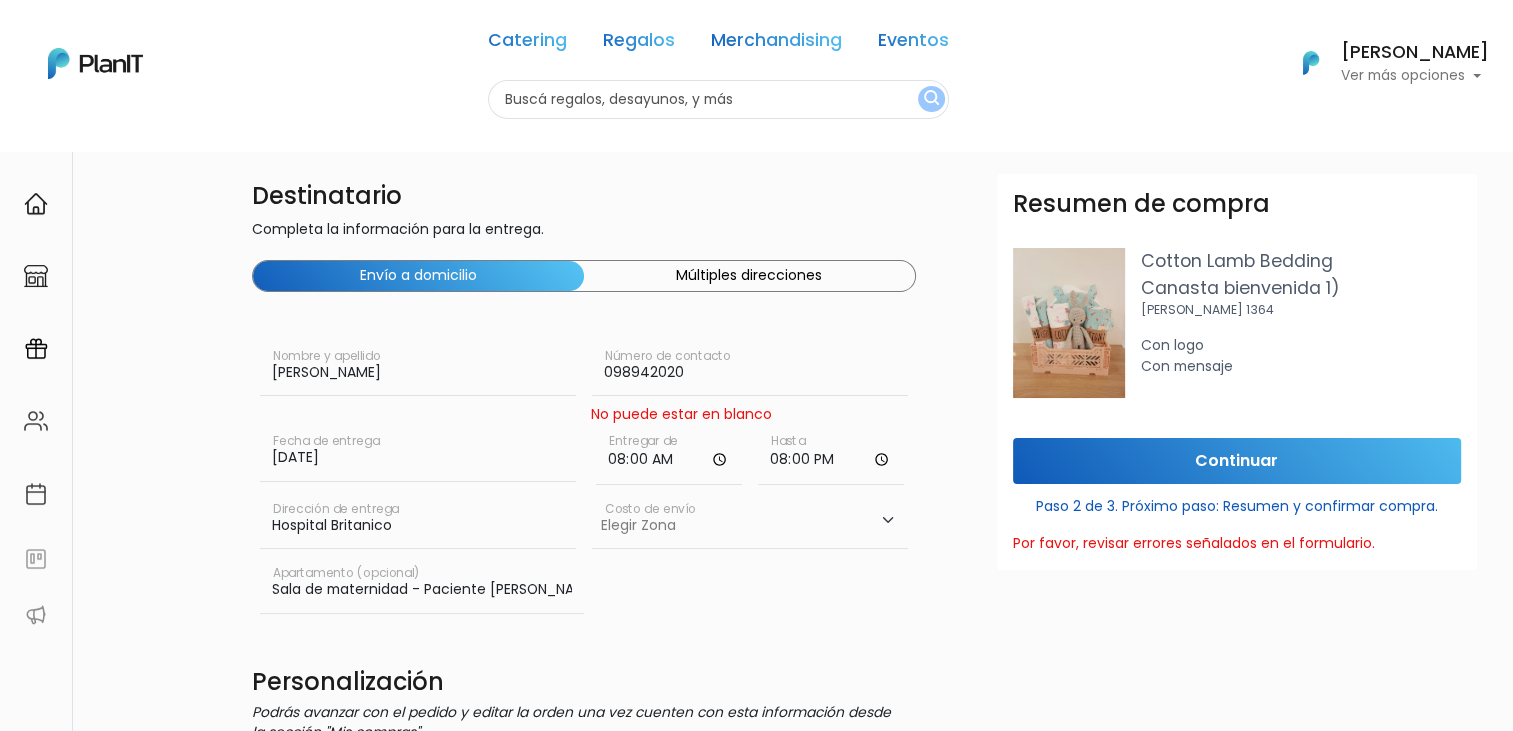 type on "098942020" 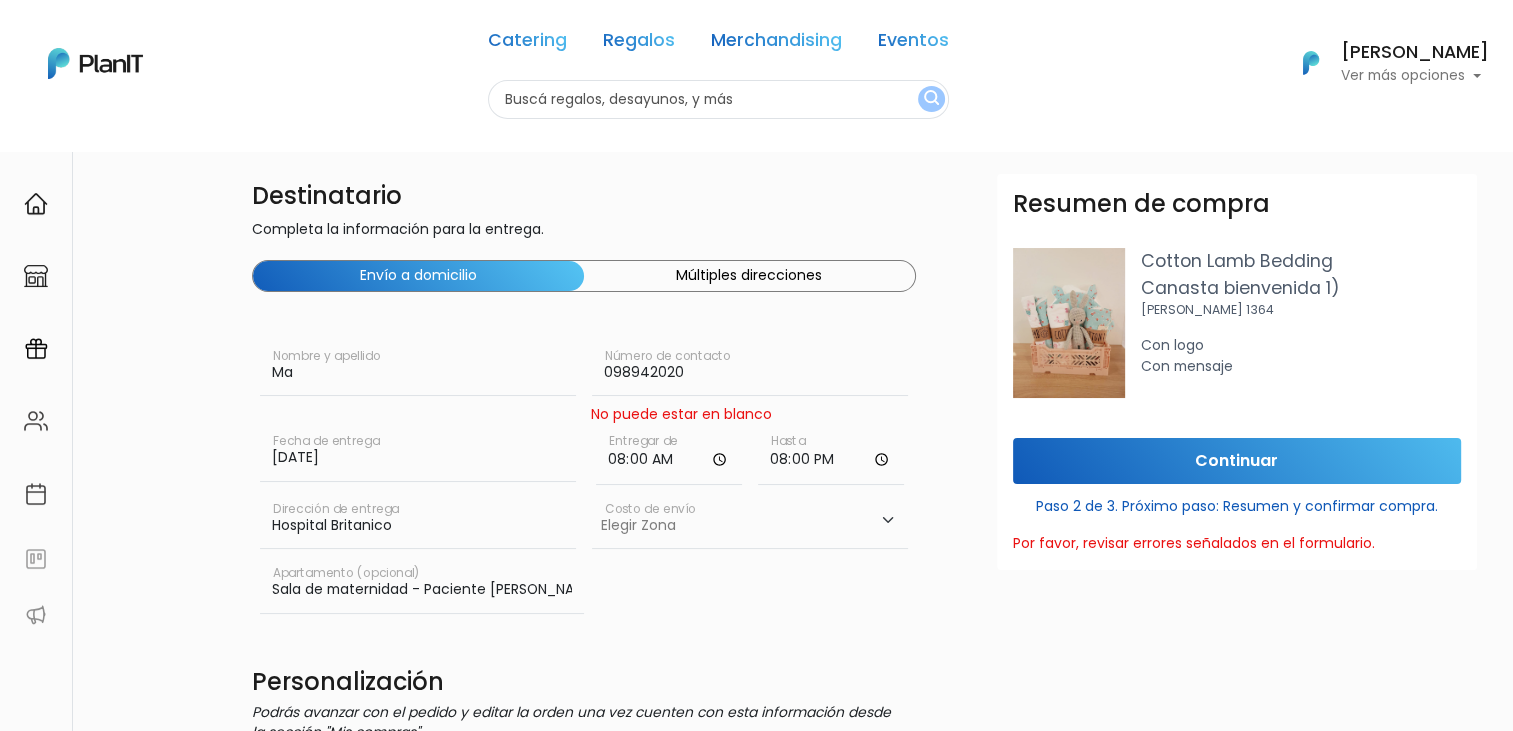 type on "M" 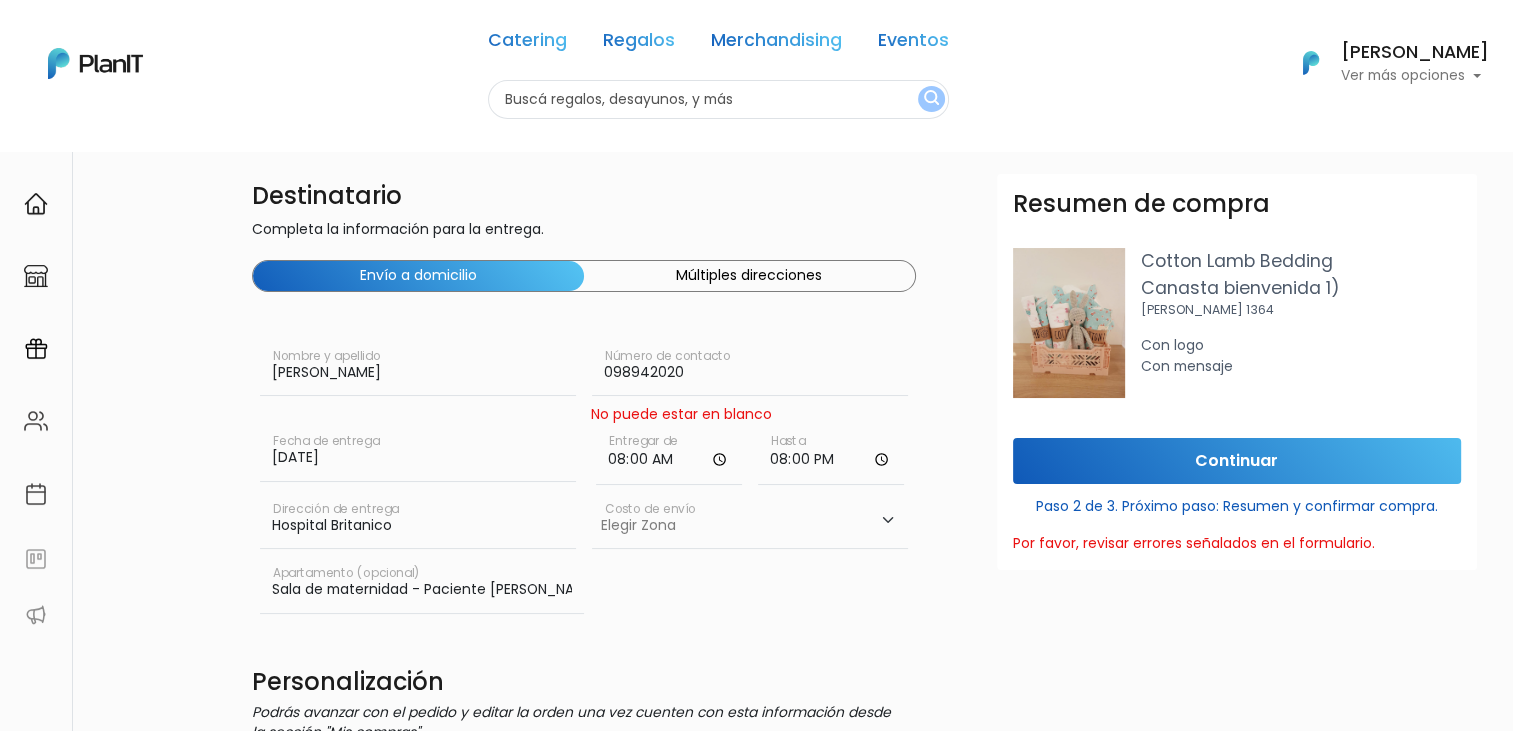 type on "Lorena Lopez" 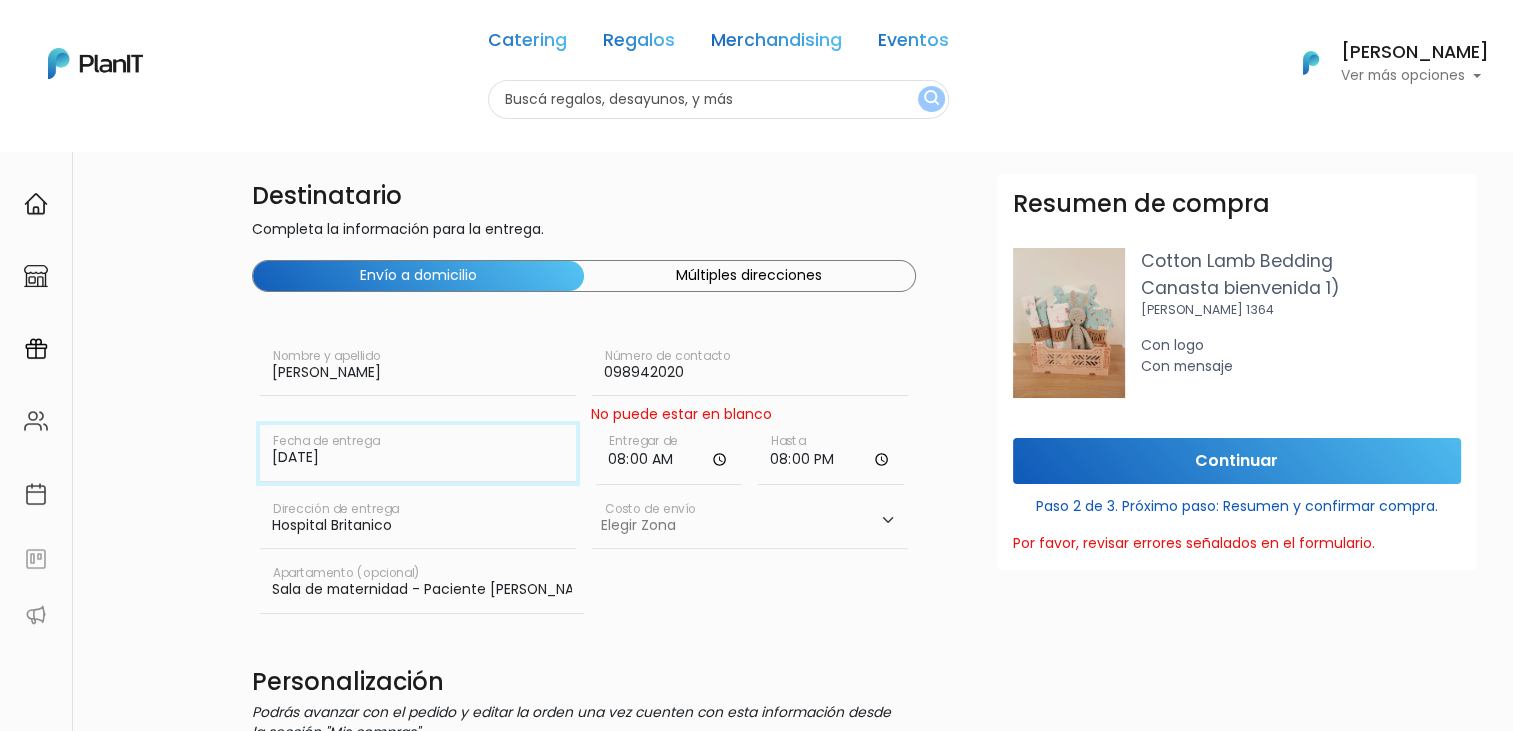 click on "09/07/2025" at bounding box center [418, 453] 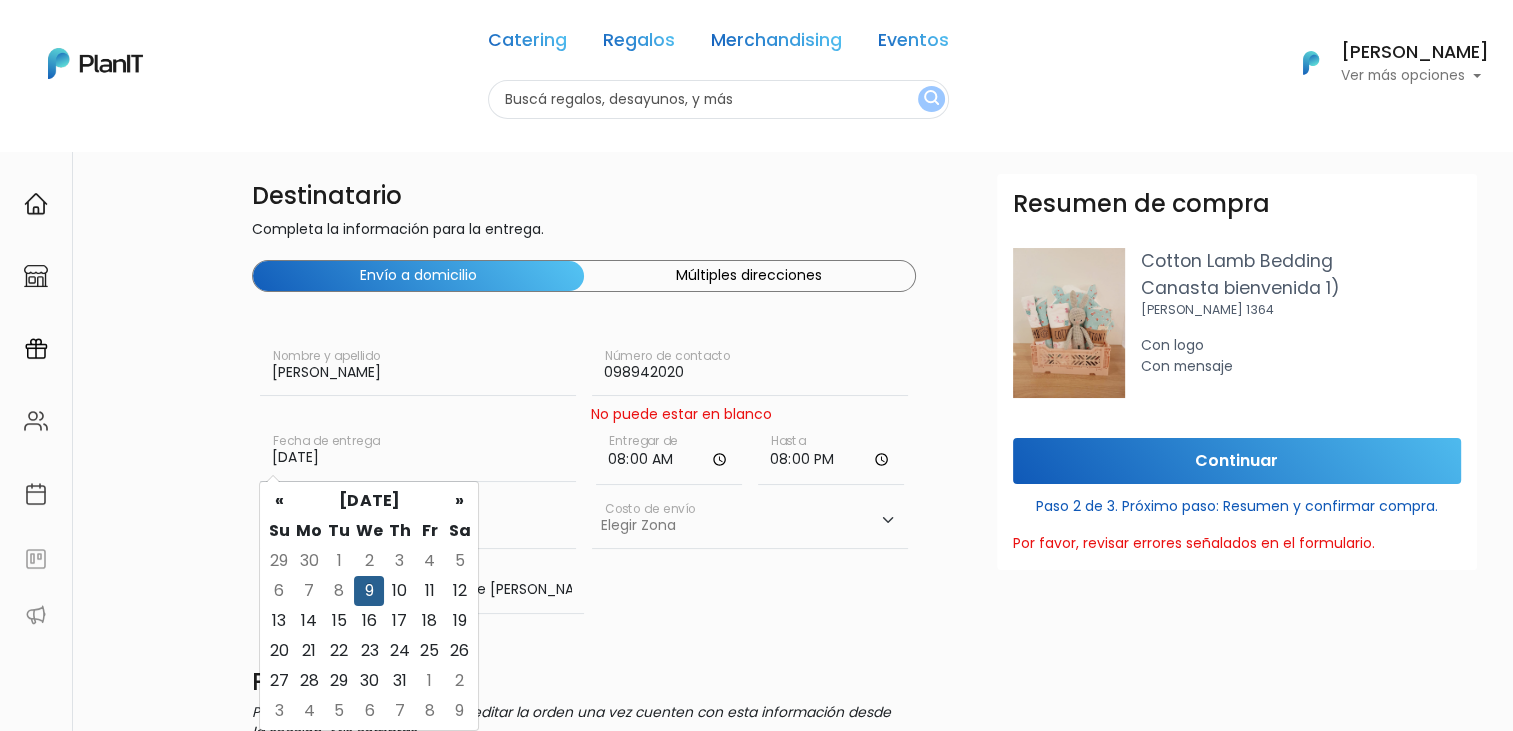 click on "098942020" at bounding box center [750, 368] 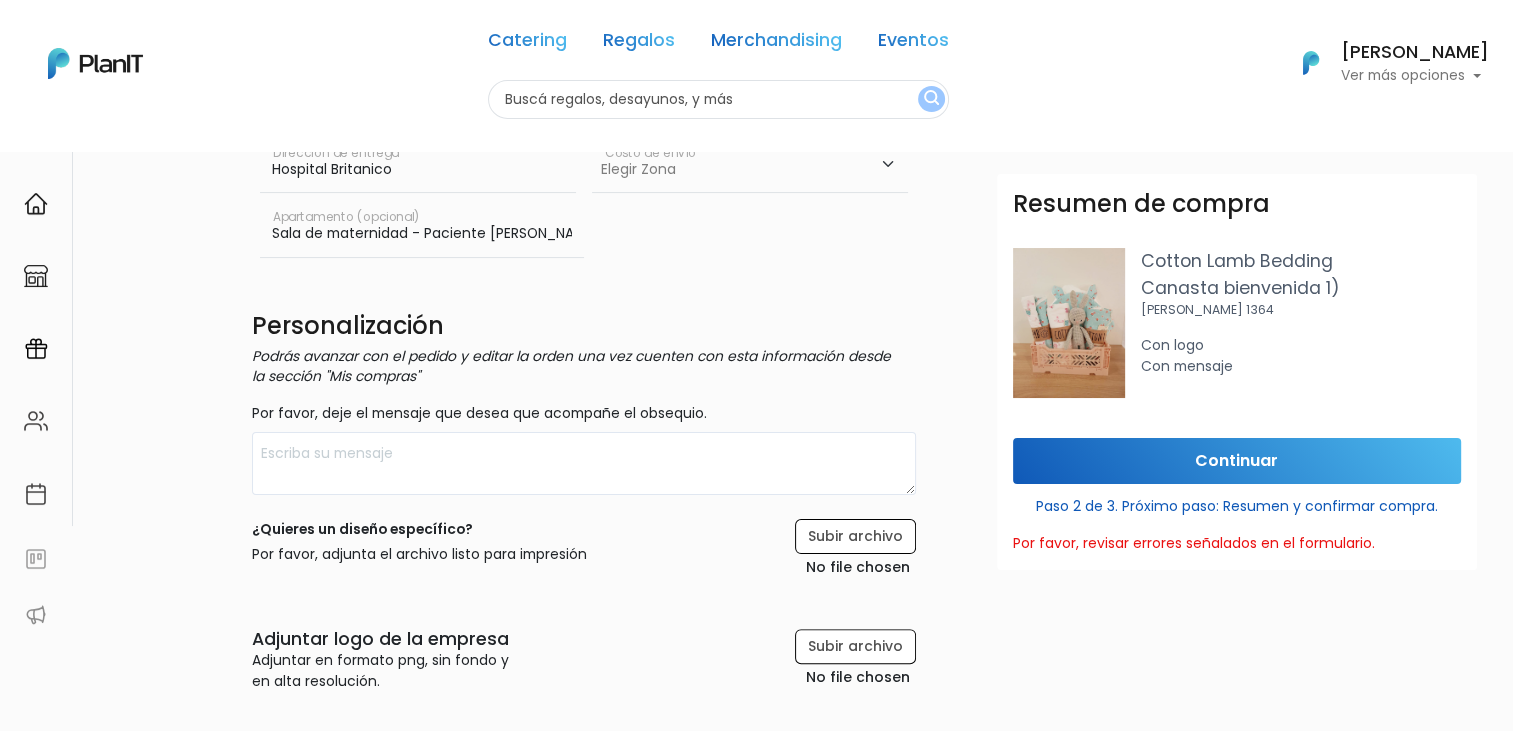 scroll, scrollTop: 400, scrollLeft: 0, axis: vertical 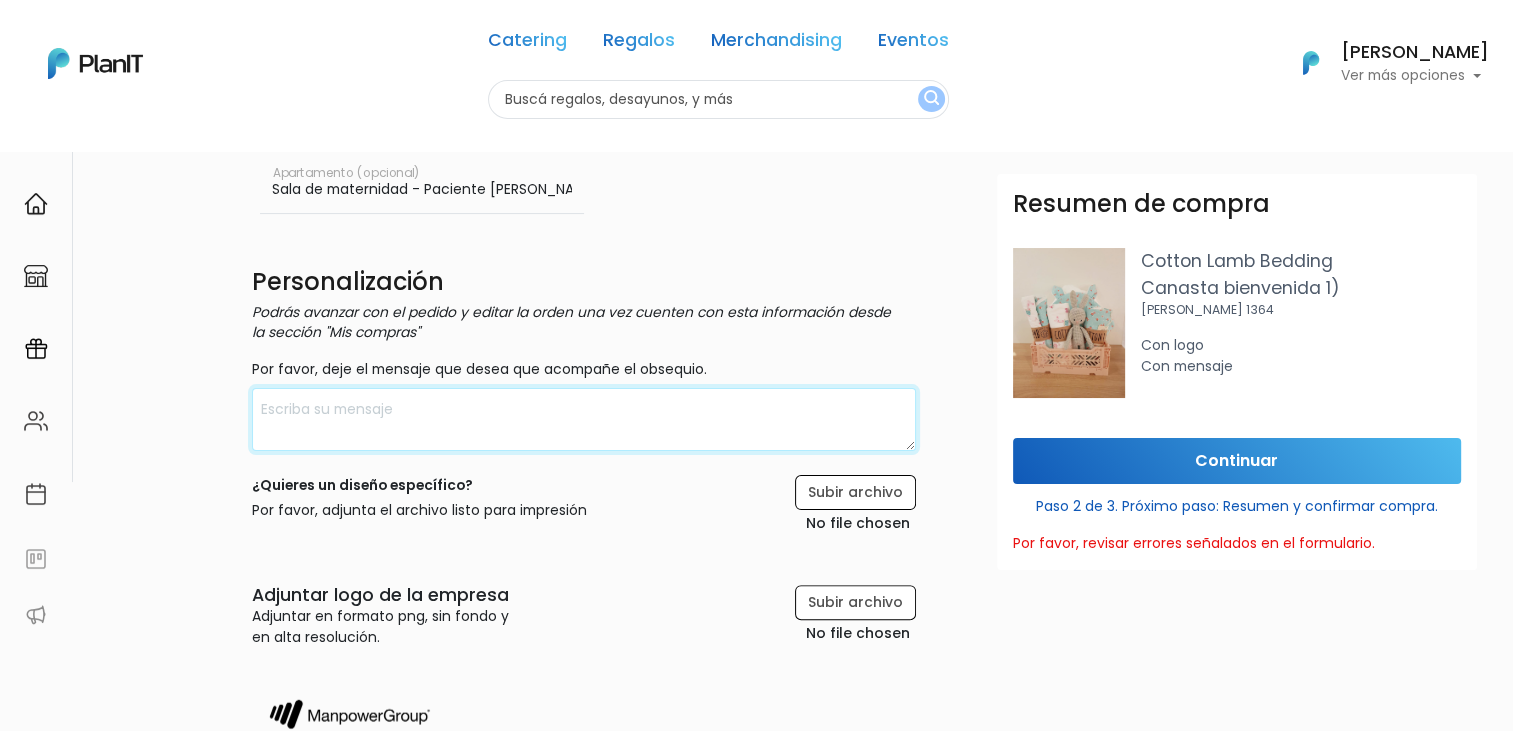 click at bounding box center [584, 419] 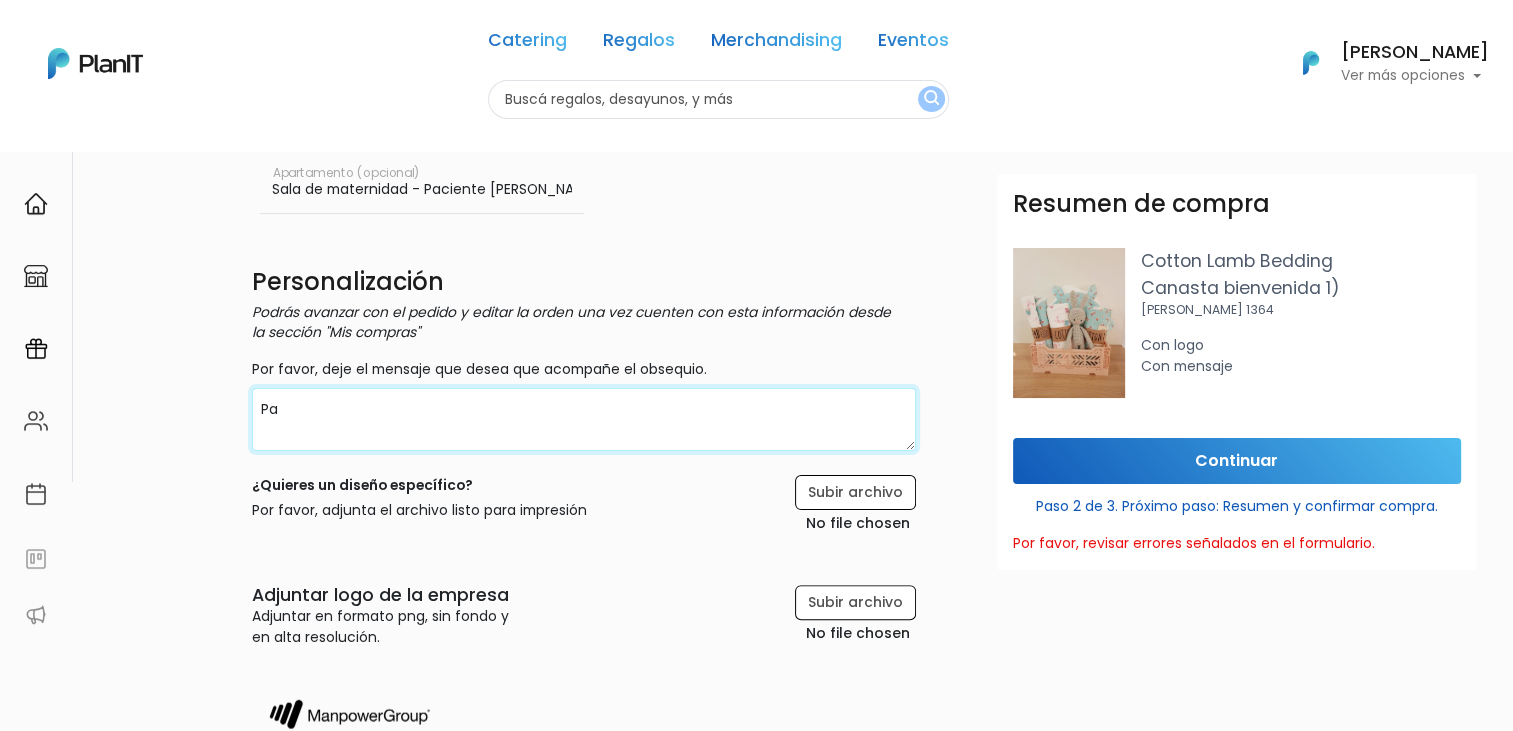 type on "P" 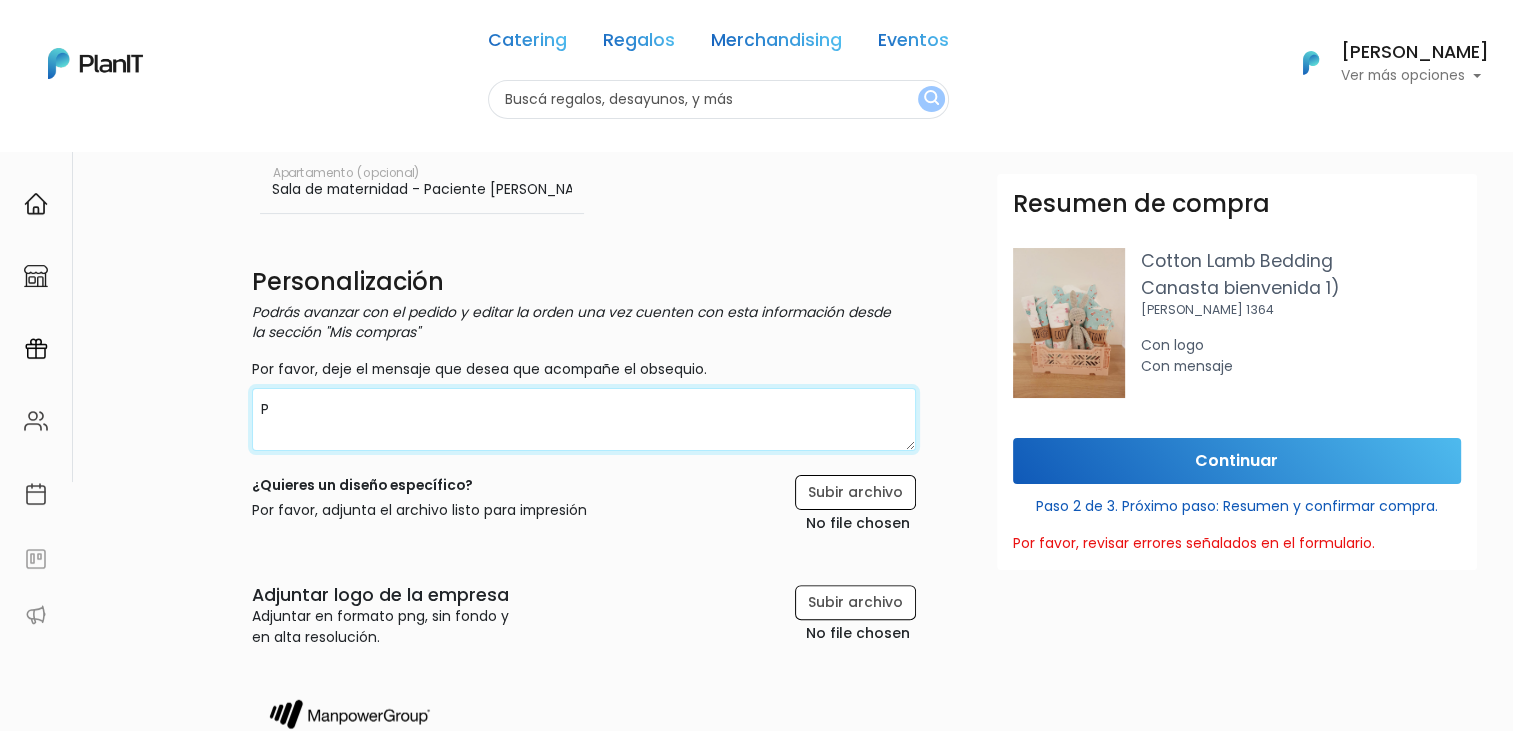 type 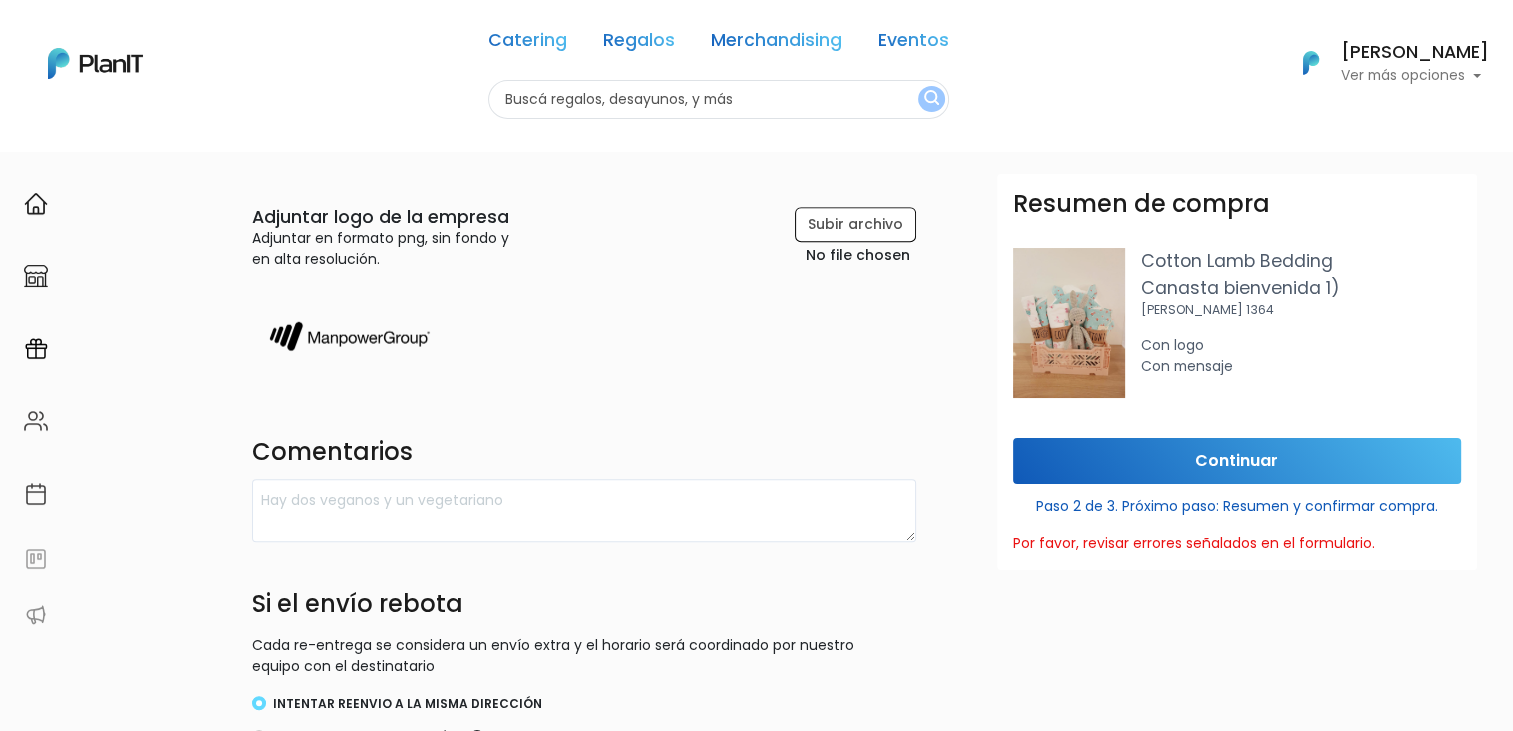 scroll, scrollTop: 800, scrollLeft: 0, axis: vertical 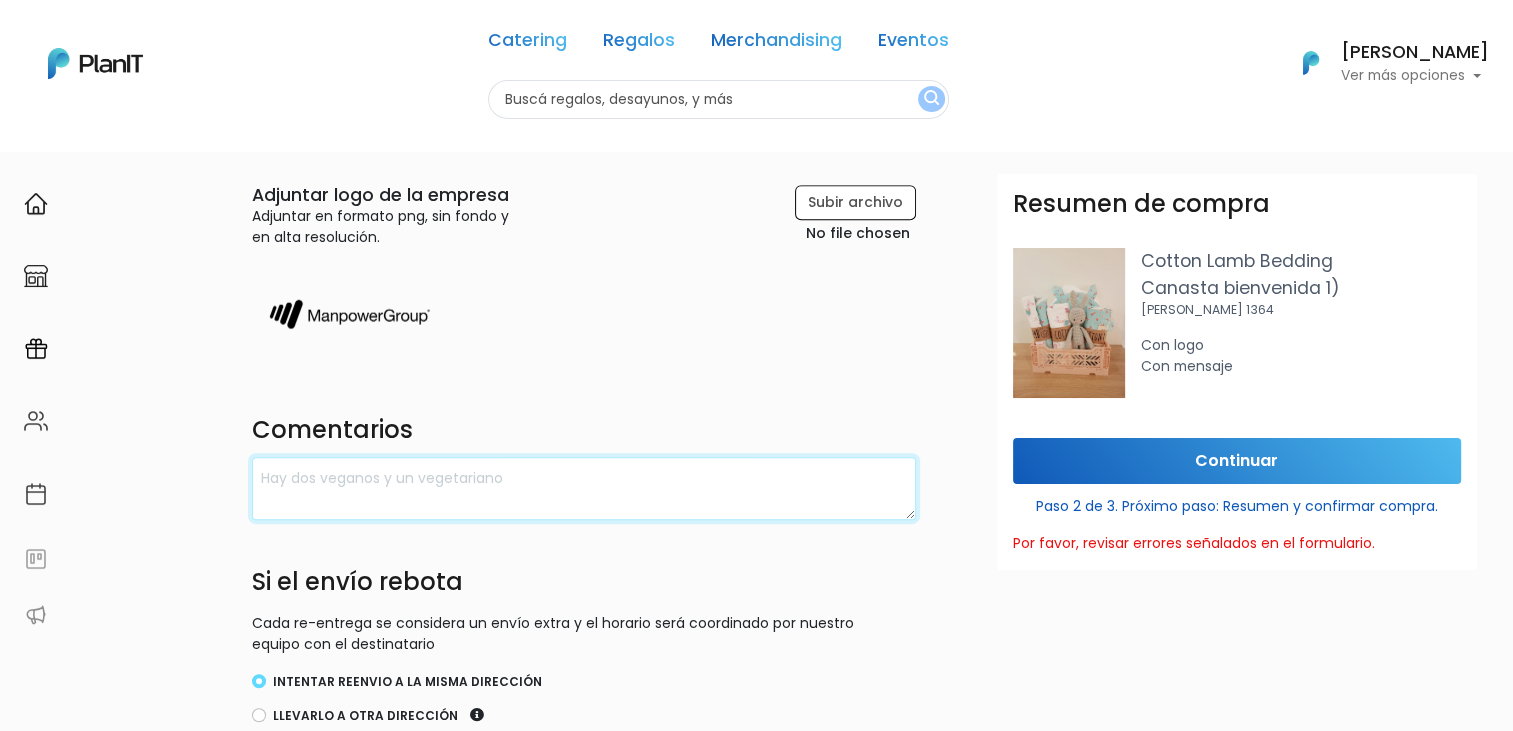 click at bounding box center (584, 488) 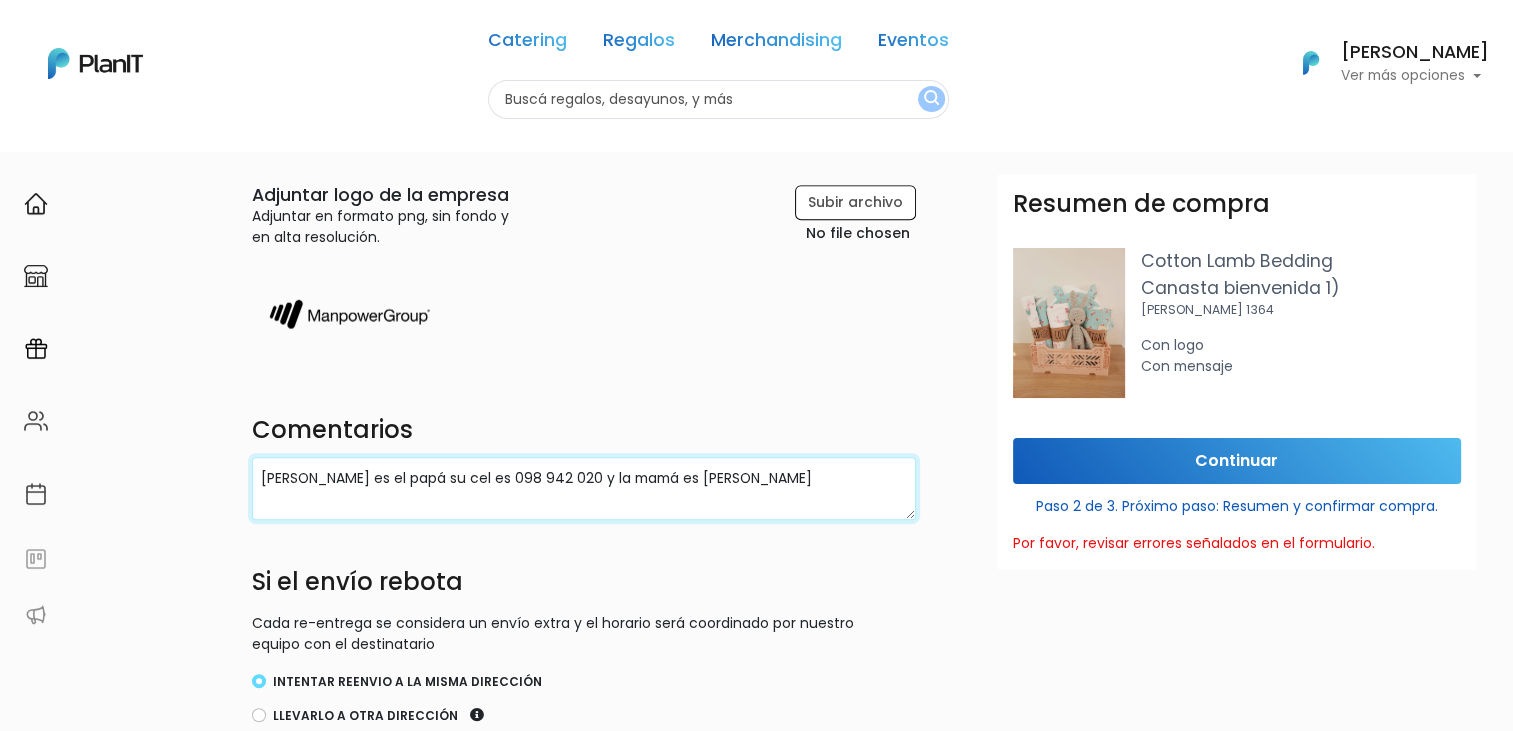 click on "Marcos Garcia es el papá su cel es 098 942 020 y la mamá es Lorena Lopez" at bounding box center [584, 488] 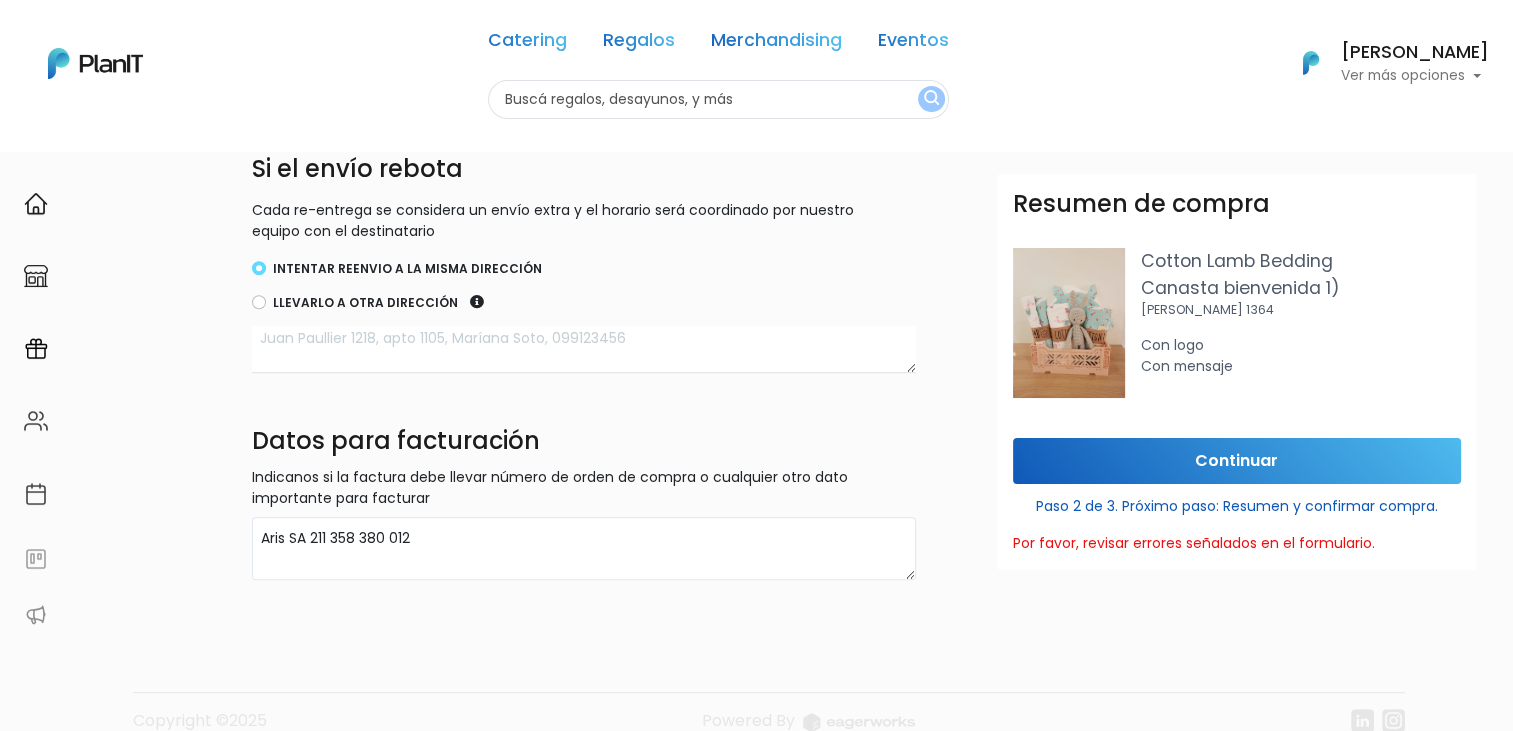 scroll, scrollTop: 1248, scrollLeft: 0, axis: vertical 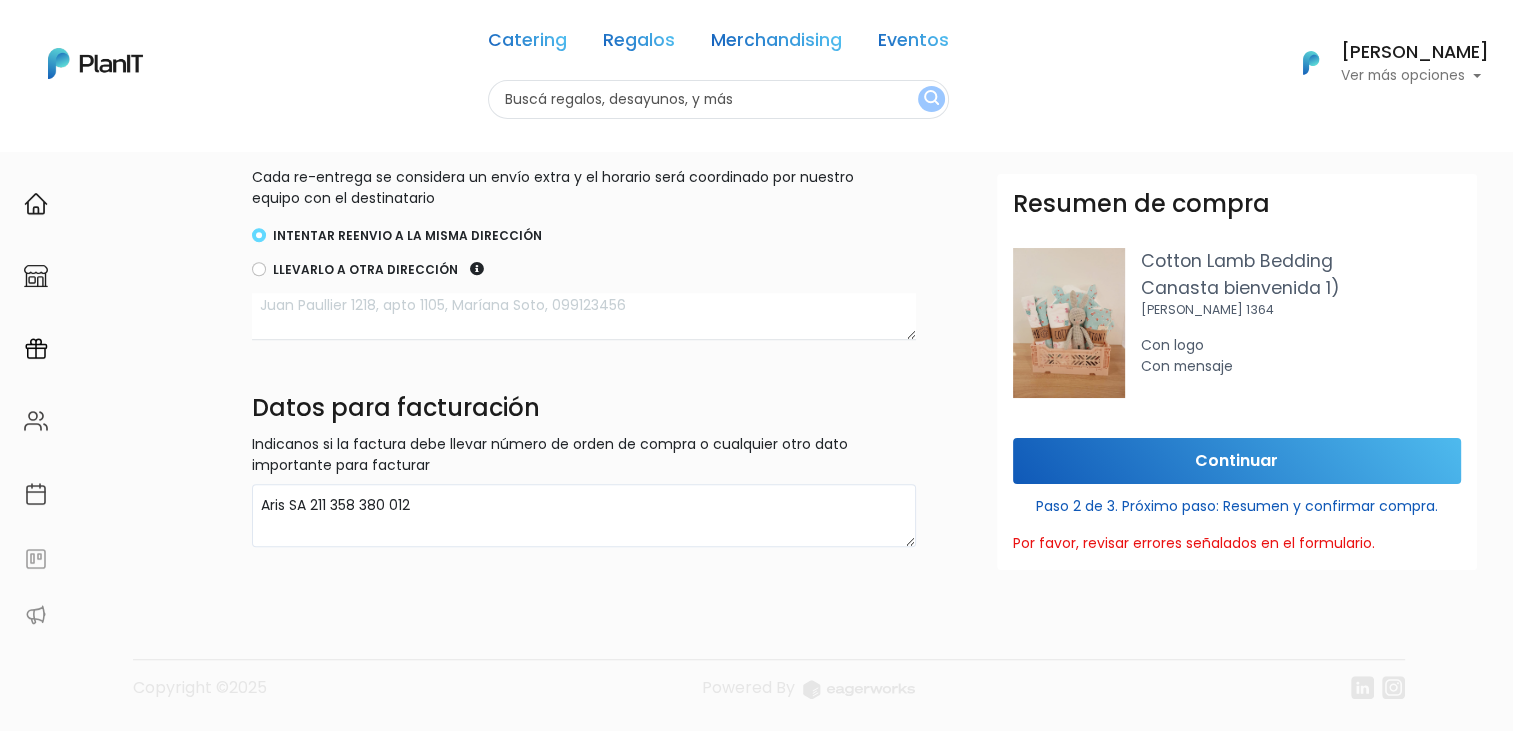 type on "Marcos García es el papá su cel es 098 942 020 y la mamá es Lorena López" 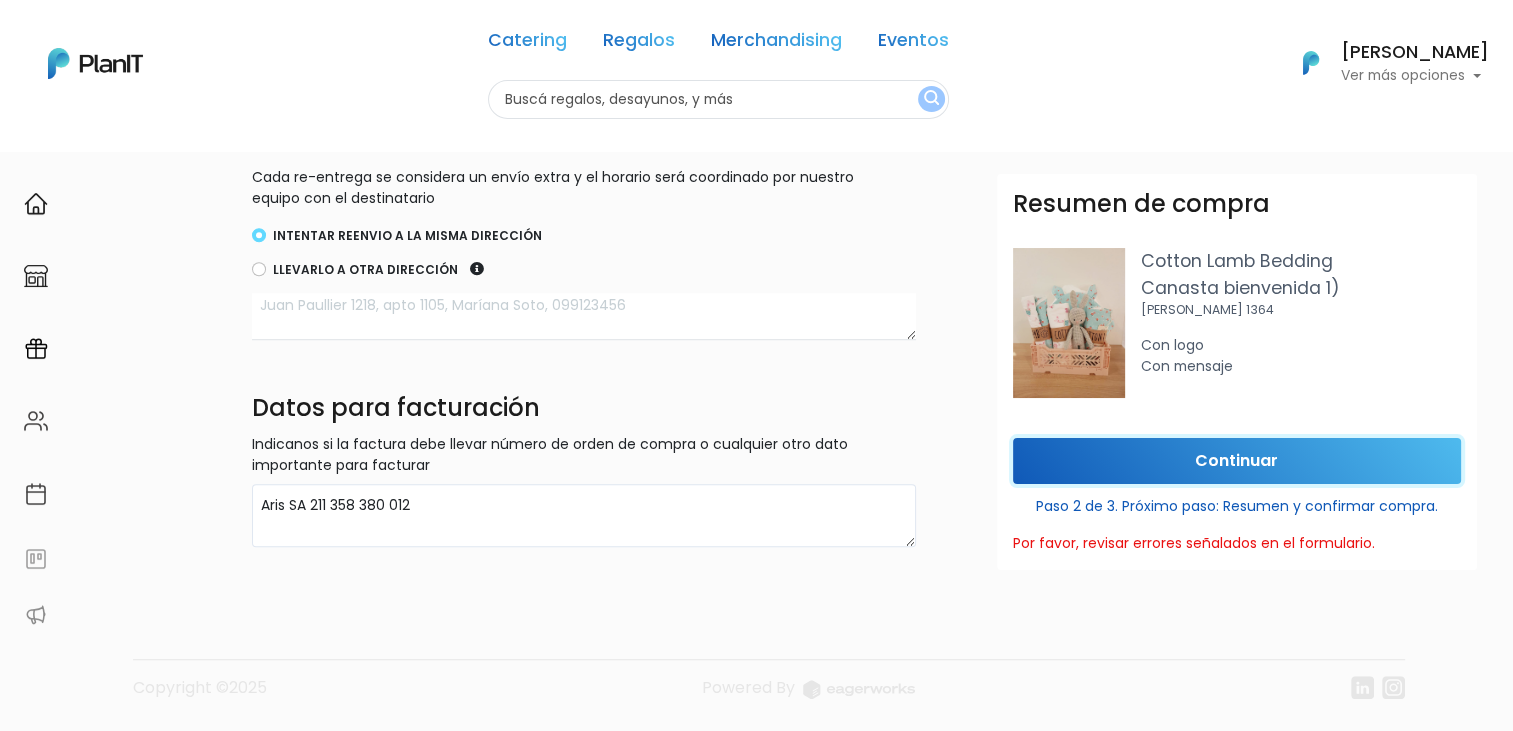 click on "Continuar" at bounding box center (1237, 461) 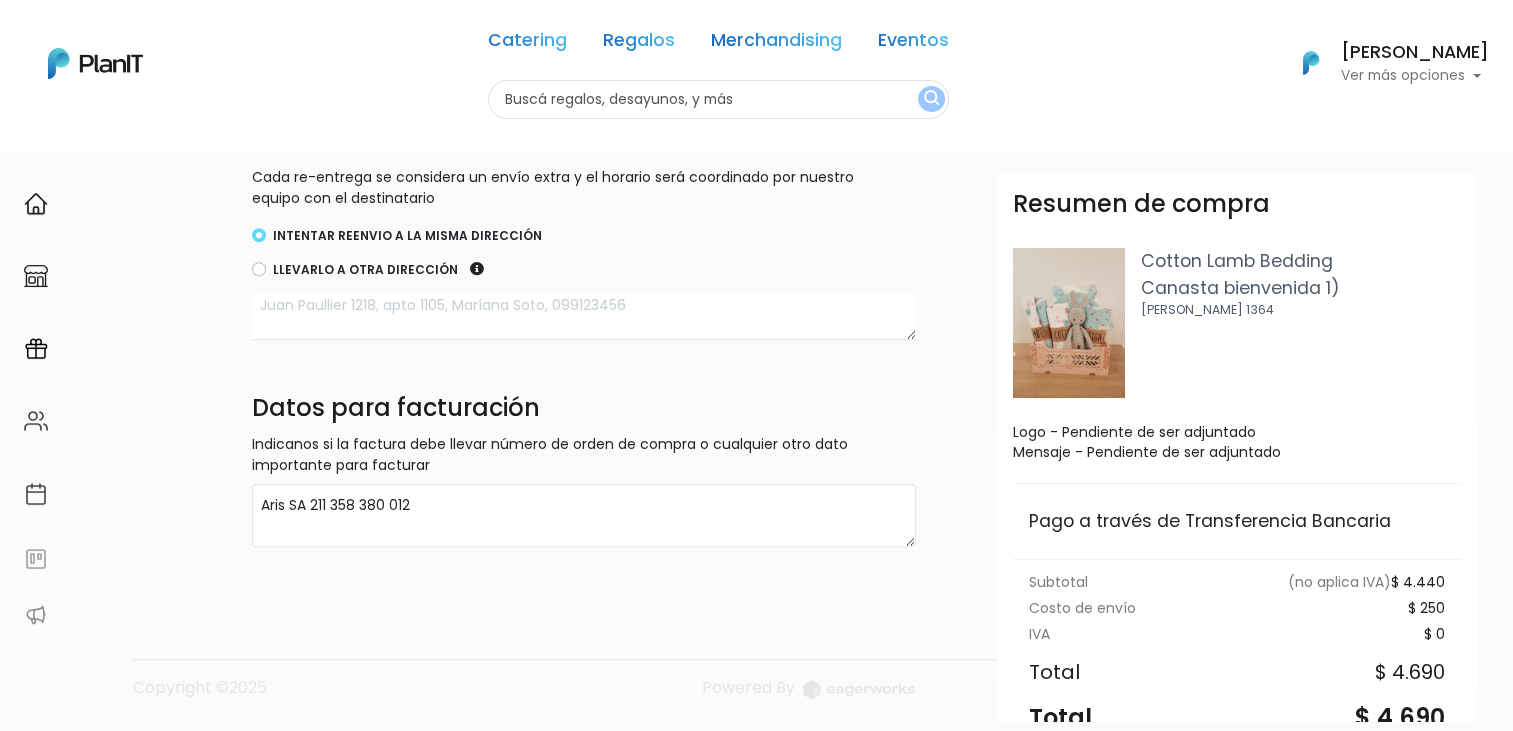 scroll, scrollTop: 278, scrollLeft: 0, axis: vertical 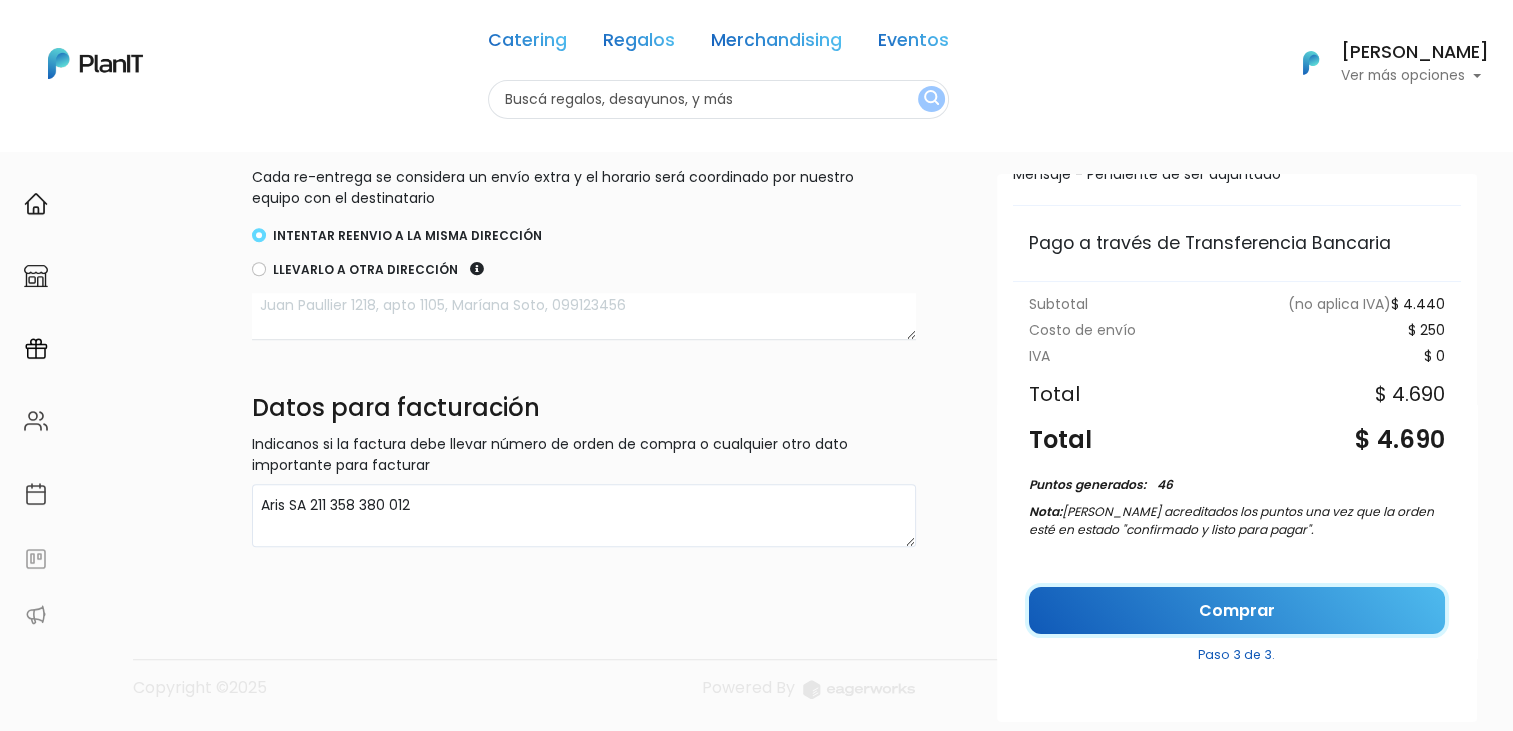 click on "Comprar" at bounding box center [1237, 610] 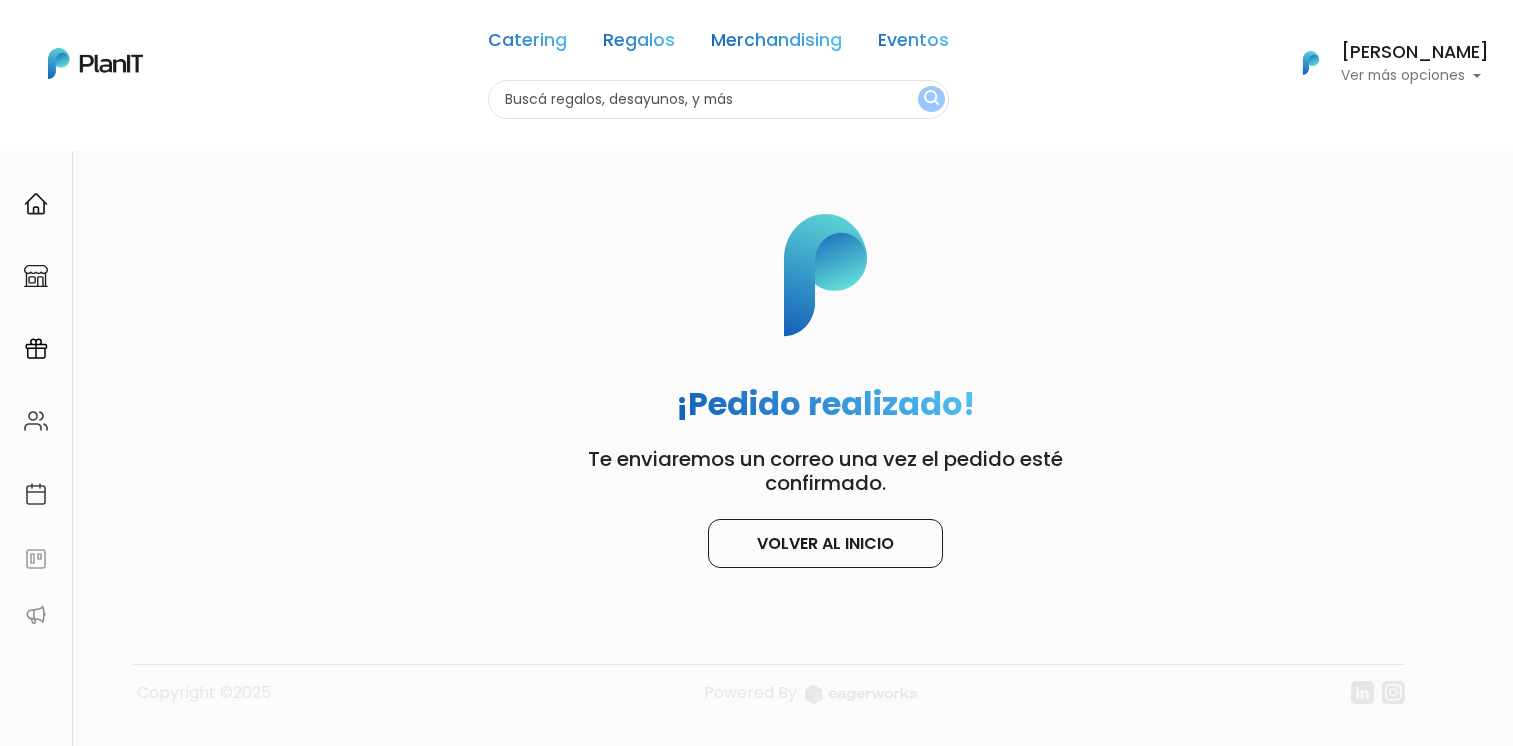 scroll, scrollTop: 0, scrollLeft: 0, axis: both 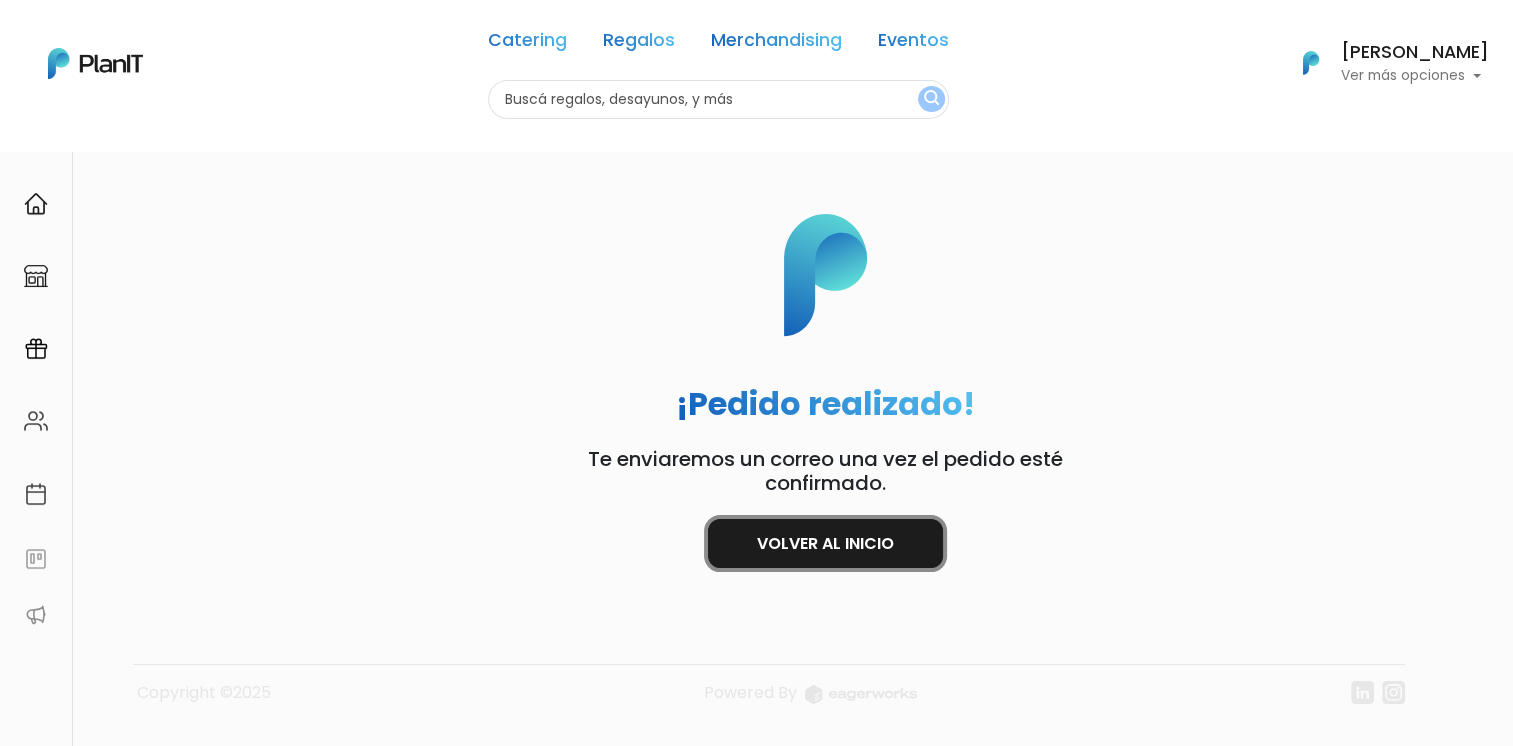 drag, startPoint x: 815, startPoint y: 547, endPoint x: 805, endPoint y: 542, distance: 11.18034 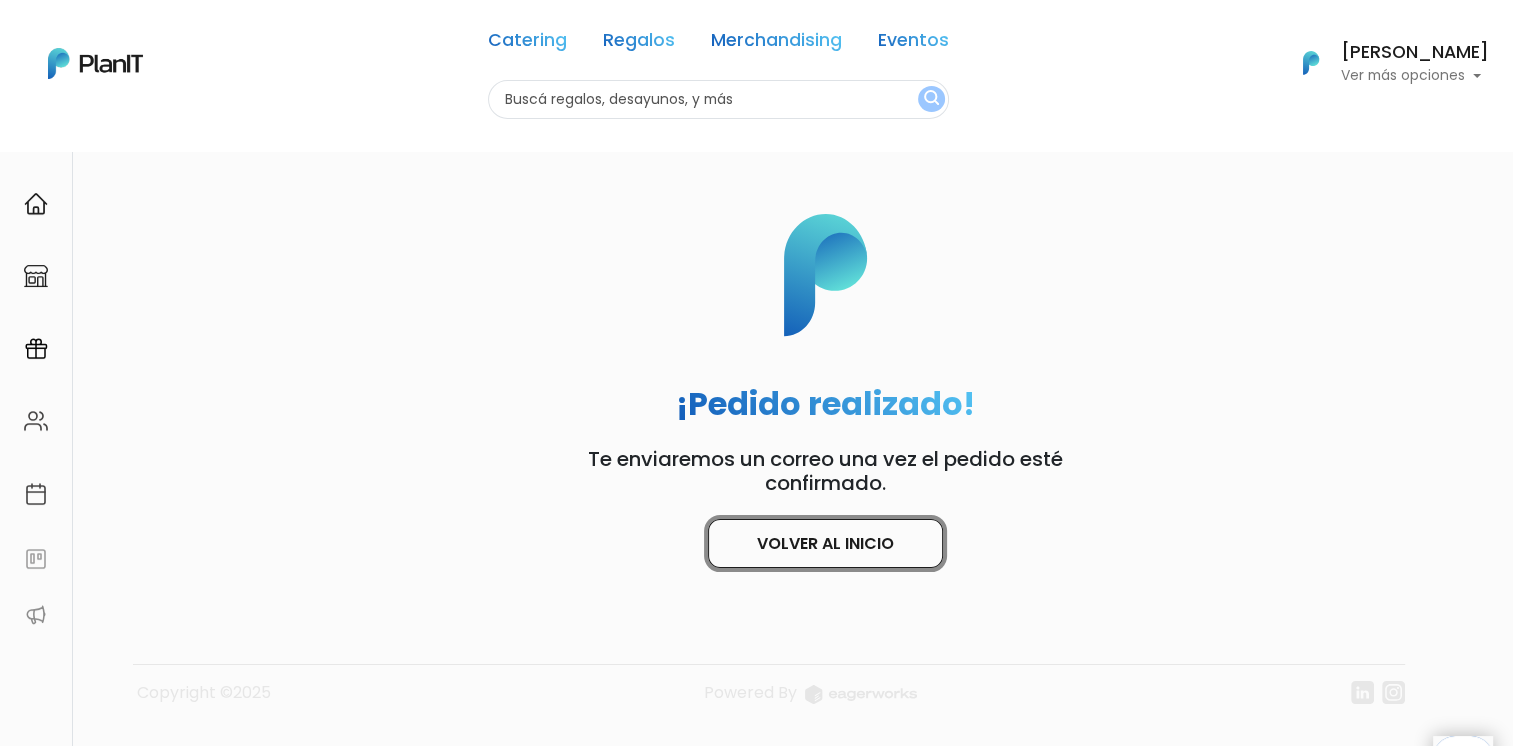 scroll, scrollTop: 0, scrollLeft: 0, axis: both 